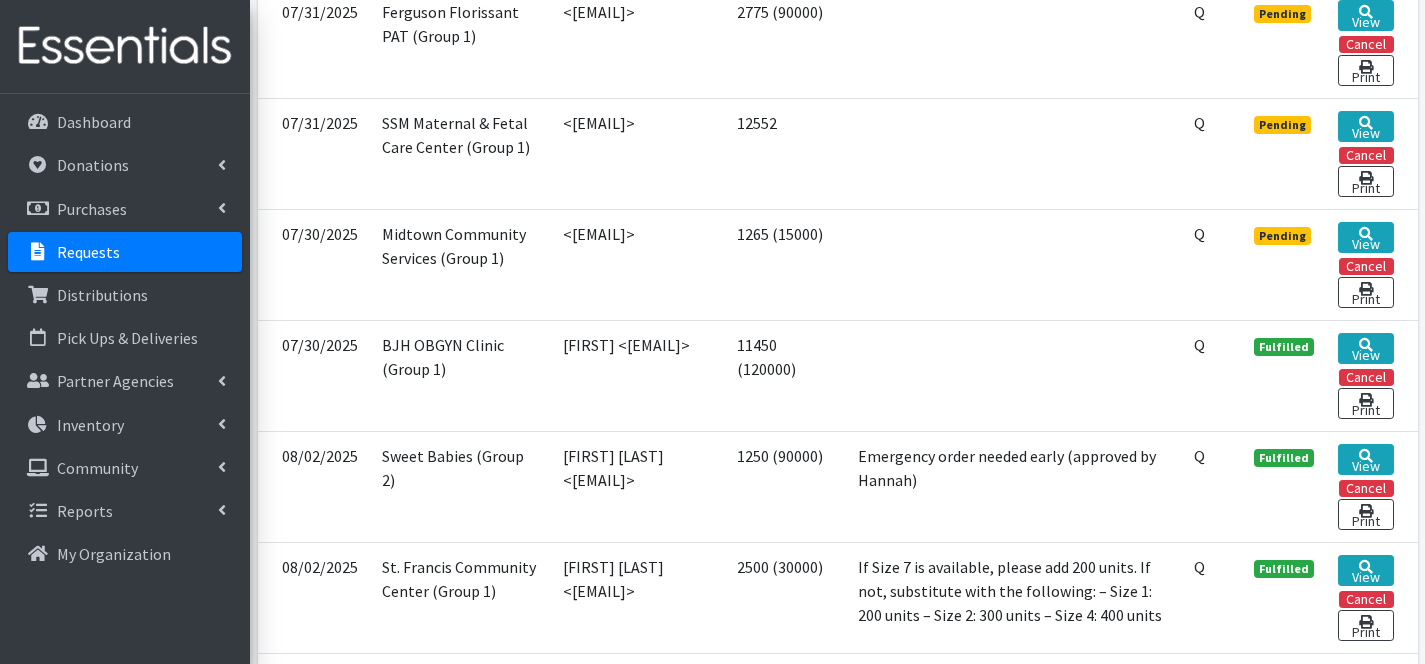 scroll, scrollTop: 1343, scrollLeft: 0, axis: vertical 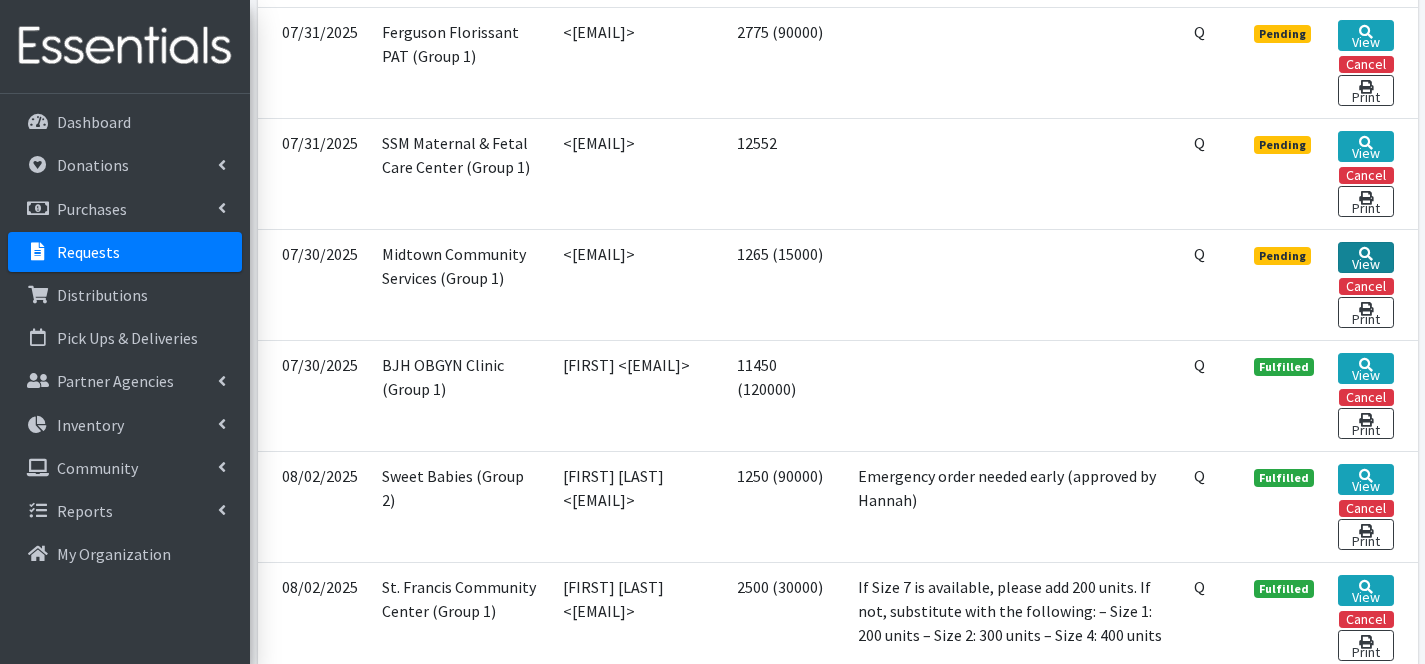 click on "View" at bounding box center (1365, 257) 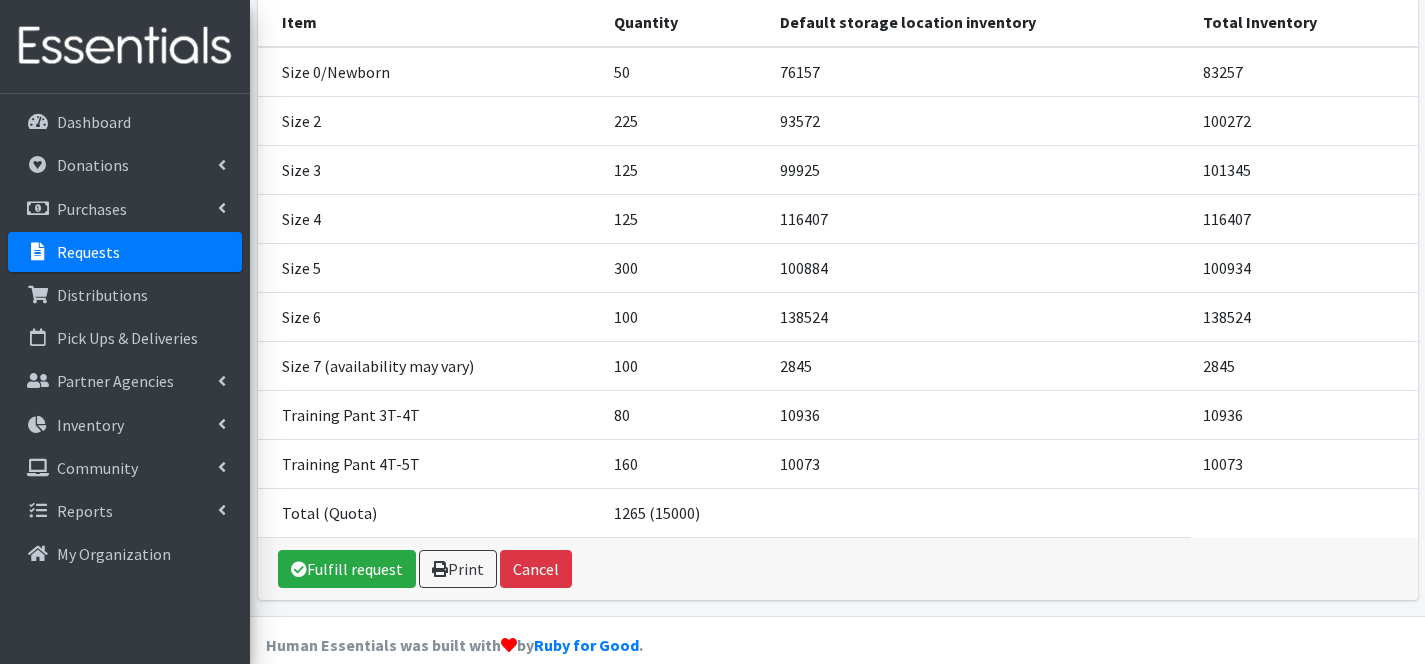 scroll, scrollTop: 317, scrollLeft: 0, axis: vertical 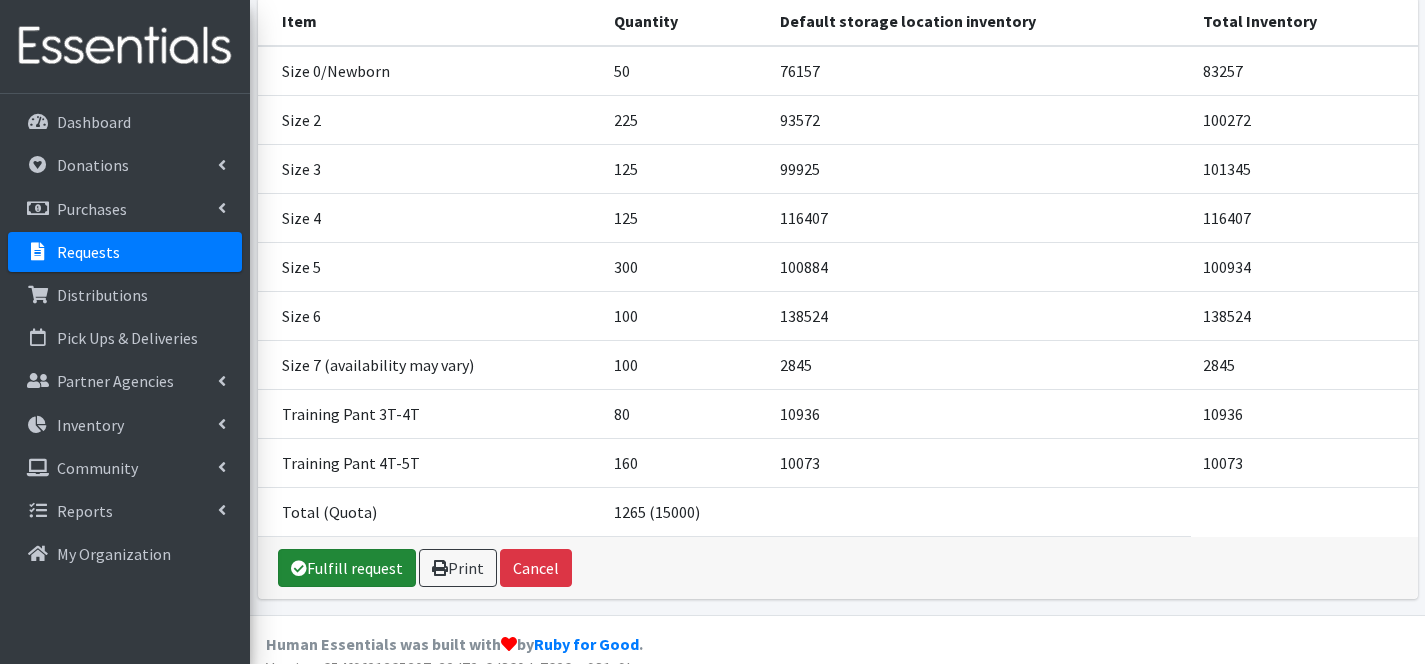 click on "Fulfill request" at bounding box center (347, 568) 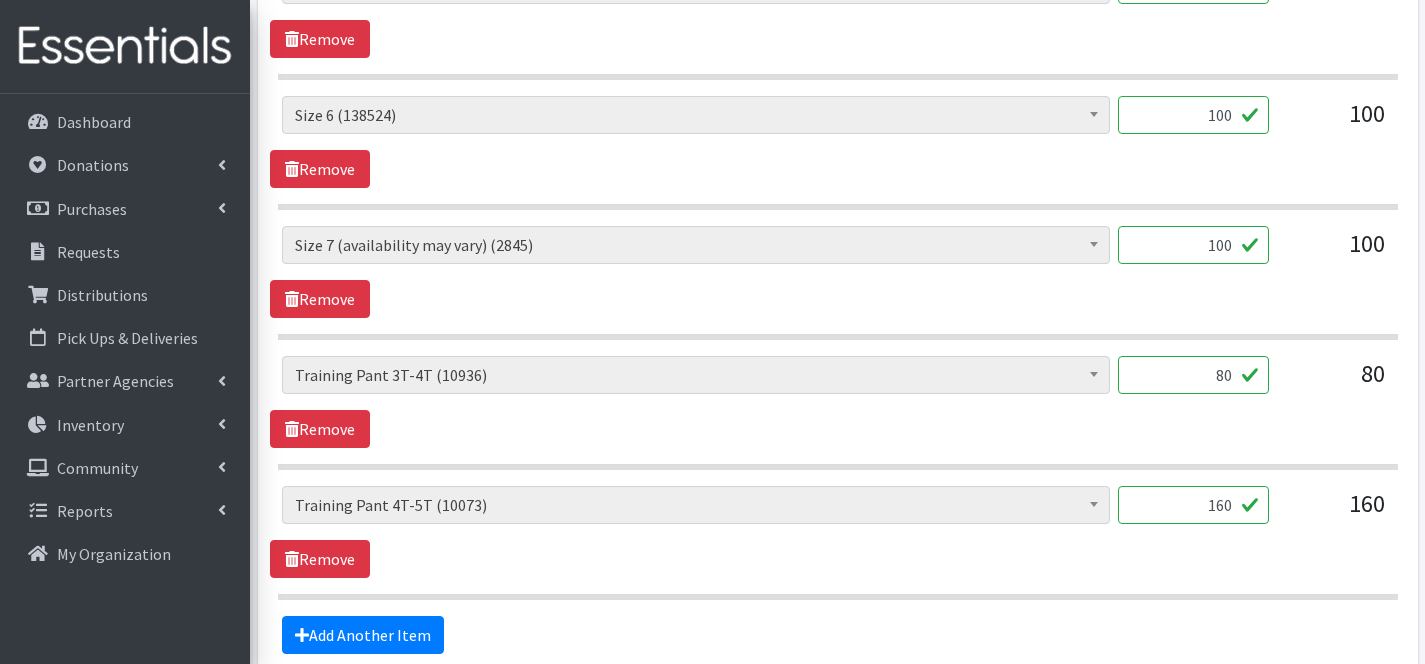 scroll, scrollTop: 1718, scrollLeft: 0, axis: vertical 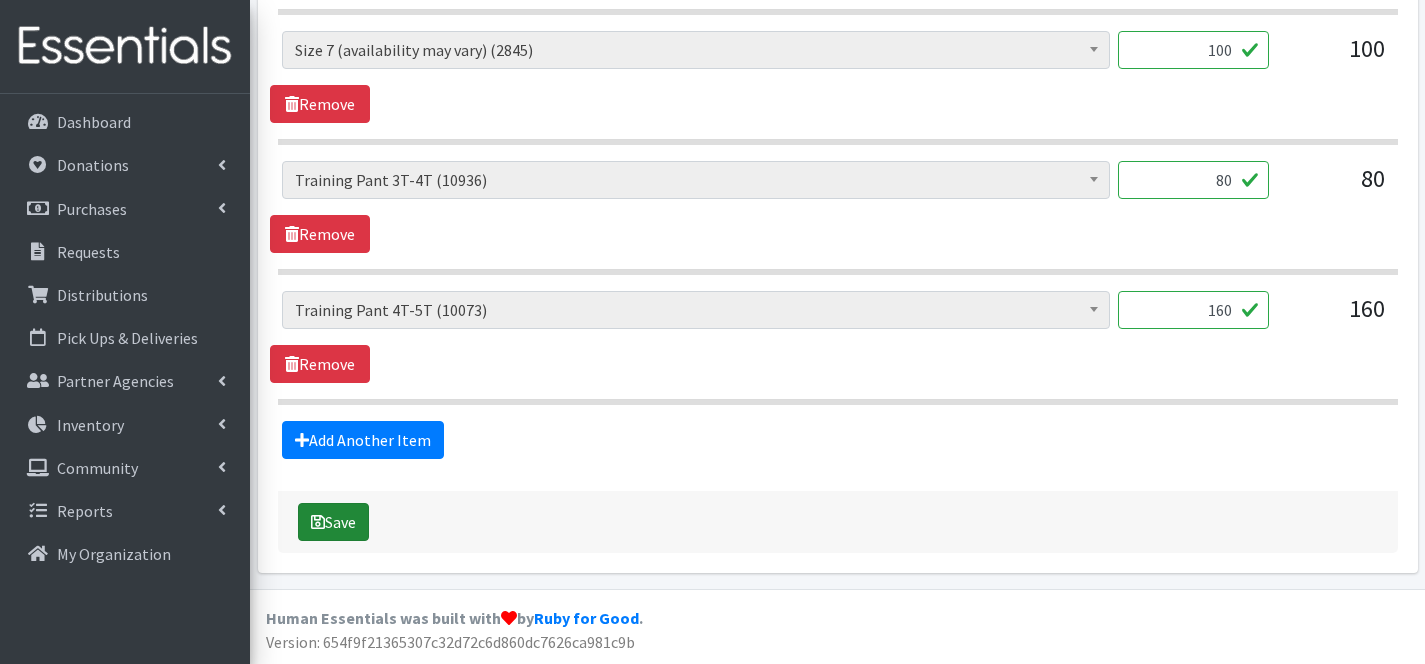 click on "Save" at bounding box center (333, 522) 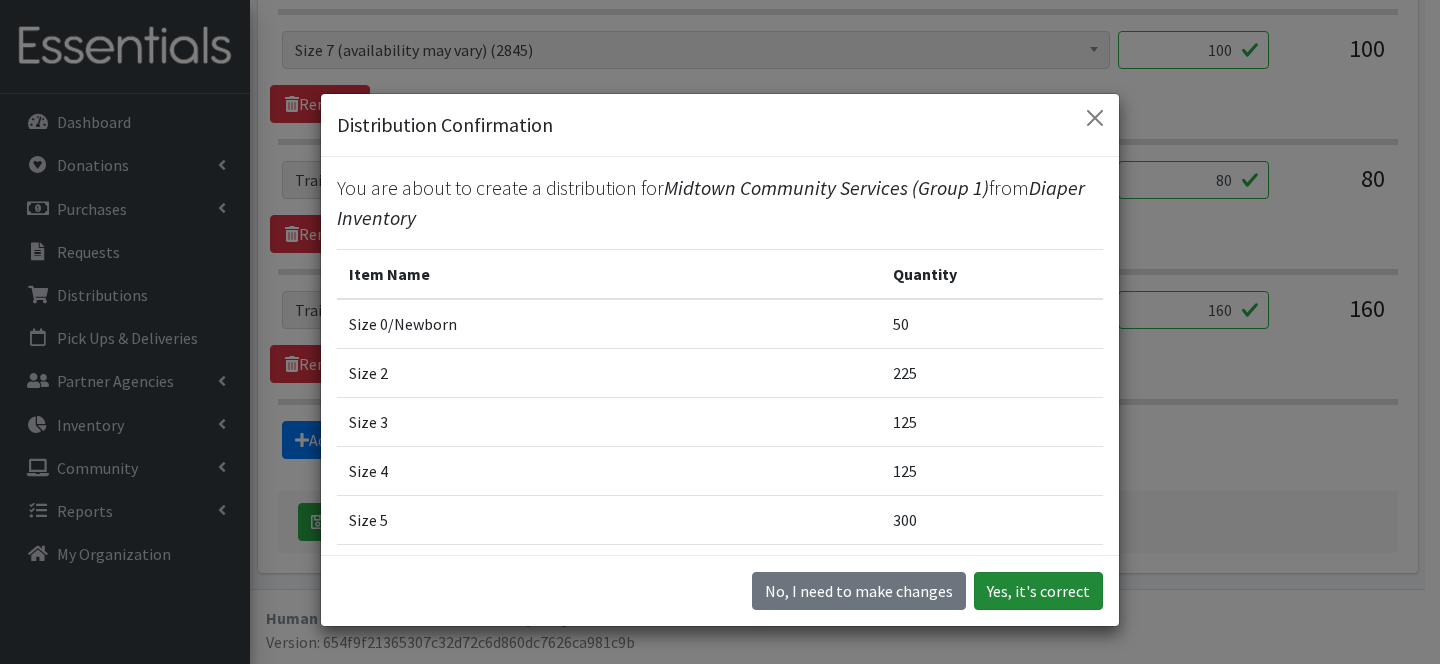 click on "Yes, it's correct" at bounding box center (1038, 591) 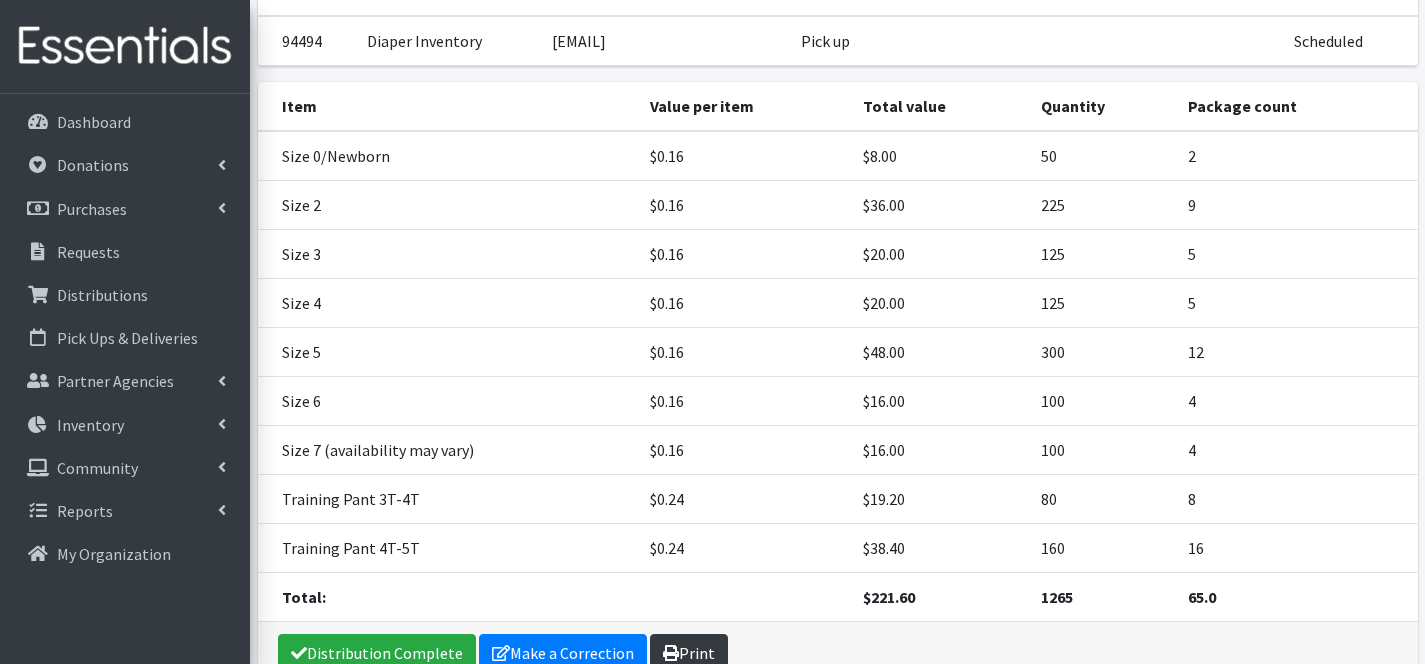scroll, scrollTop: 374, scrollLeft: 0, axis: vertical 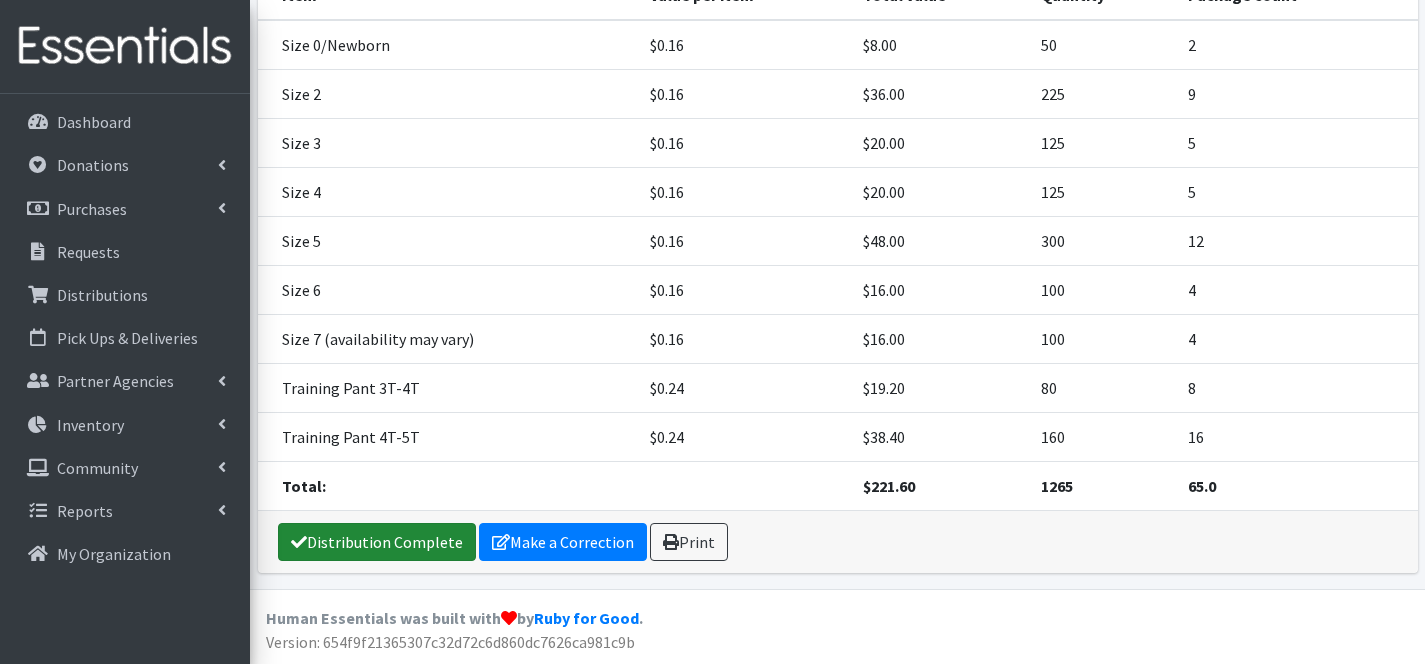 click on "Distribution Complete" at bounding box center (377, 542) 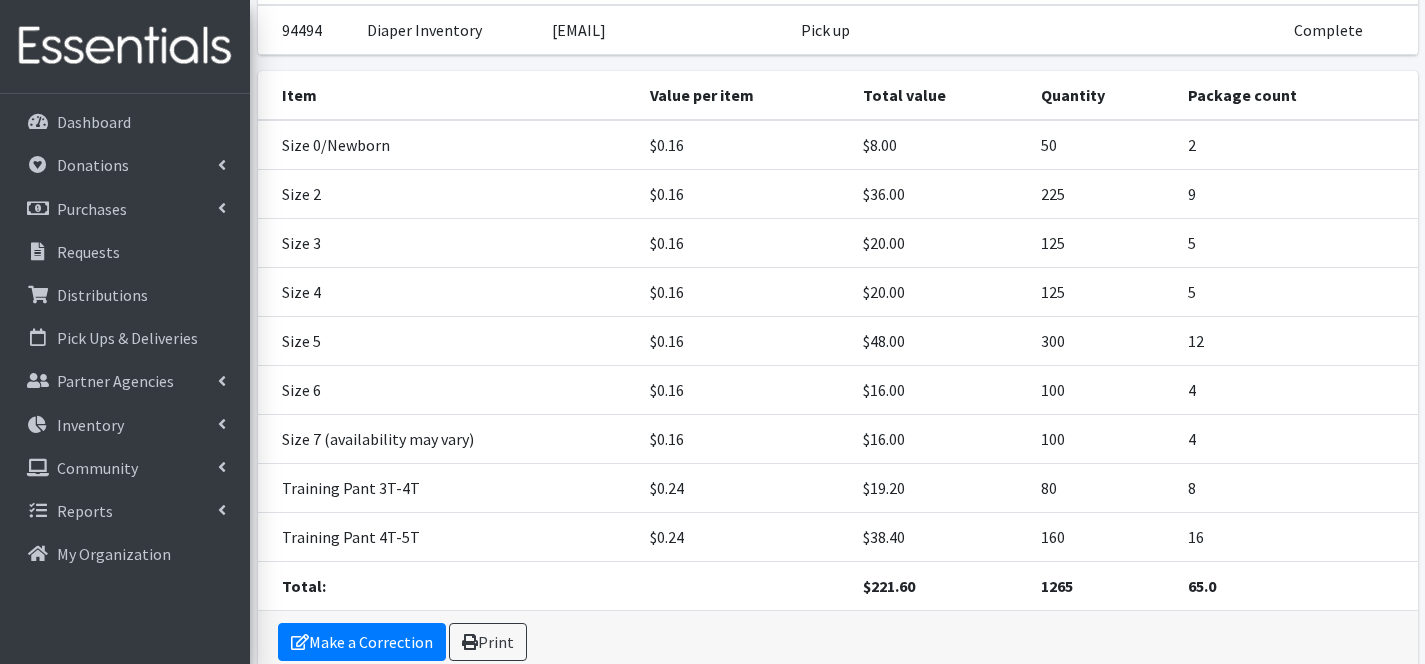 scroll, scrollTop: 374, scrollLeft: 0, axis: vertical 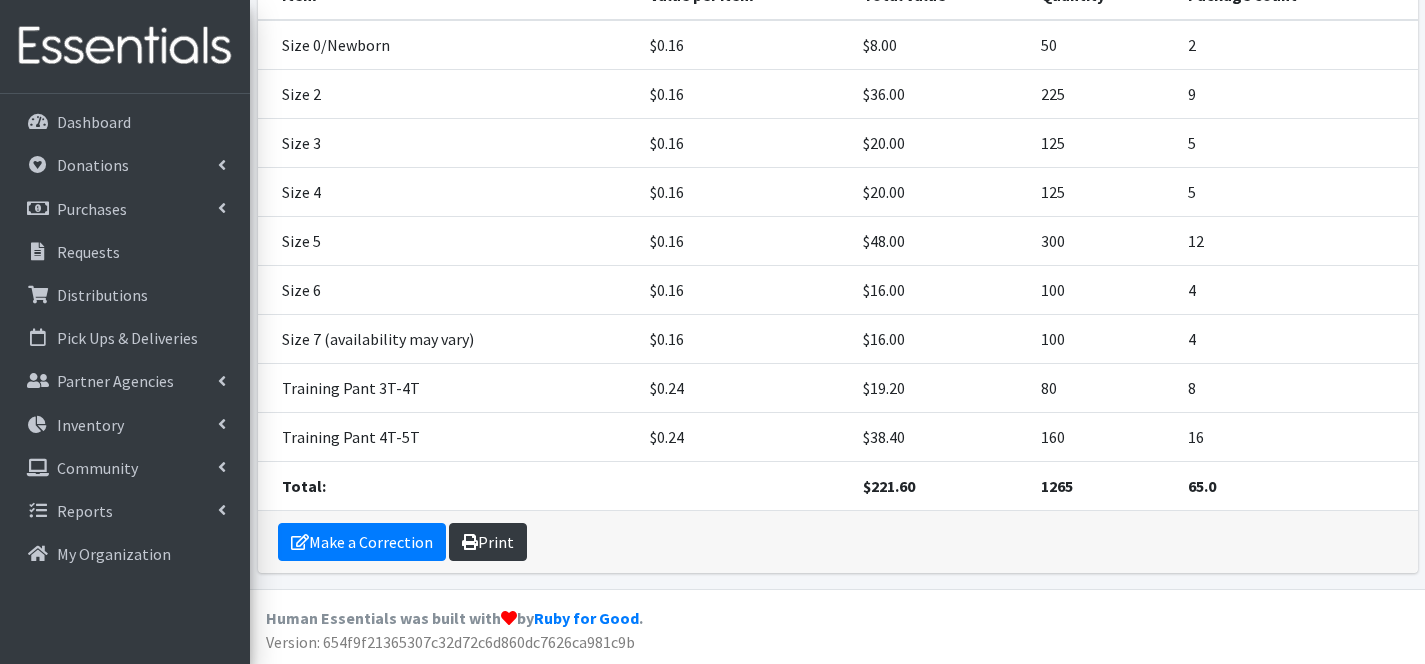 click on "Print" at bounding box center [488, 542] 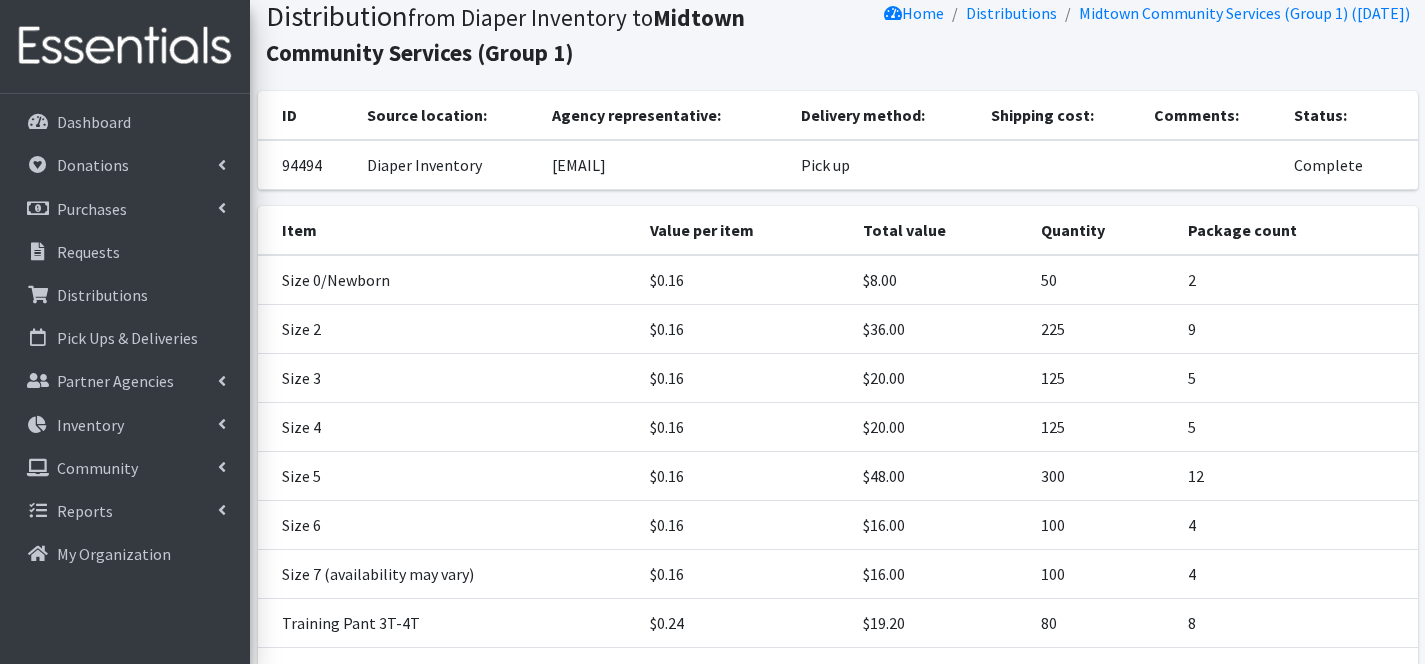 scroll, scrollTop: 0, scrollLeft: 0, axis: both 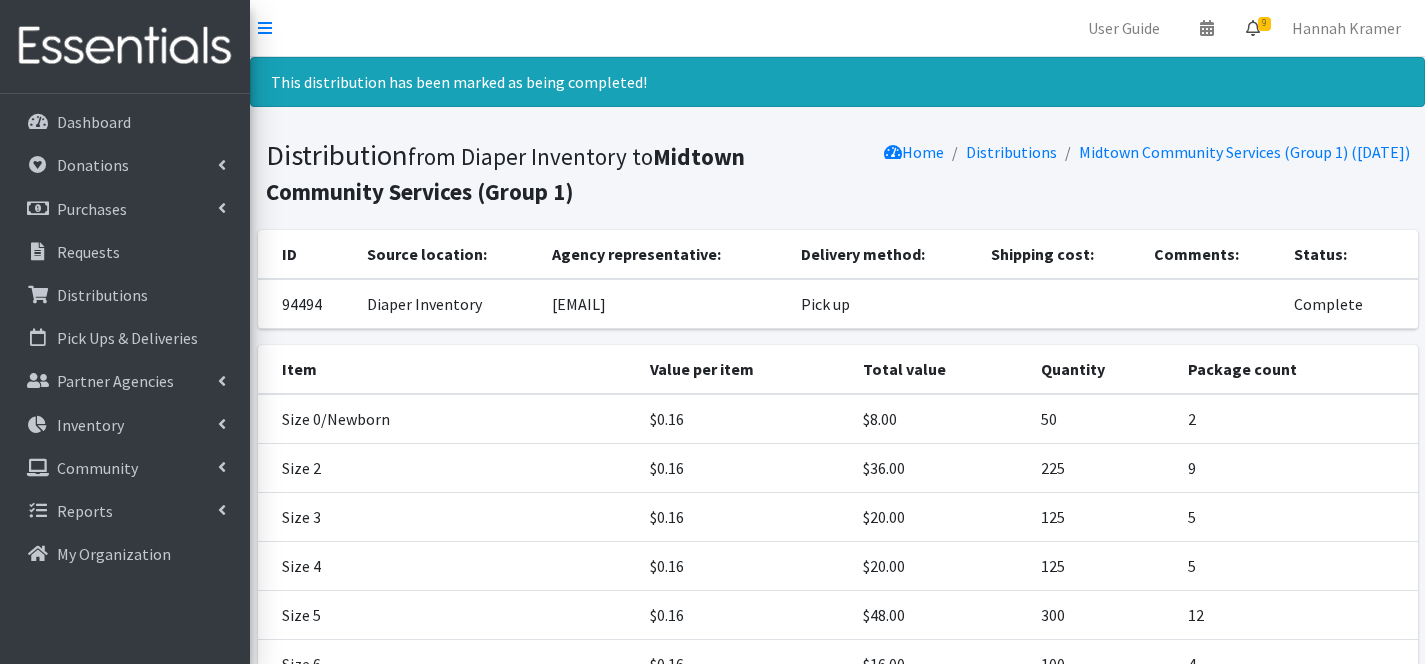 click at bounding box center (1253, 28) 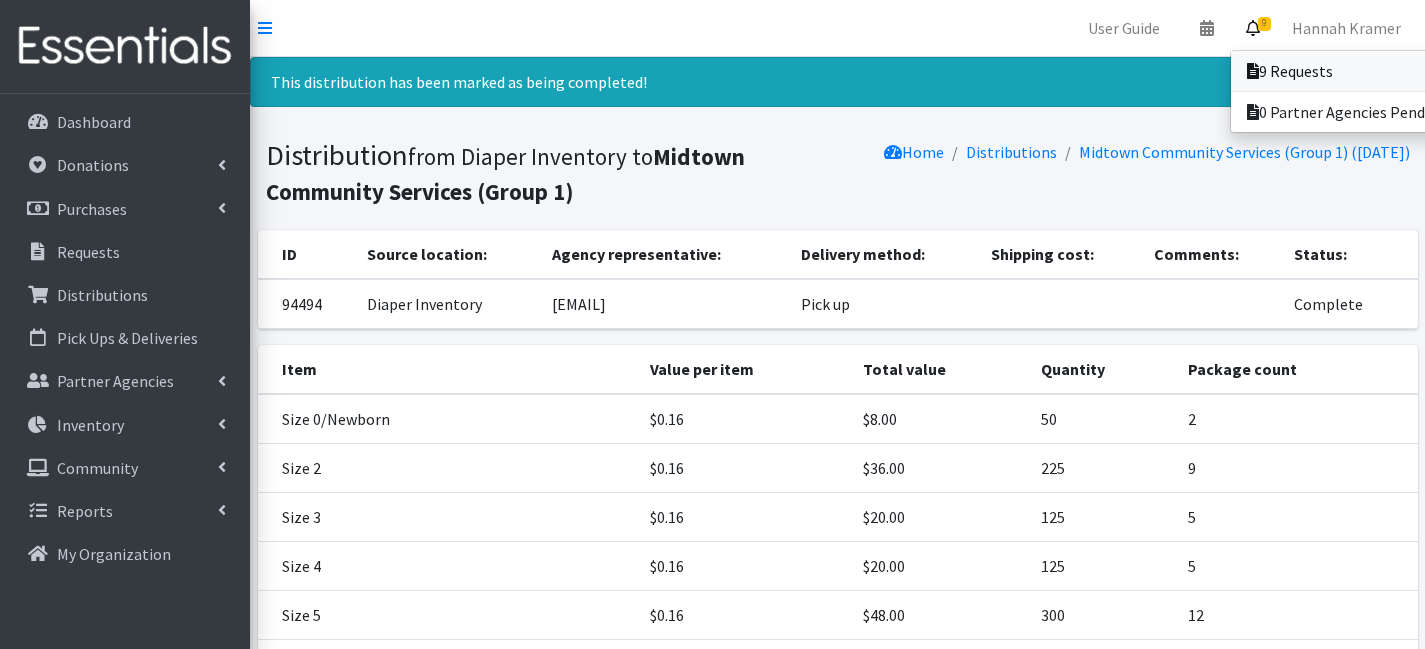 click on "9
Requests" at bounding box center [1370, 71] 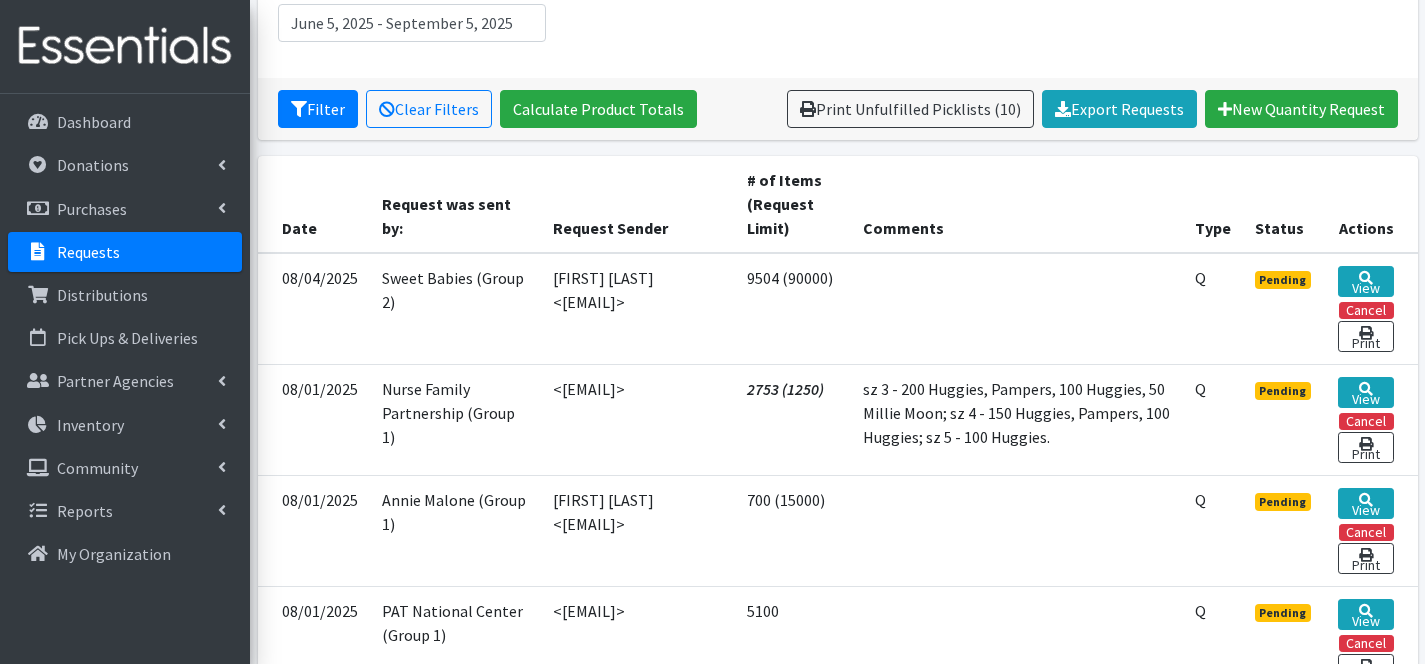 scroll, scrollTop: 469, scrollLeft: 0, axis: vertical 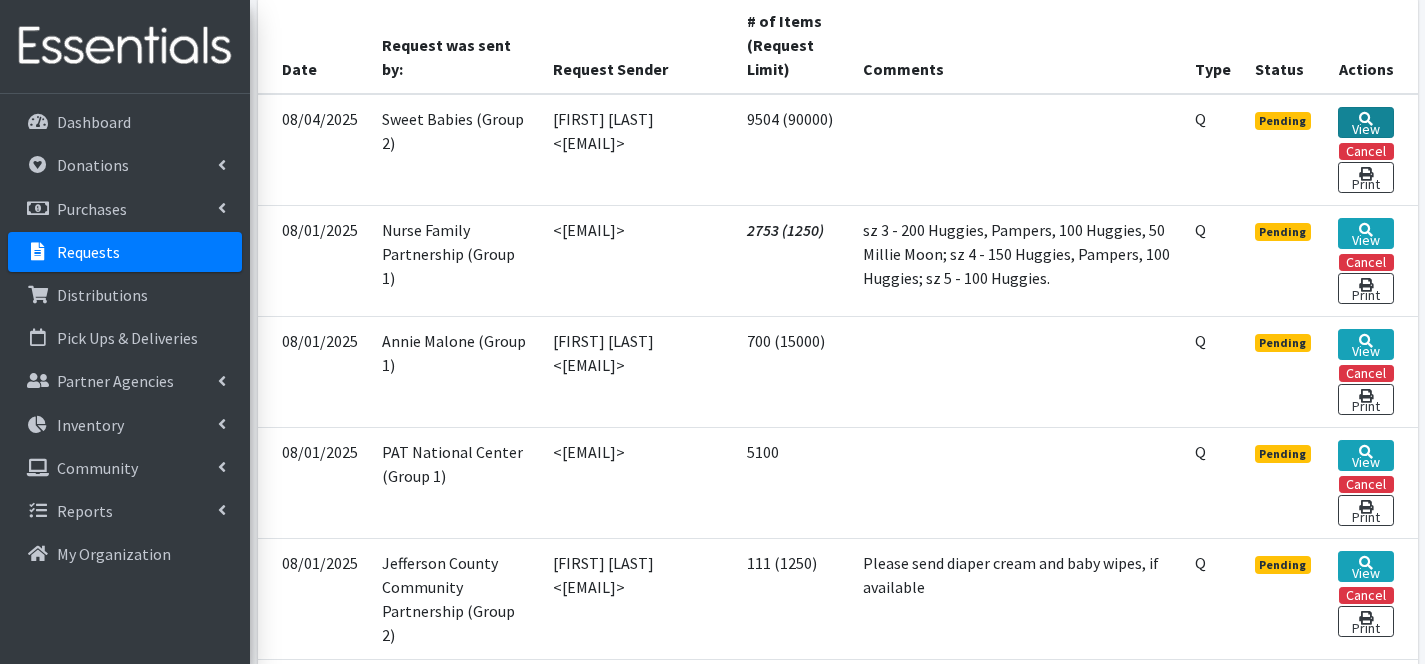 click at bounding box center (1366, 119) 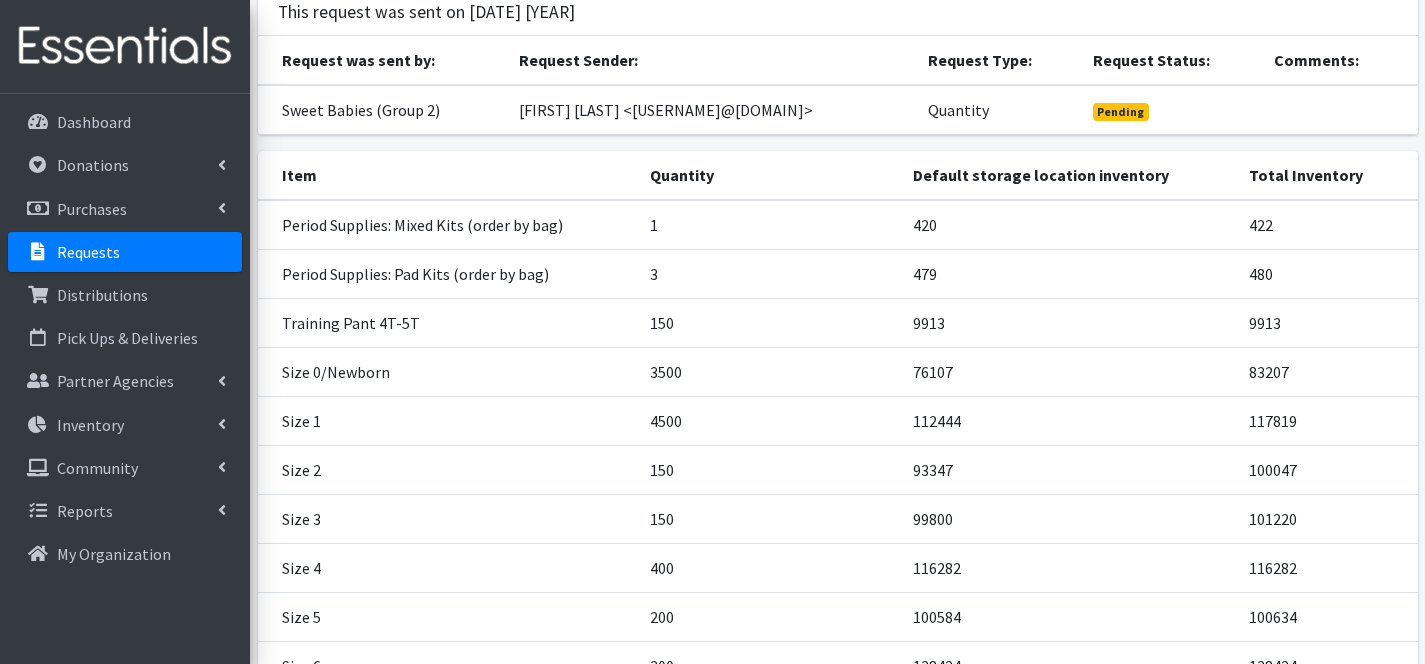 scroll, scrollTop: 0, scrollLeft: 0, axis: both 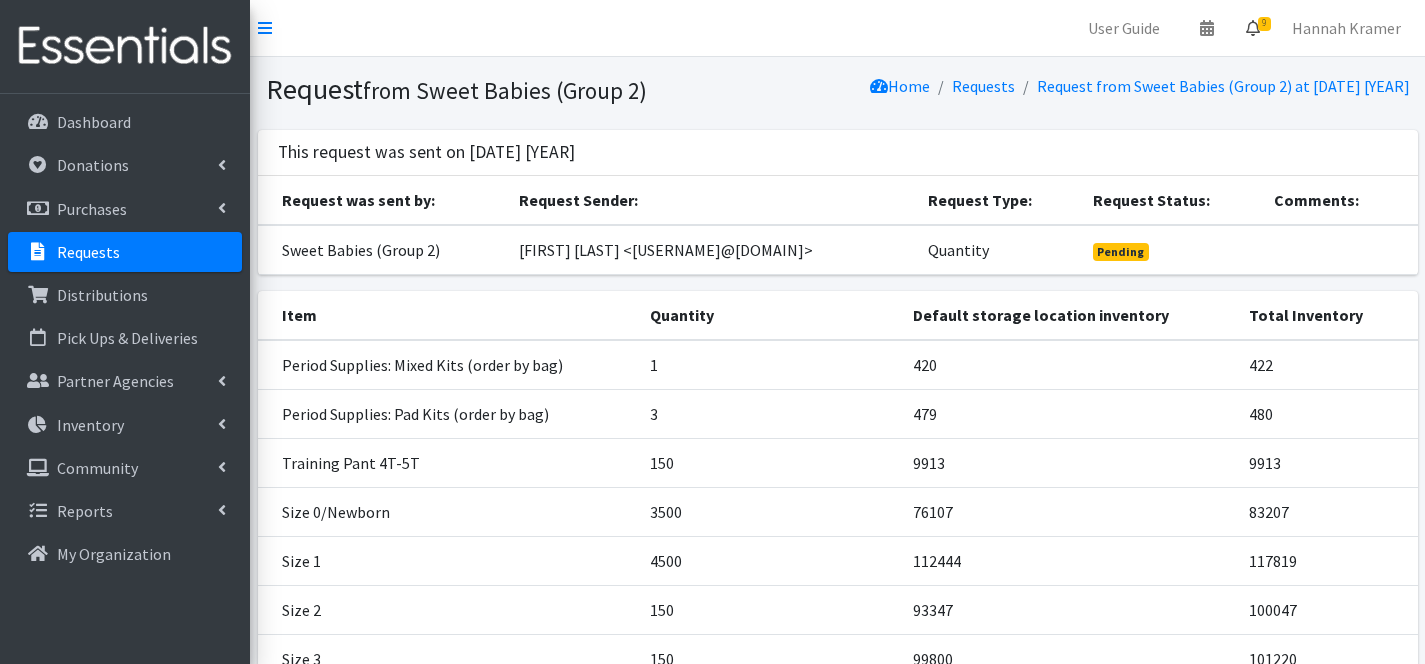 click on "9" at bounding box center [1264, 24] 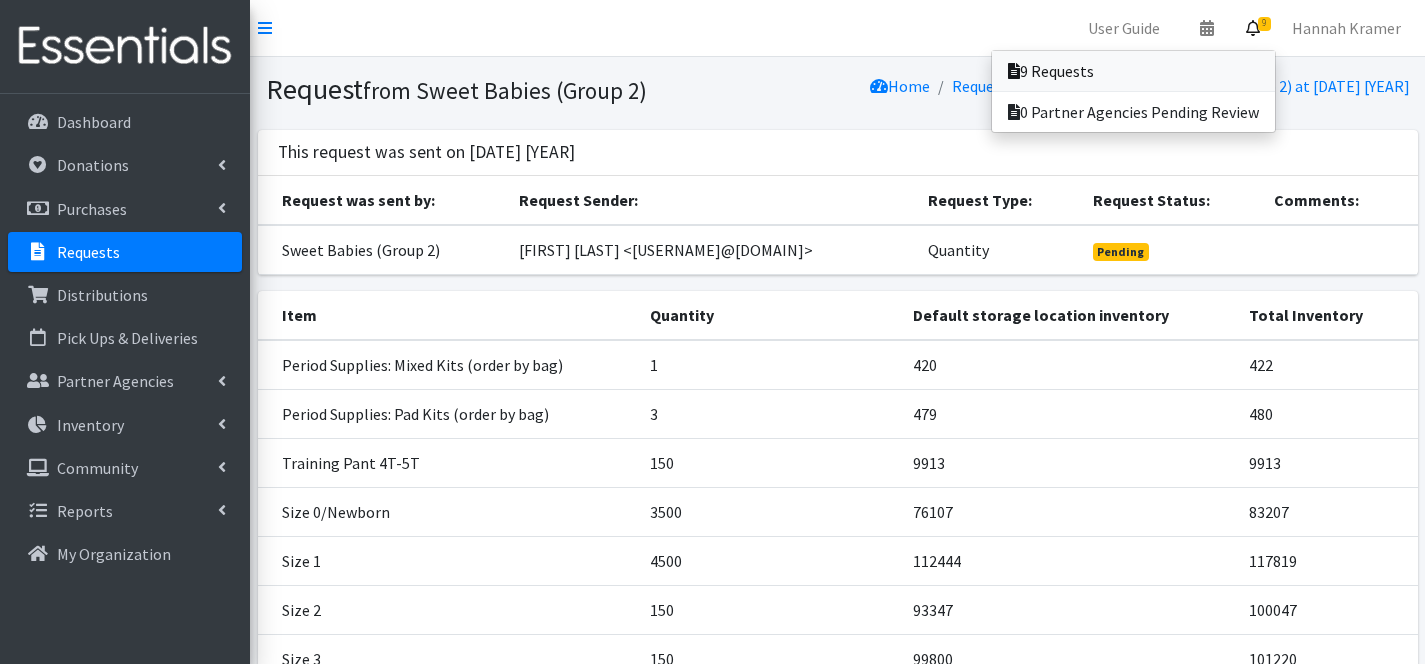 click on "9
Requests" at bounding box center [1133, 71] 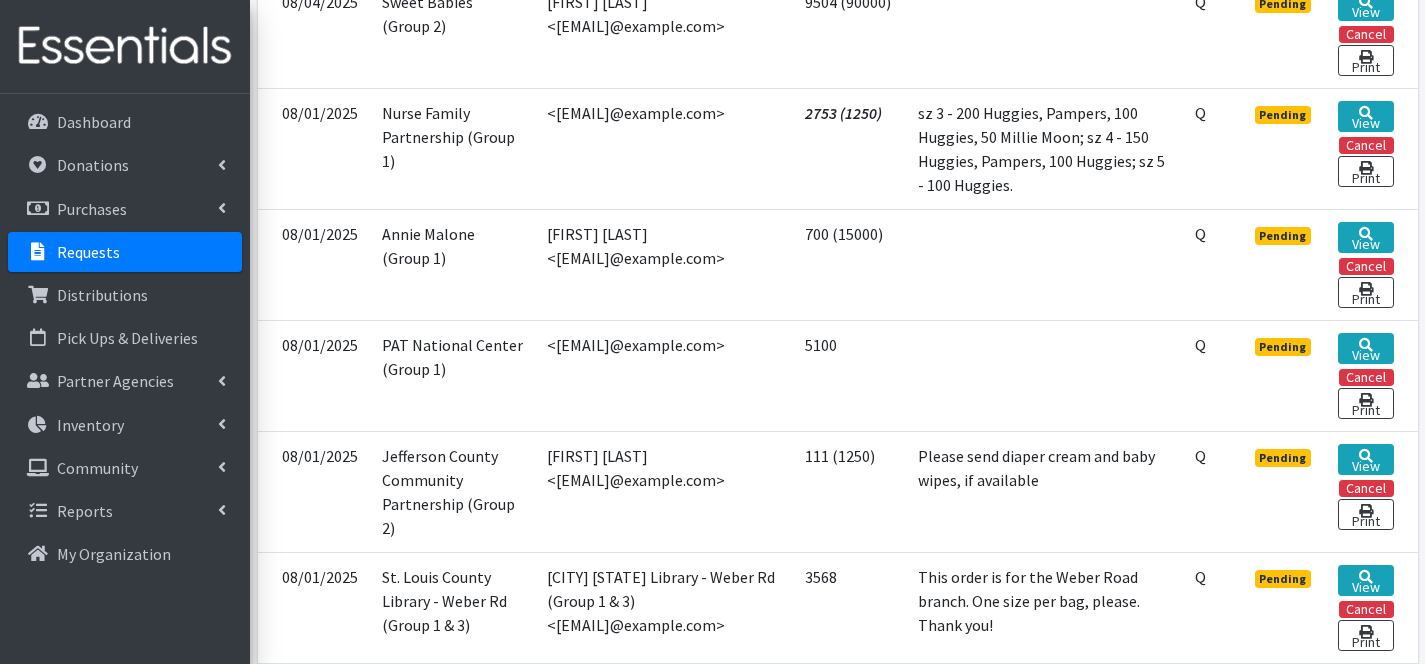 scroll, scrollTop: 589, scrollLeft: 0, axis: vertical 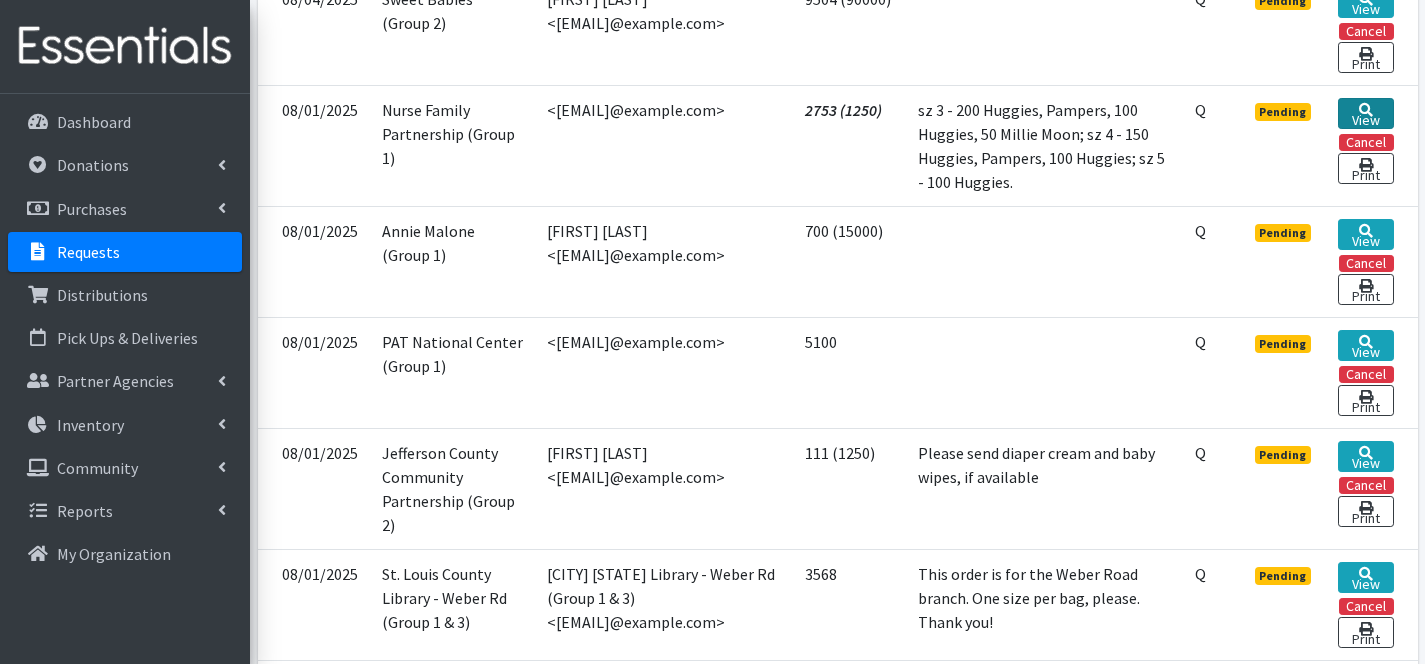 click on "View" at bounding box center [1365, 113] 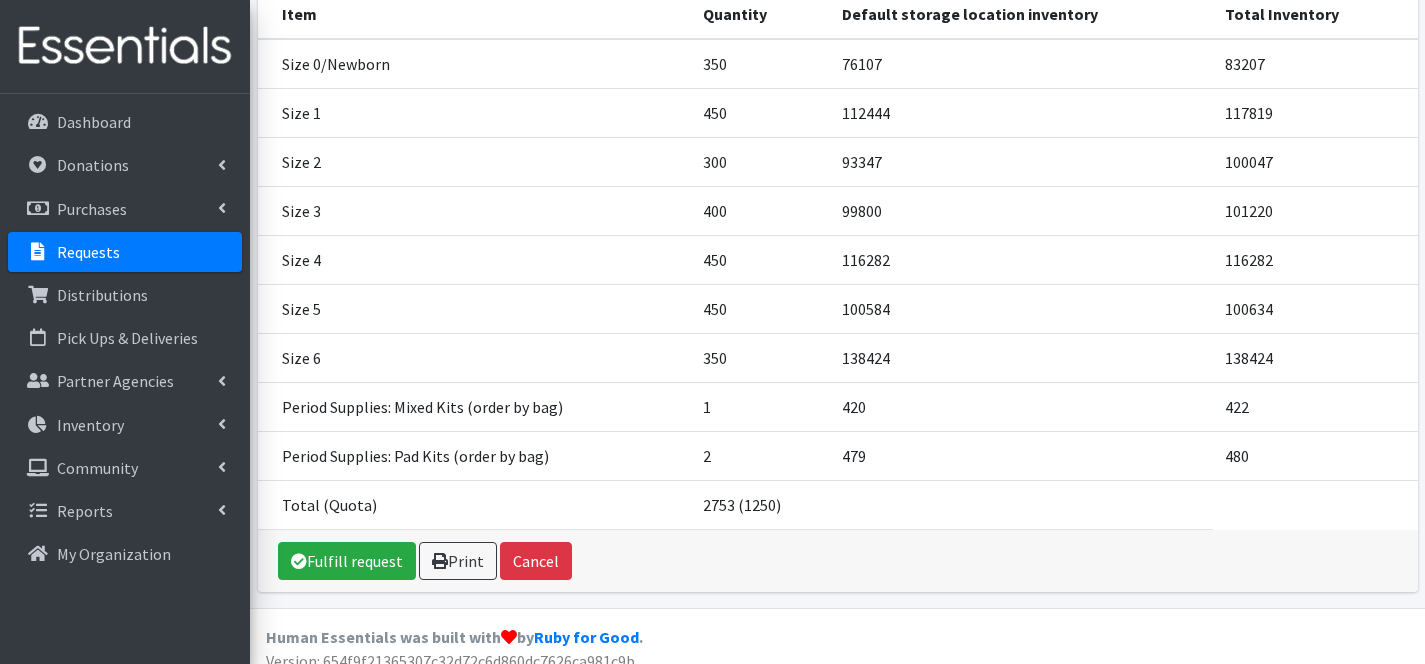 scroll, scrollTop: 391, scrollLeft: 0, axis: vertical 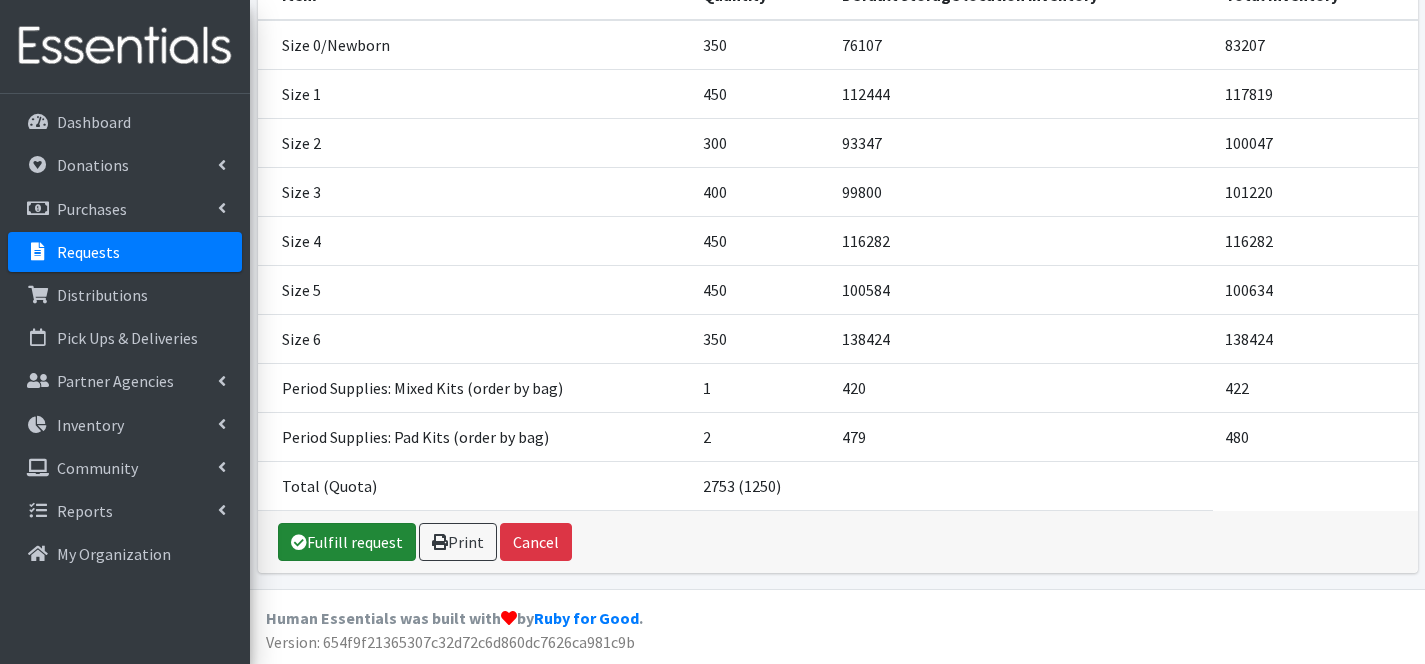 click on "Fulfill request" at bounding box center (347, 542) 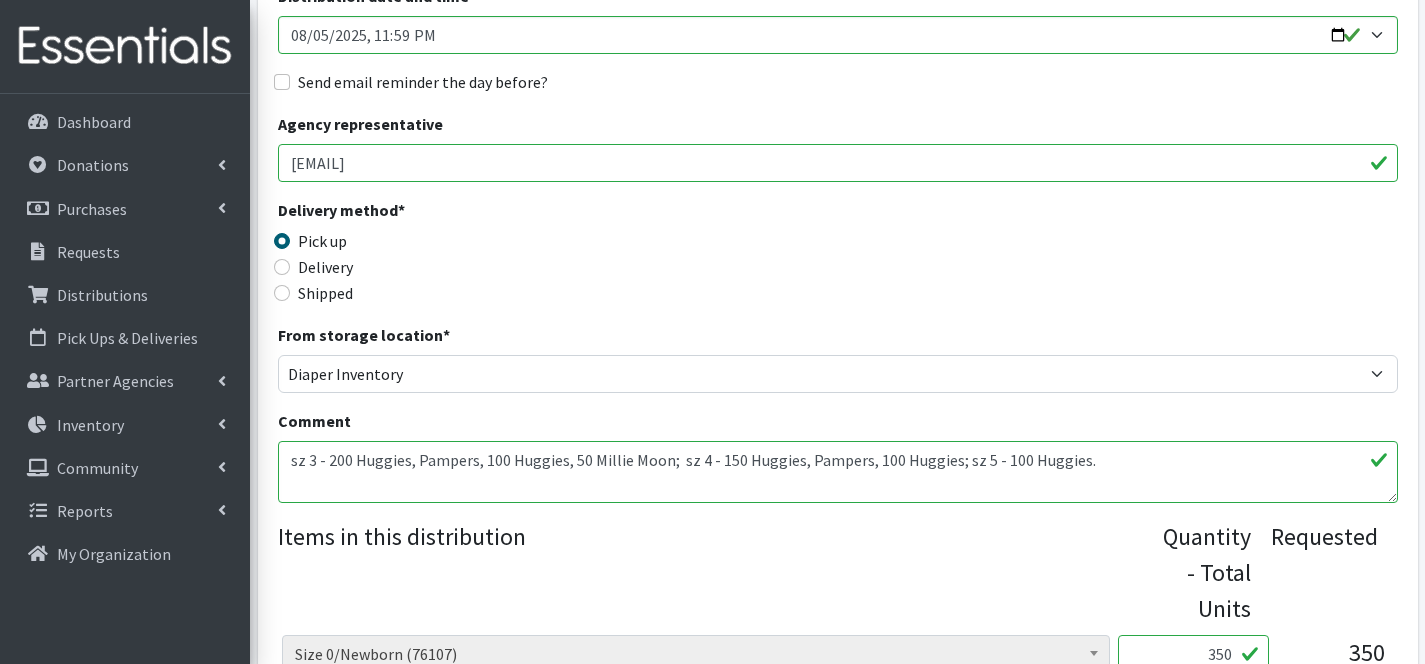 scroll, scrollTop: 0, scrollLeft: 0, axis: both 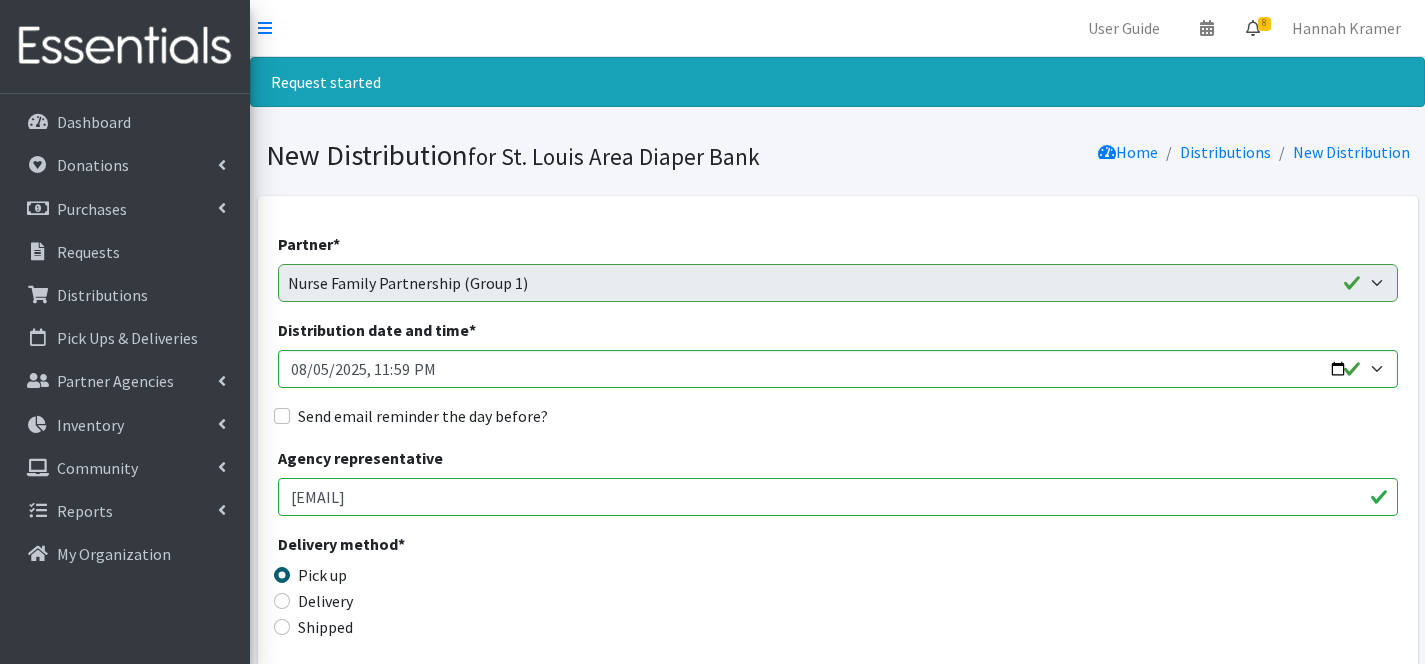 click at bounding box center (1253, 28) 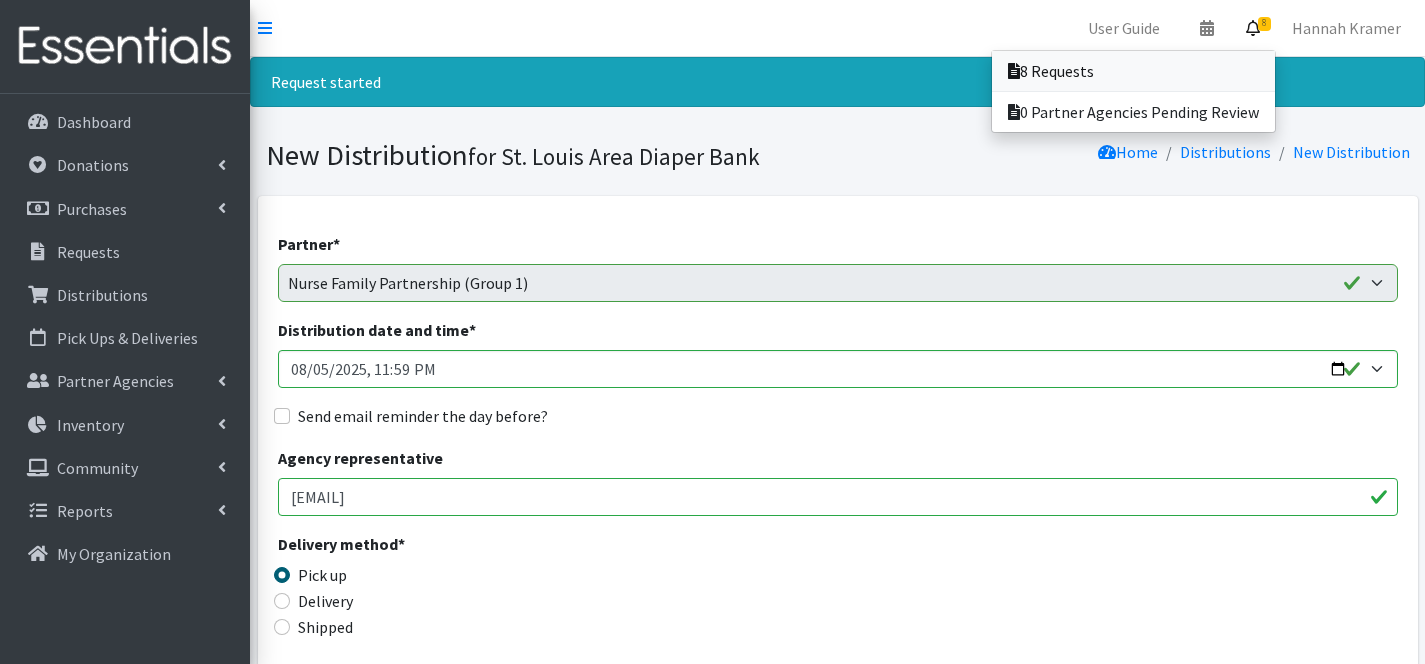 click on "8
Requests" at bounding box center [1133, 71] 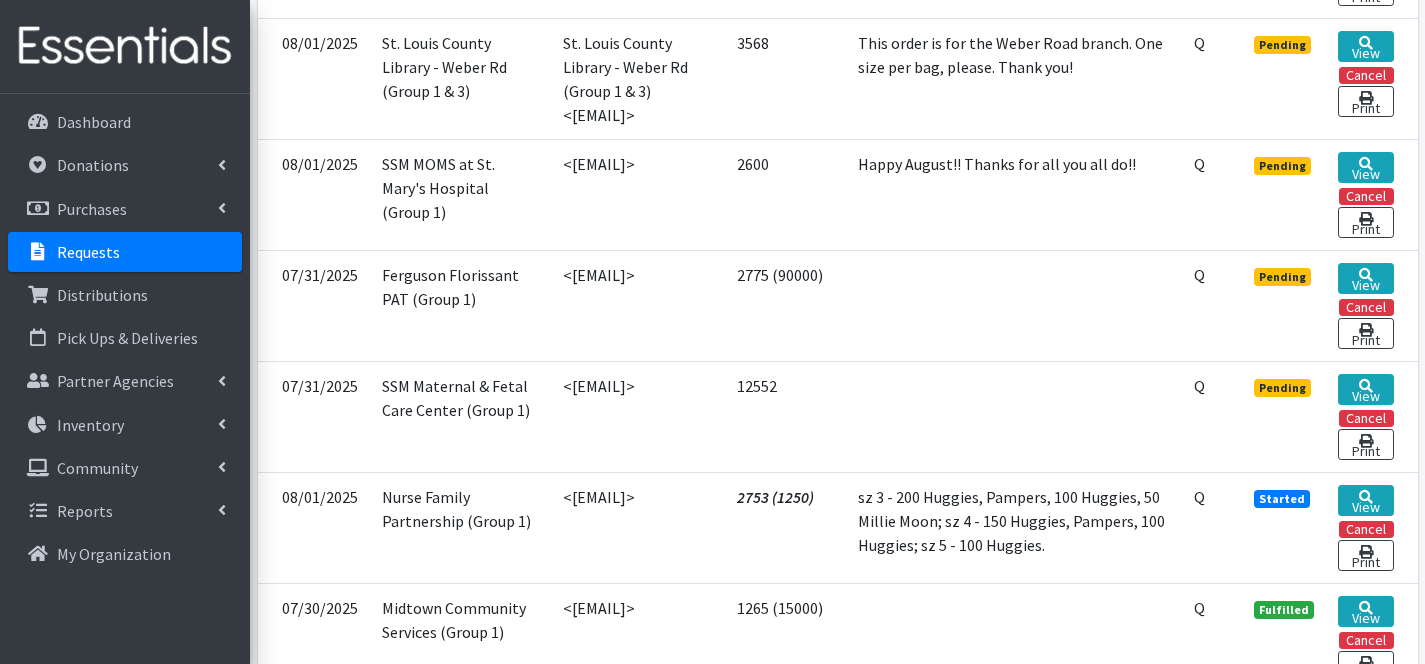 scroll, scrollTop: 1001, scrollLeft: 0, axis: vertical 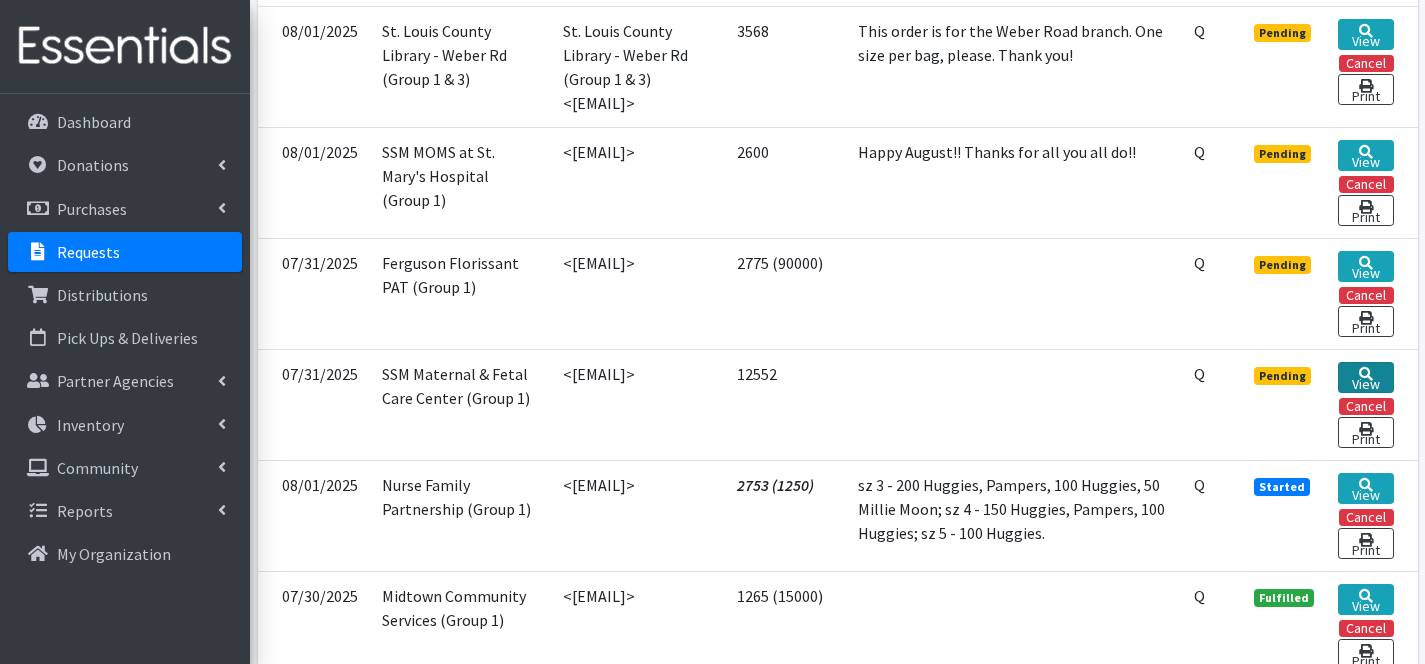 click on "View" at bounding box center (1365, 377) 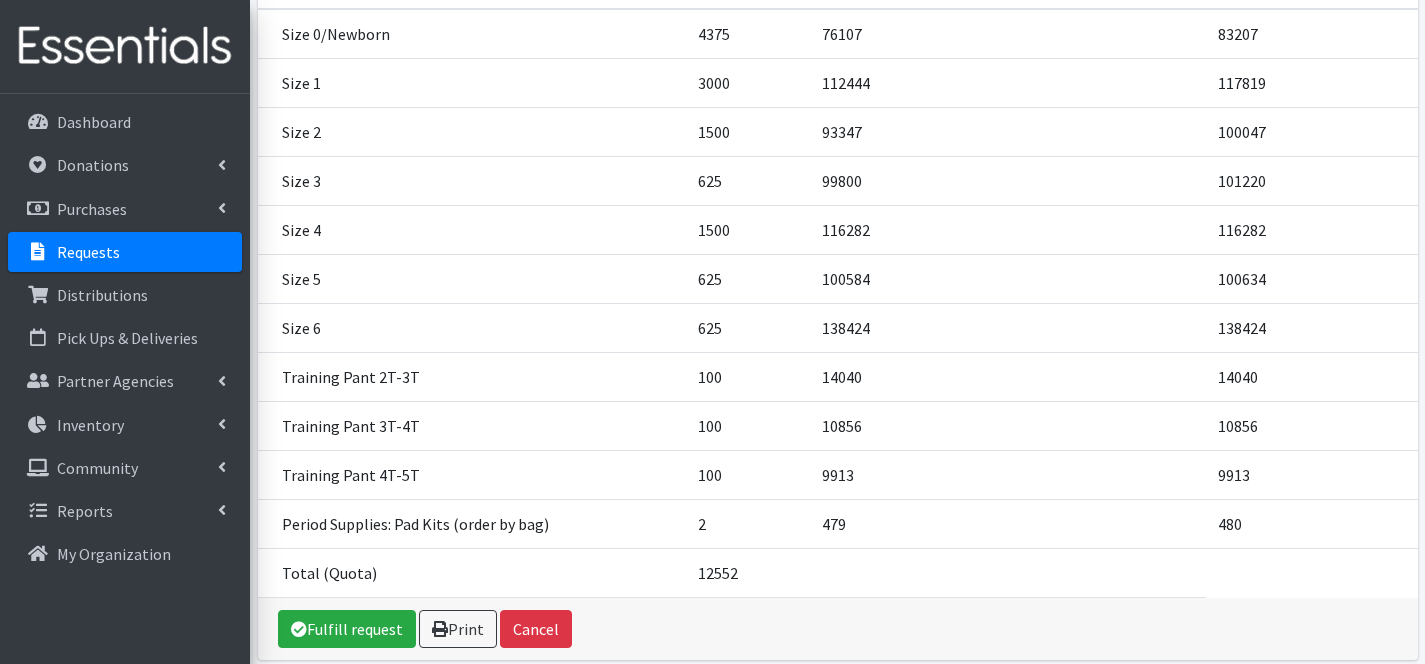 scroll, scrollTop: 452, scrollLeft: 0, axis: vertical 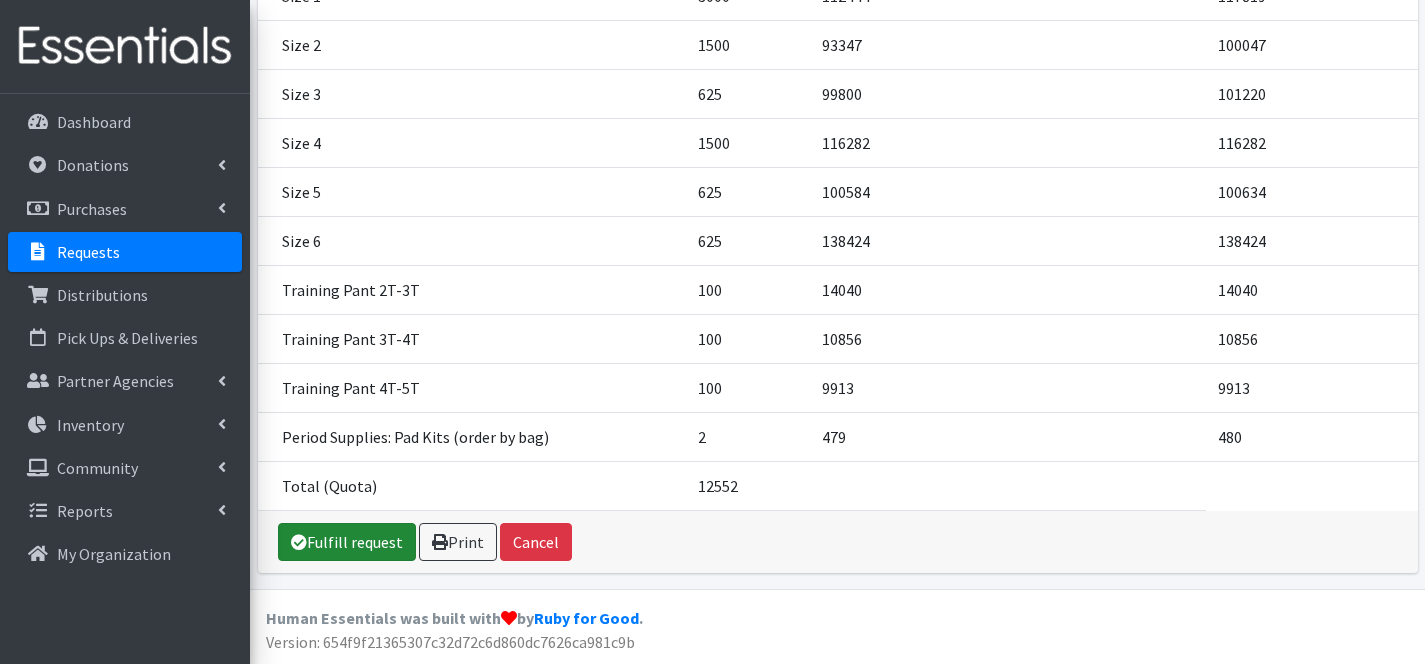 click on "Fulfill request" at bounding box center (347, 542) 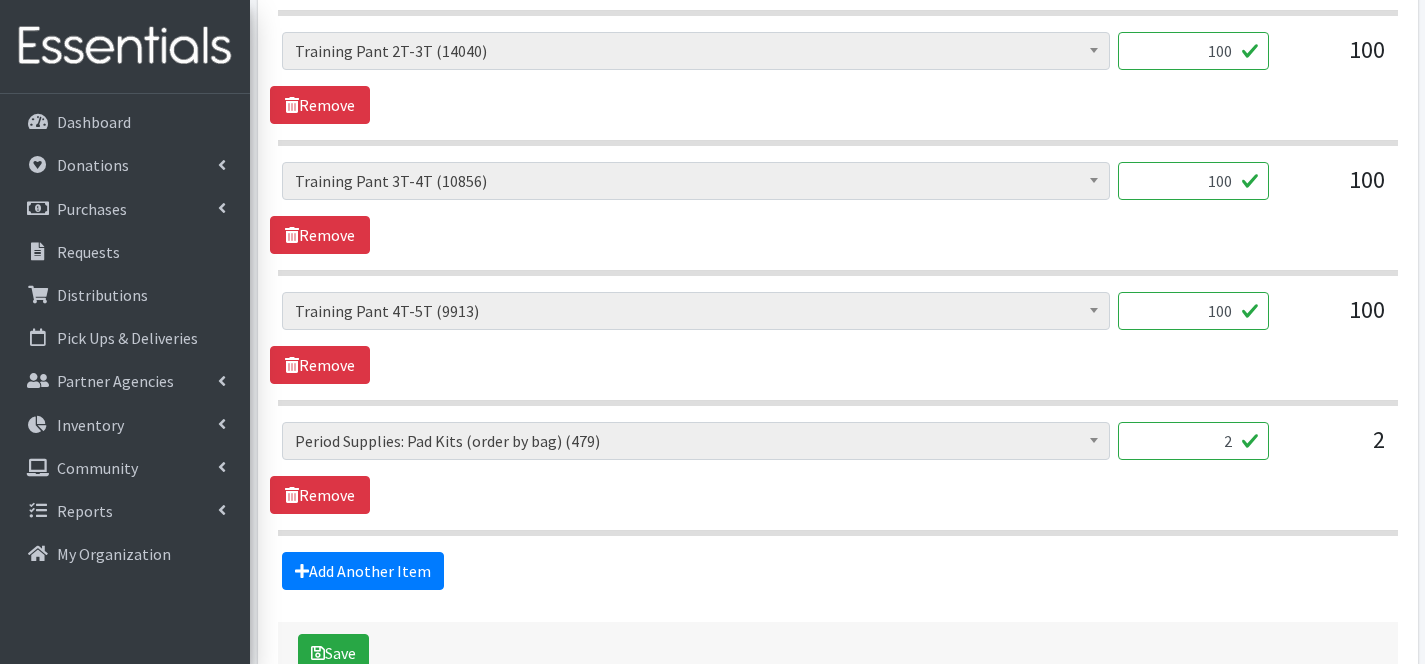 scroll, scrollTop: 1978, scrollLeft: 0, axis: vertical 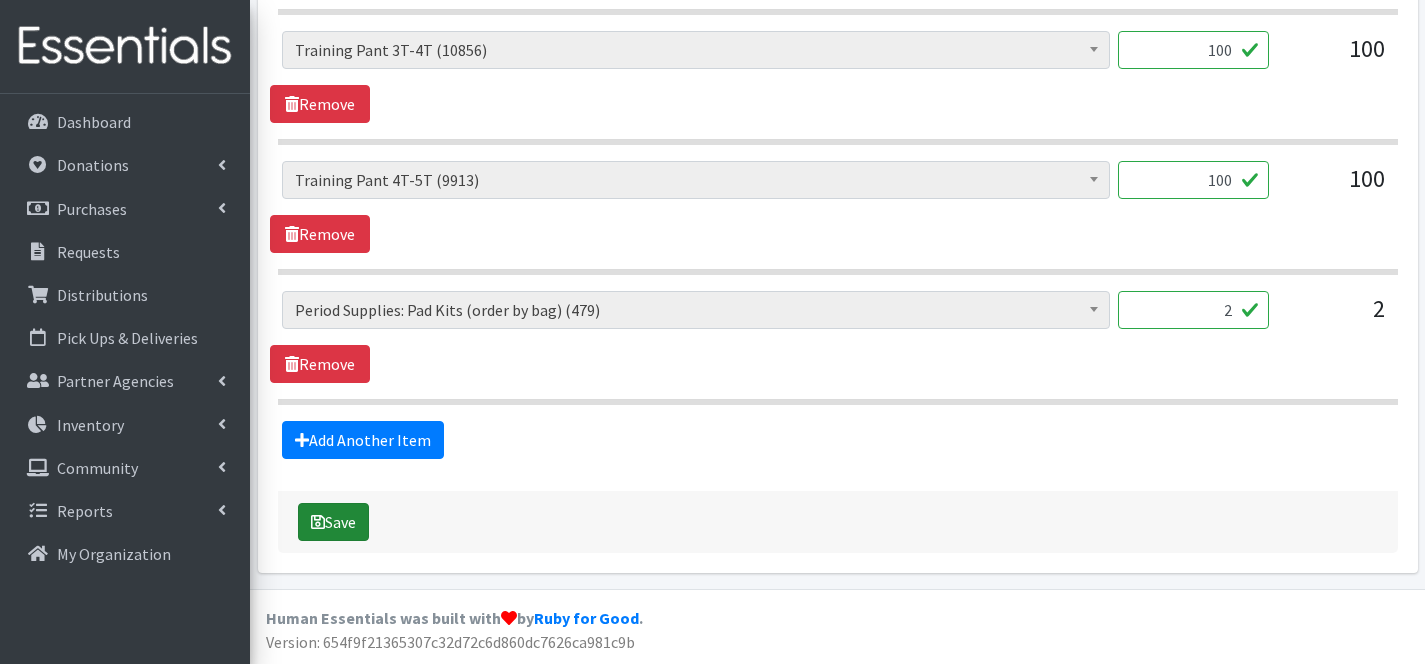 click on "Save" at bounding box center [333, 522] 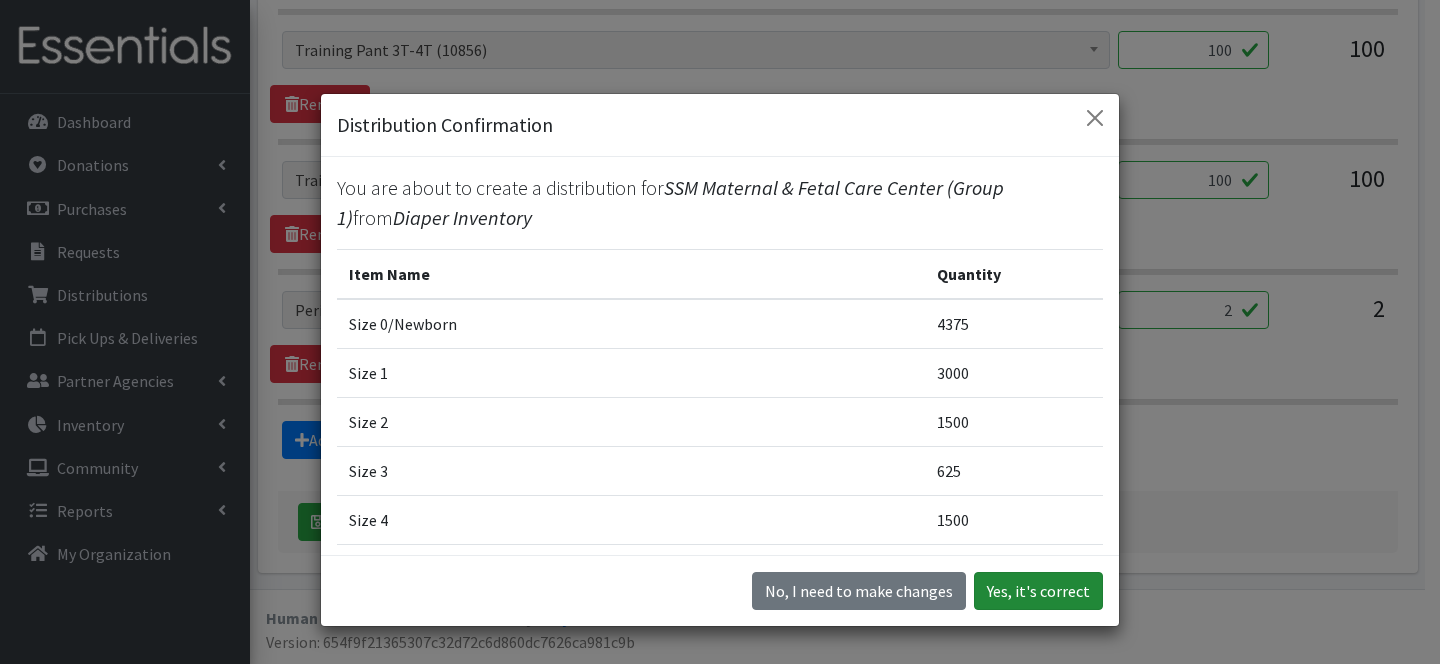 click on "Yes, it's correct" at bounding box center (1038, 591) 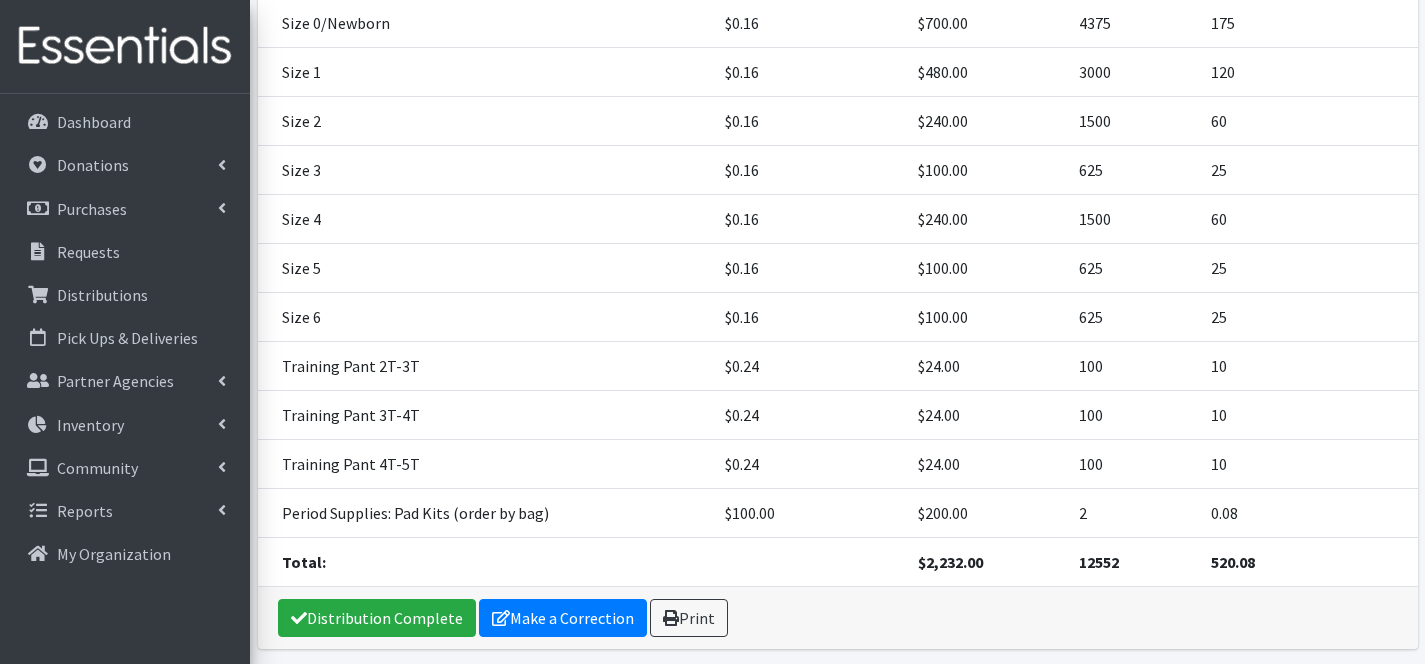 scroll, scrollTop: 472, scrollLeft: 0, axis: vertical 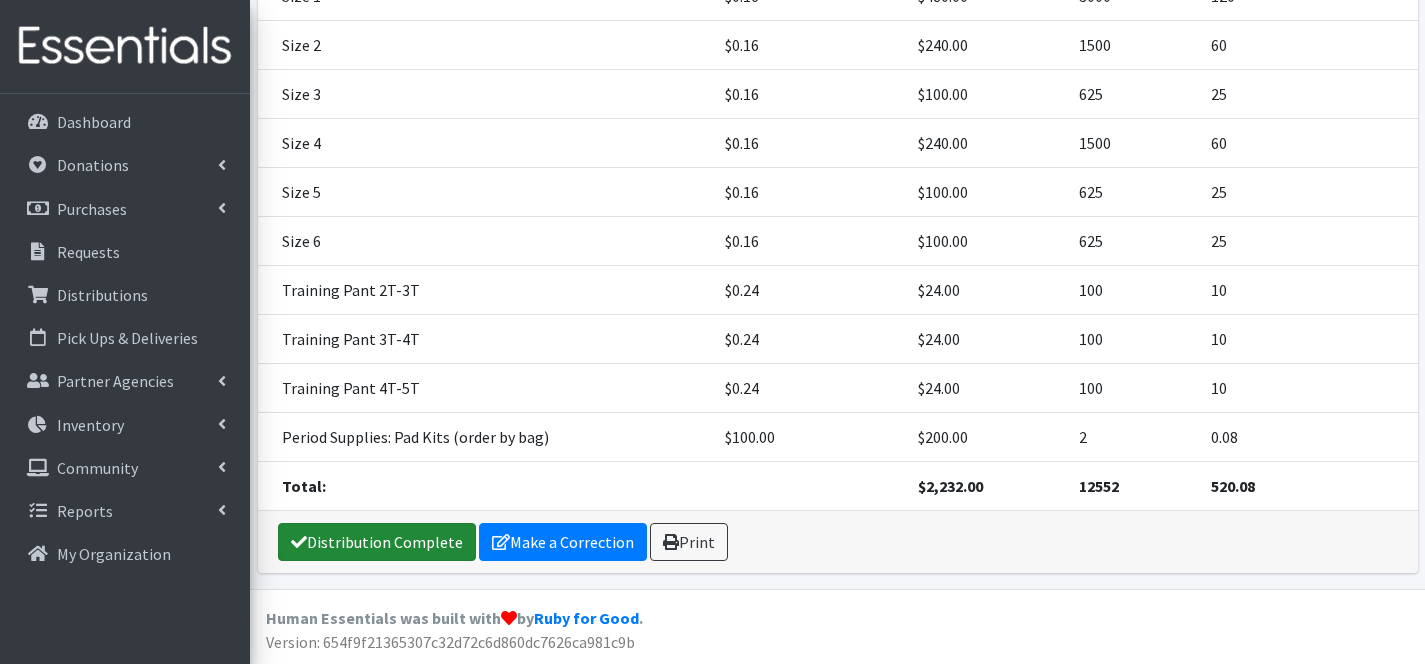 click on "Distribution Complete" at bounding box center (377, 542) 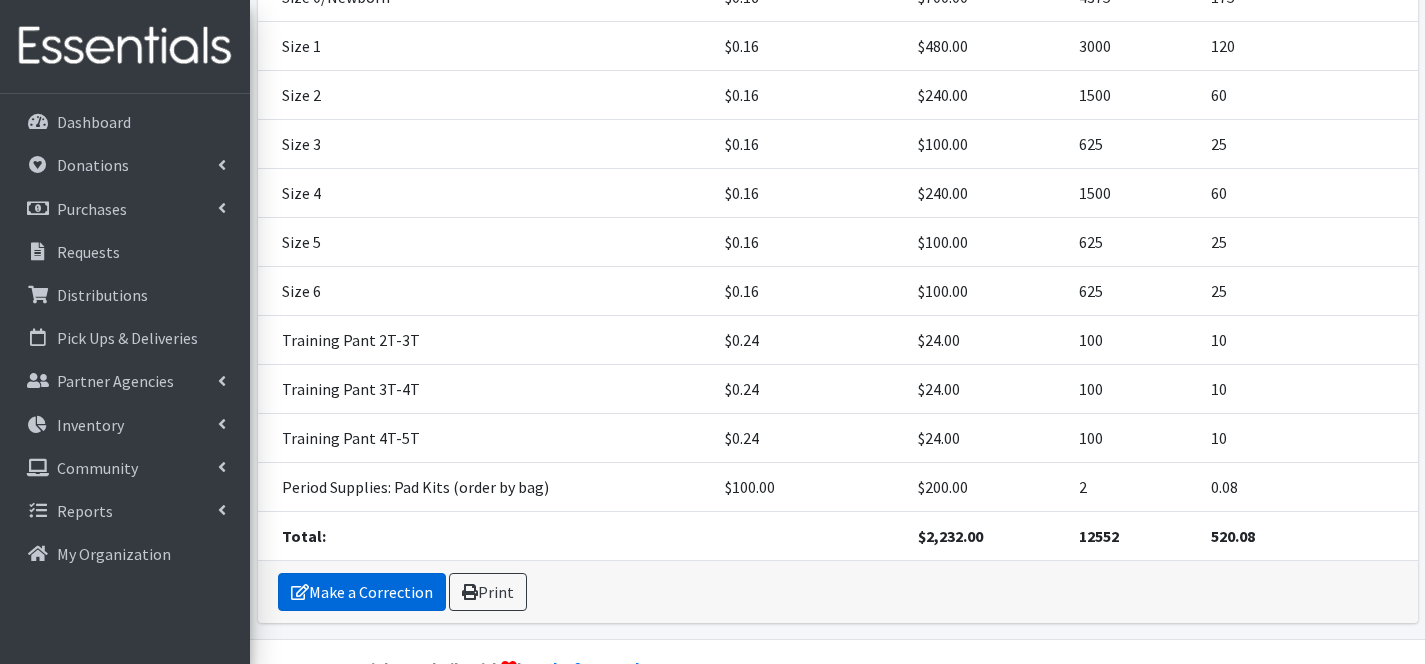 scroll, scrollTop: 472, scrollLeft: 0, axis: vertical 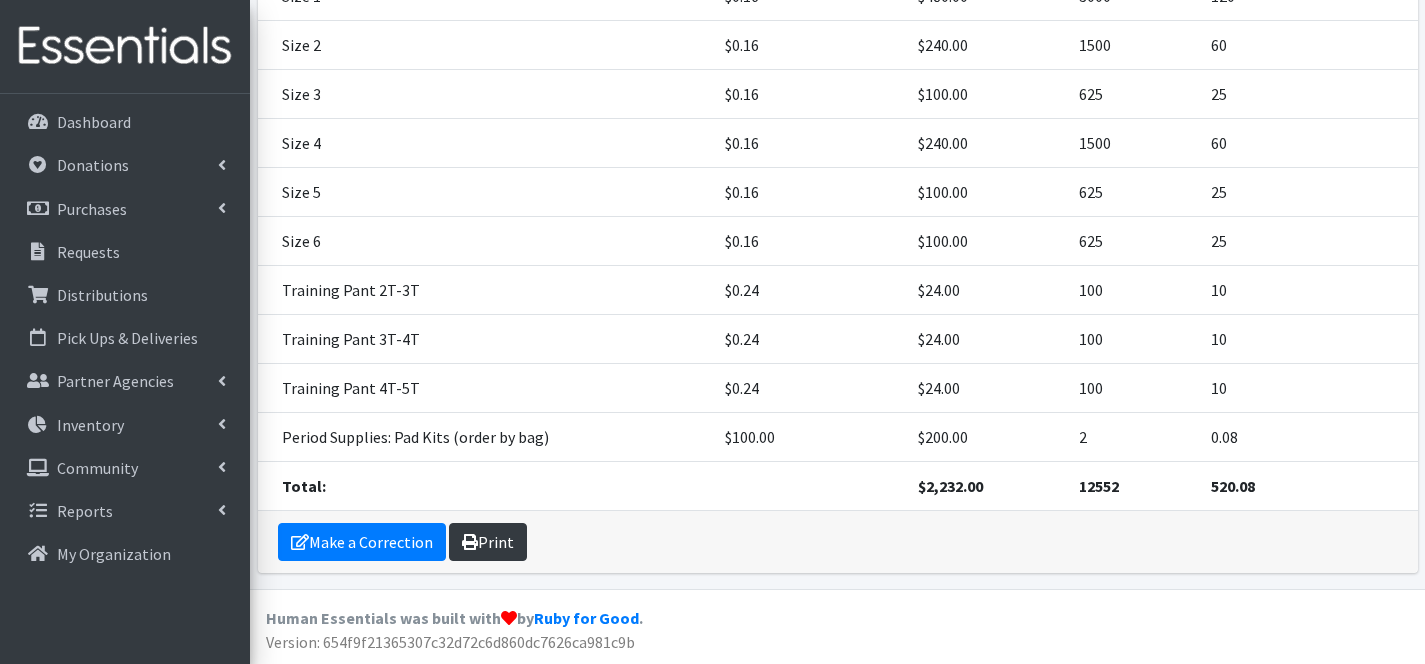 click on "Print" at bounding box center [488, 542] 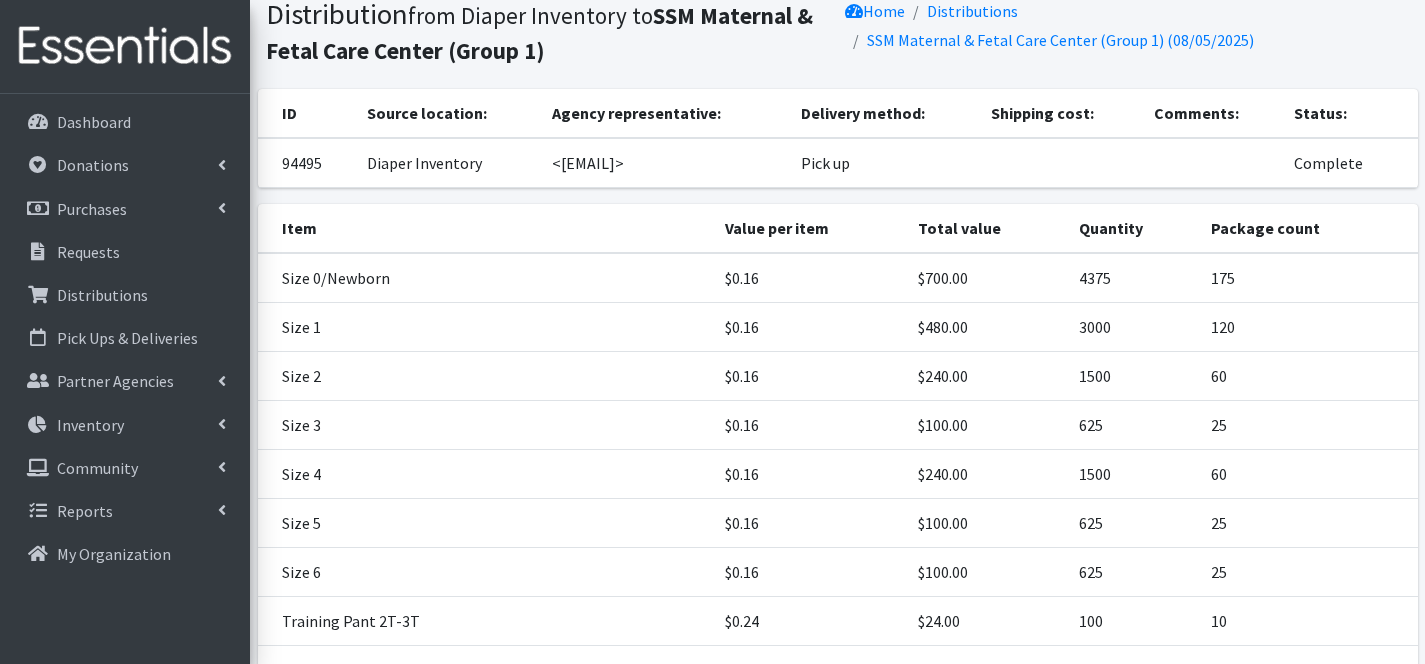 scroll, scrollTop: 0, scrollLeft: 0, axis: both 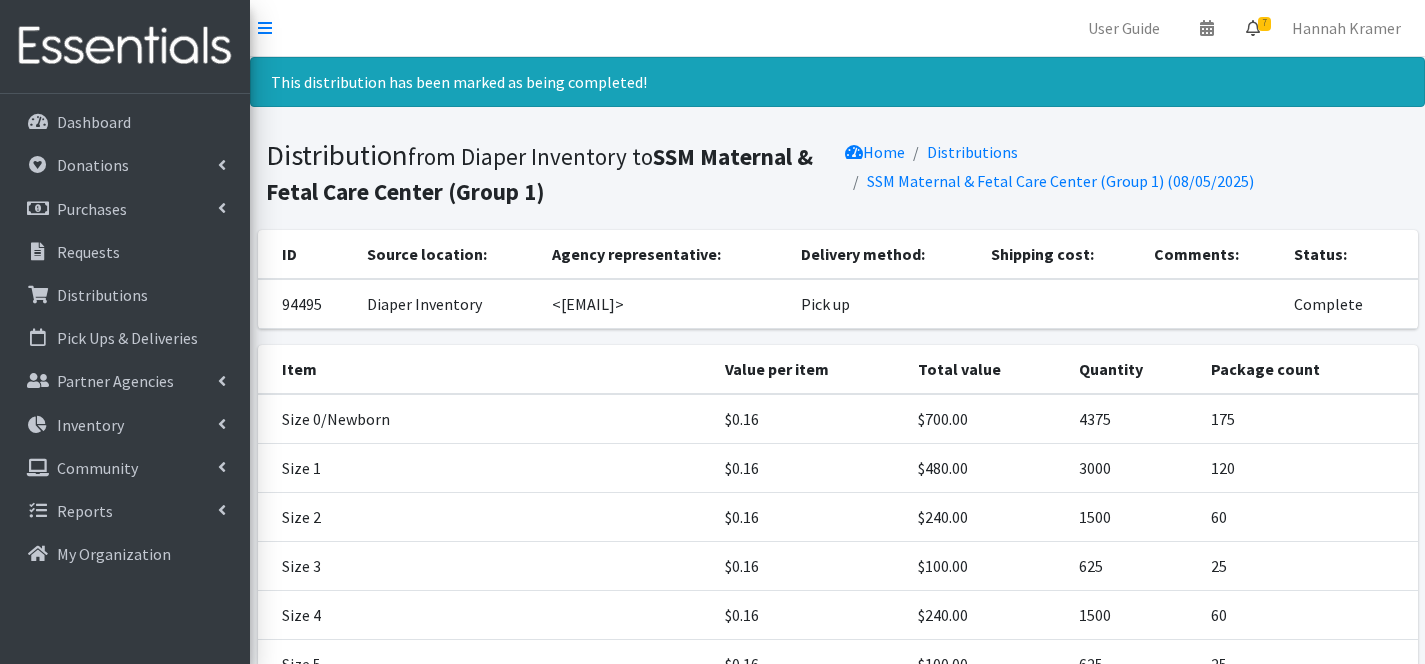 click at bounding box center [1253, 28] 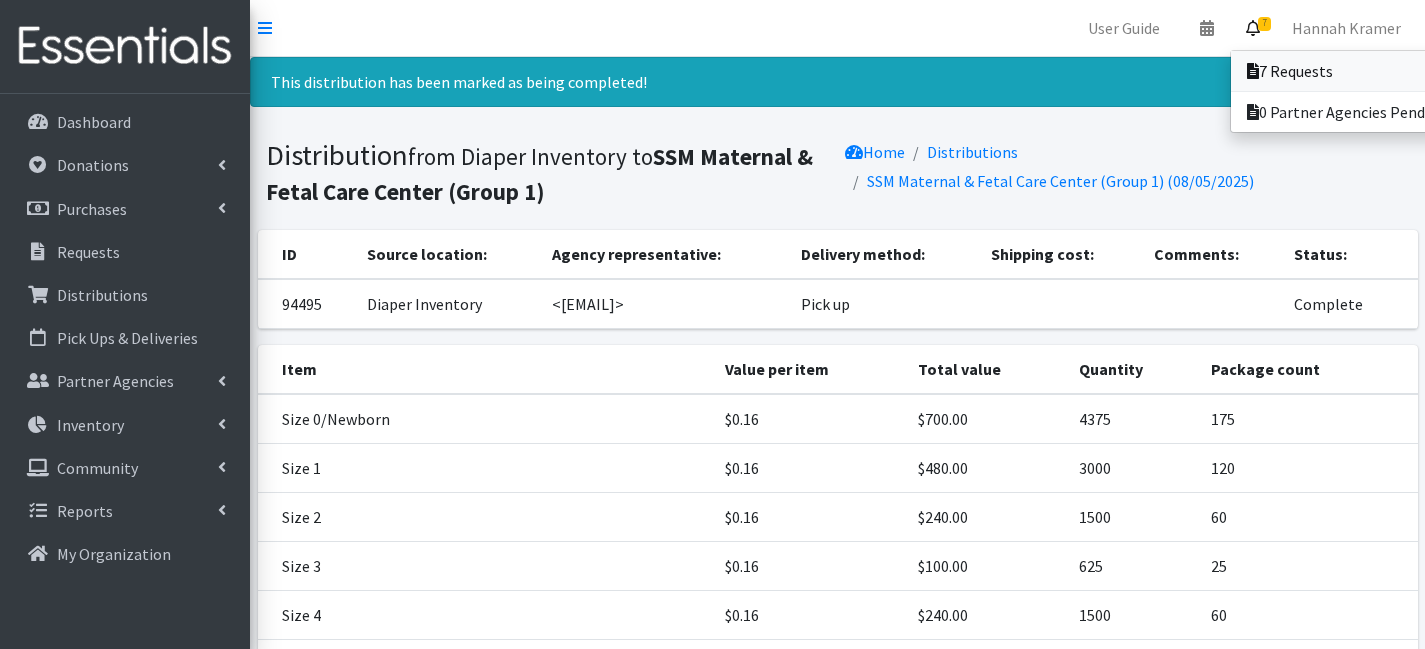 click on "7
Requests" at bounding box center (1370, 71) 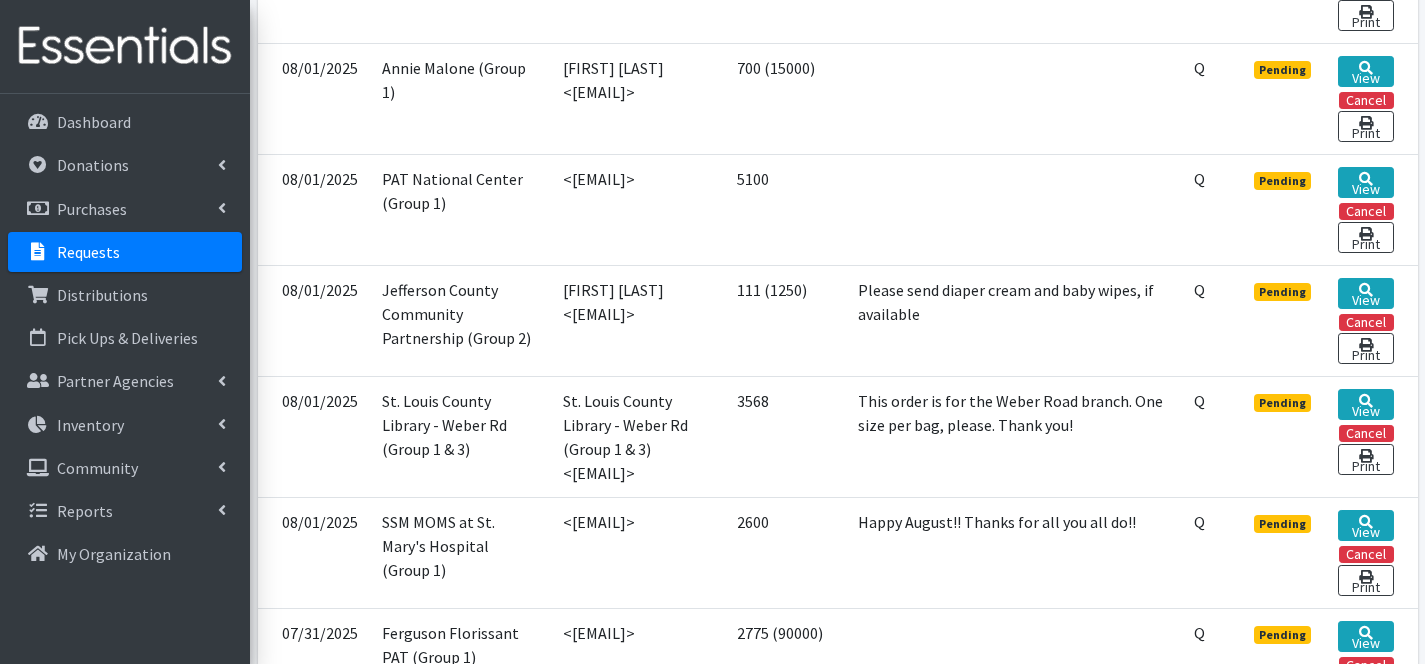 scroll, scrollTop: 756, scrollLeft: 0, axis: vertical 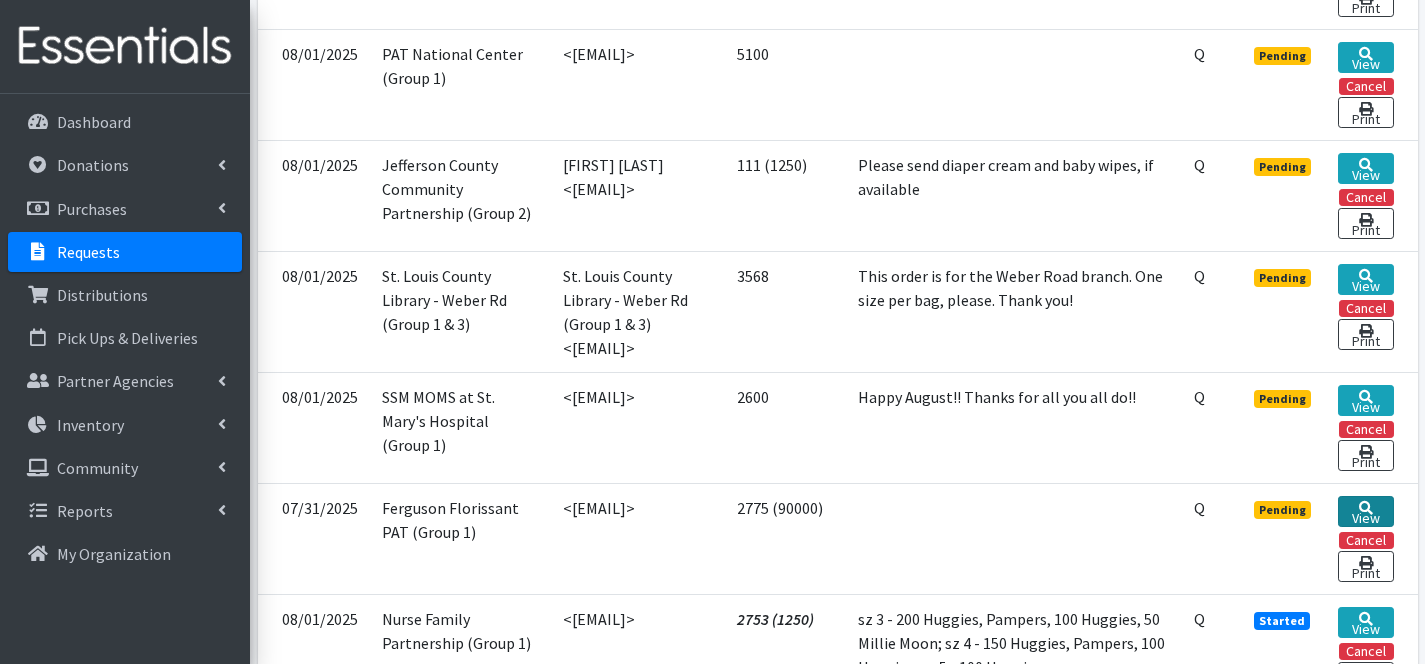 click on "View" at bounding box center (1365, 511) 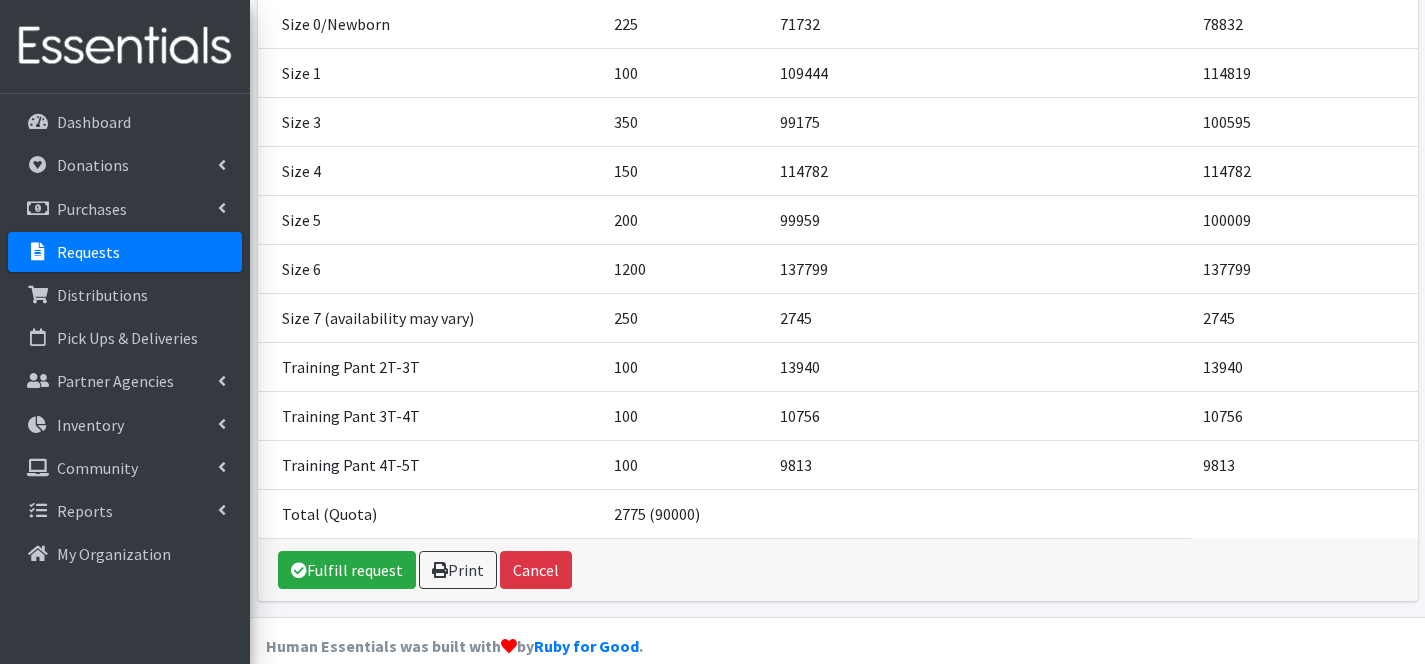scroll, scrollTop: 317, scrollLeft: 0, axis: vertical 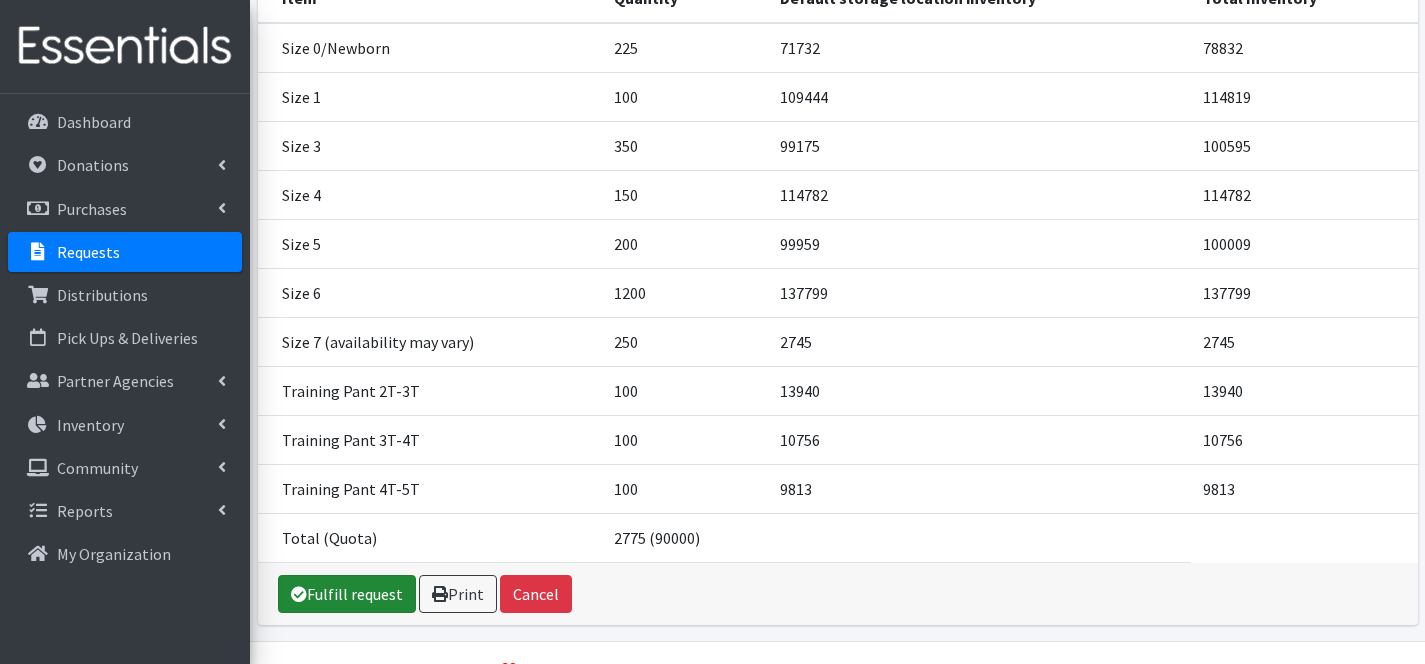 click on "Fulfill request" at bounding box center [347, 594] 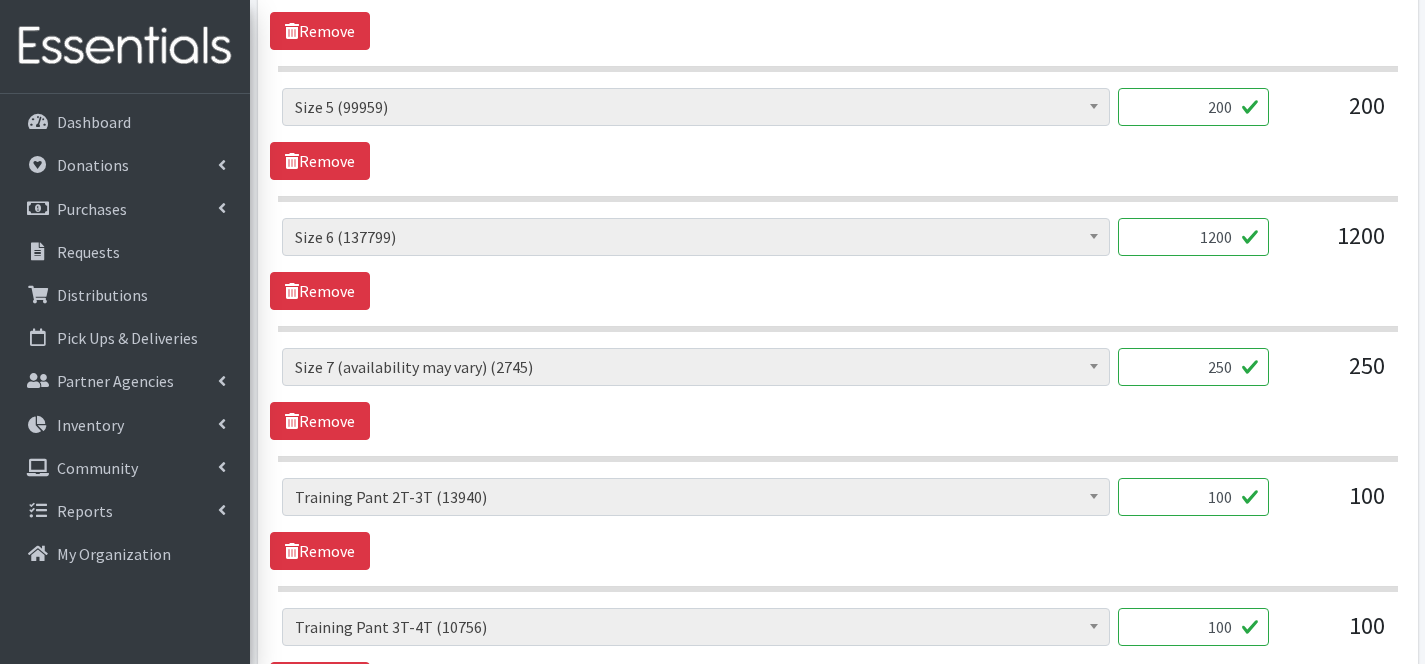 scroll, scrollTop: 1848, scrollLeft: 0, axis: vertical 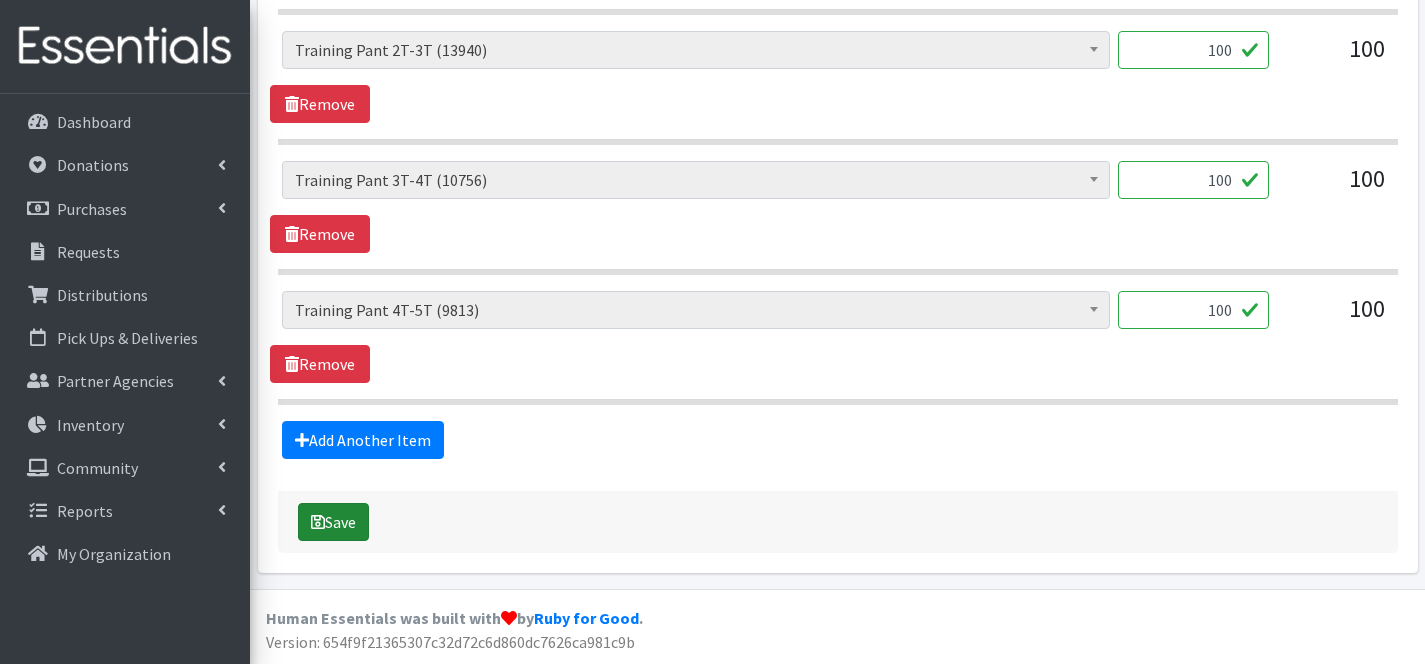 click on "Save" at bounding box center [333, 522] 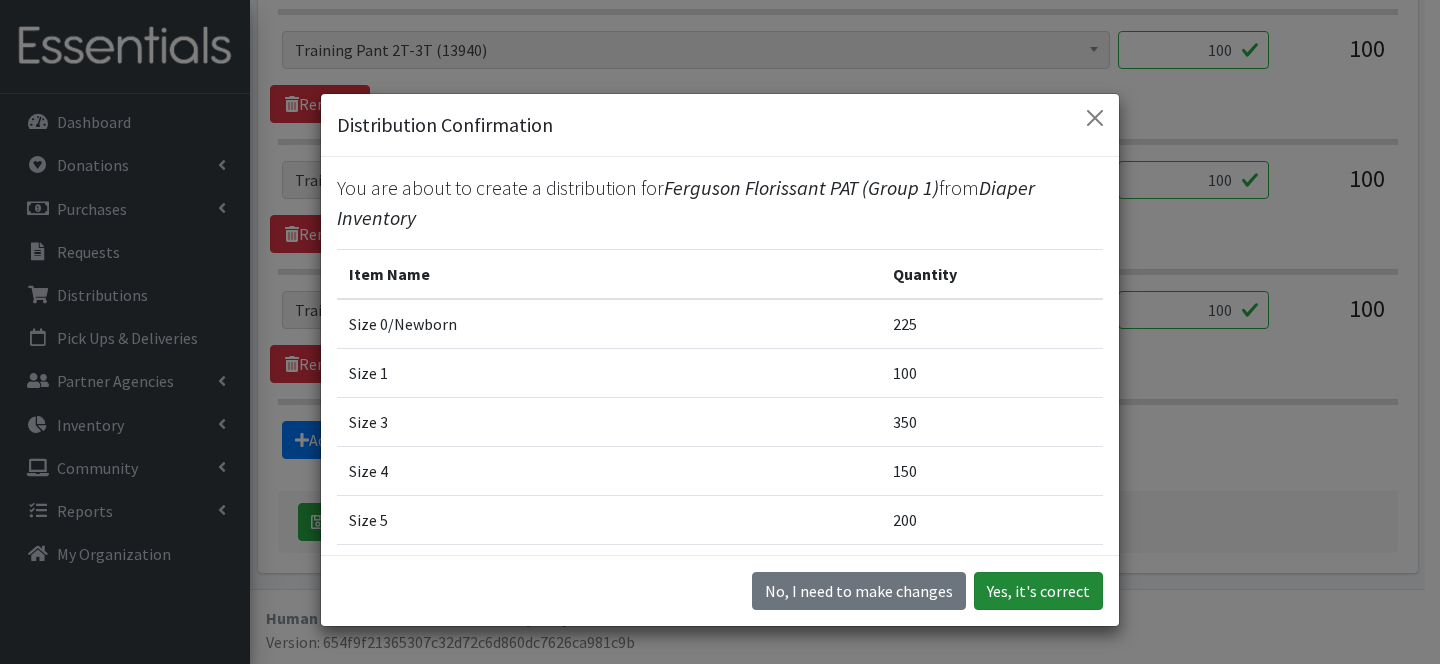 click on "Yes, it's correct" at bounding box center [1038, 591] 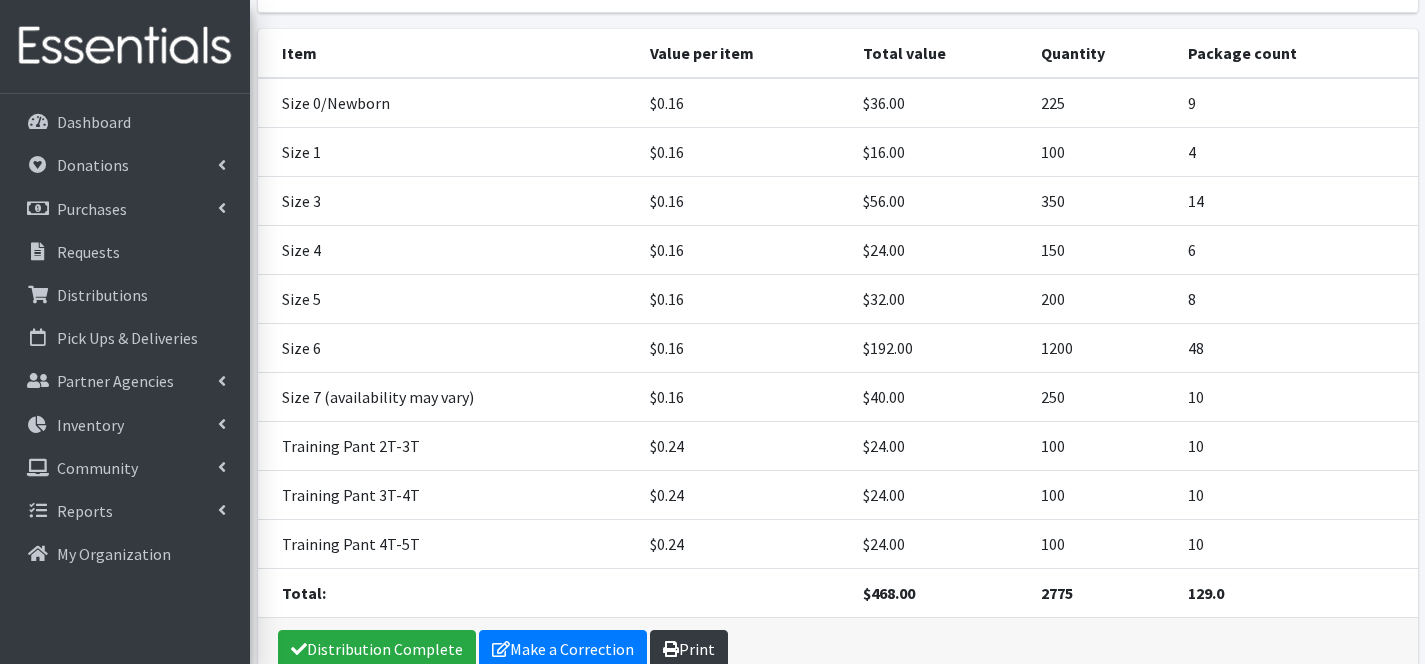 scroll, scrollTop: 423, scrollLeft: 0, axis: vertical 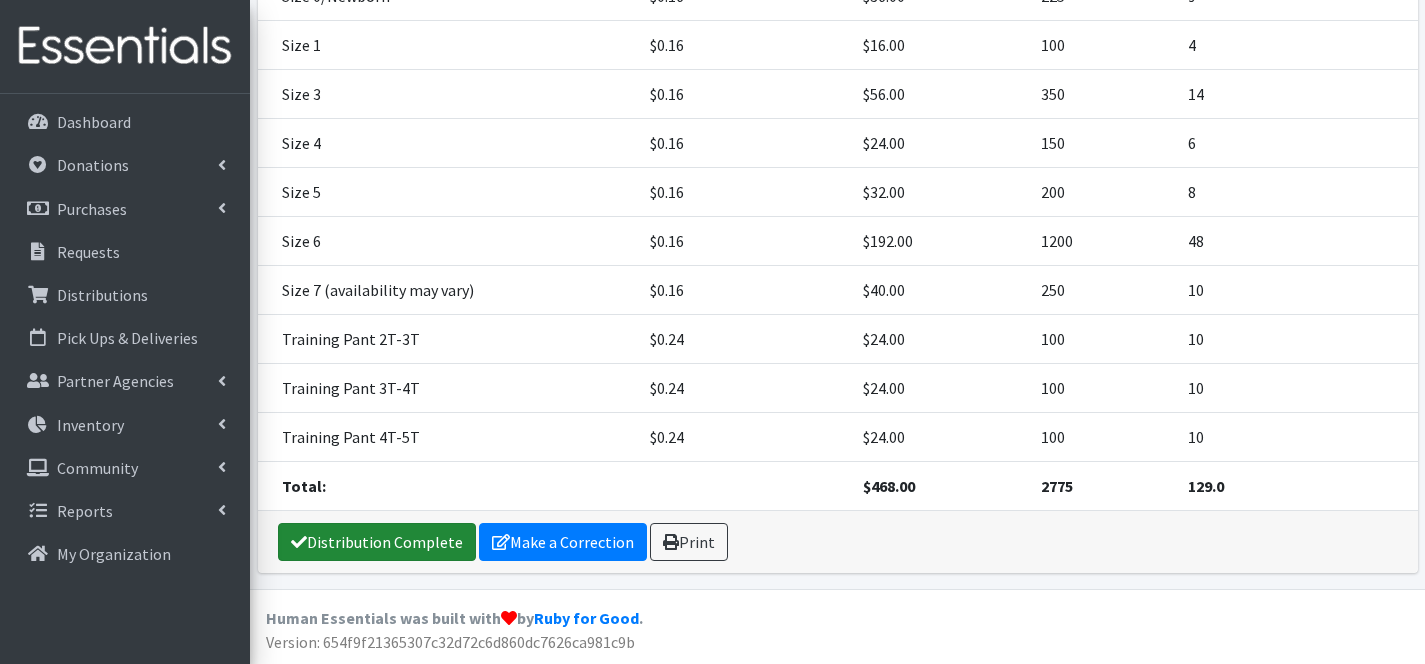 click on "Distribution Complete" at bounding box center [377, 542] 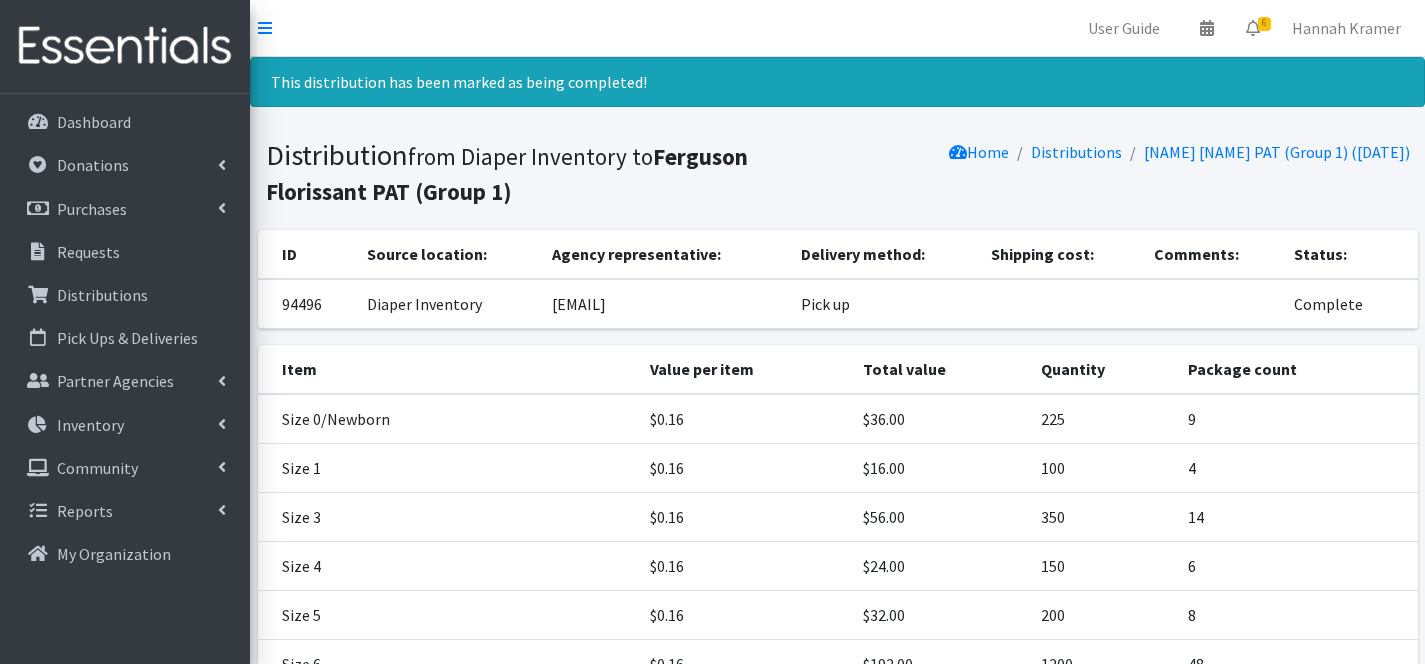 scroll, scrollTop: 423, scrollLeft: 0, axis: vertical 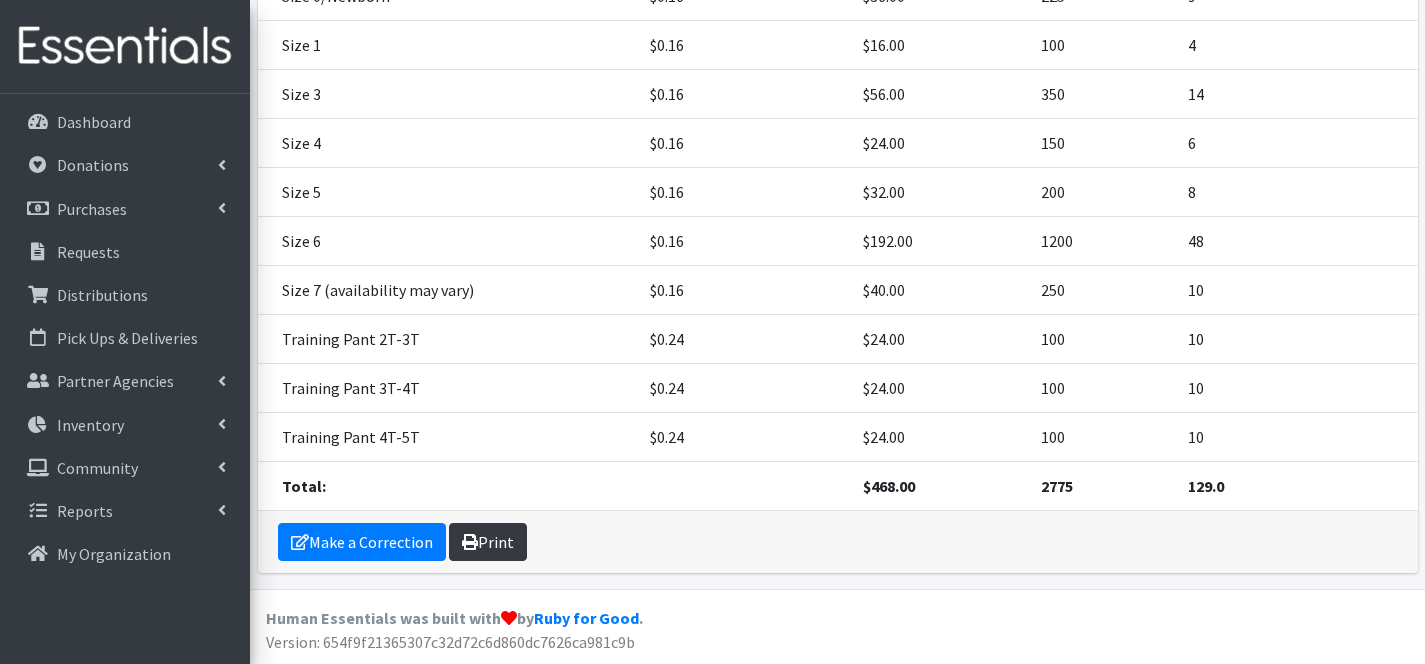 click on "Print" at bounding box center (488, 542) 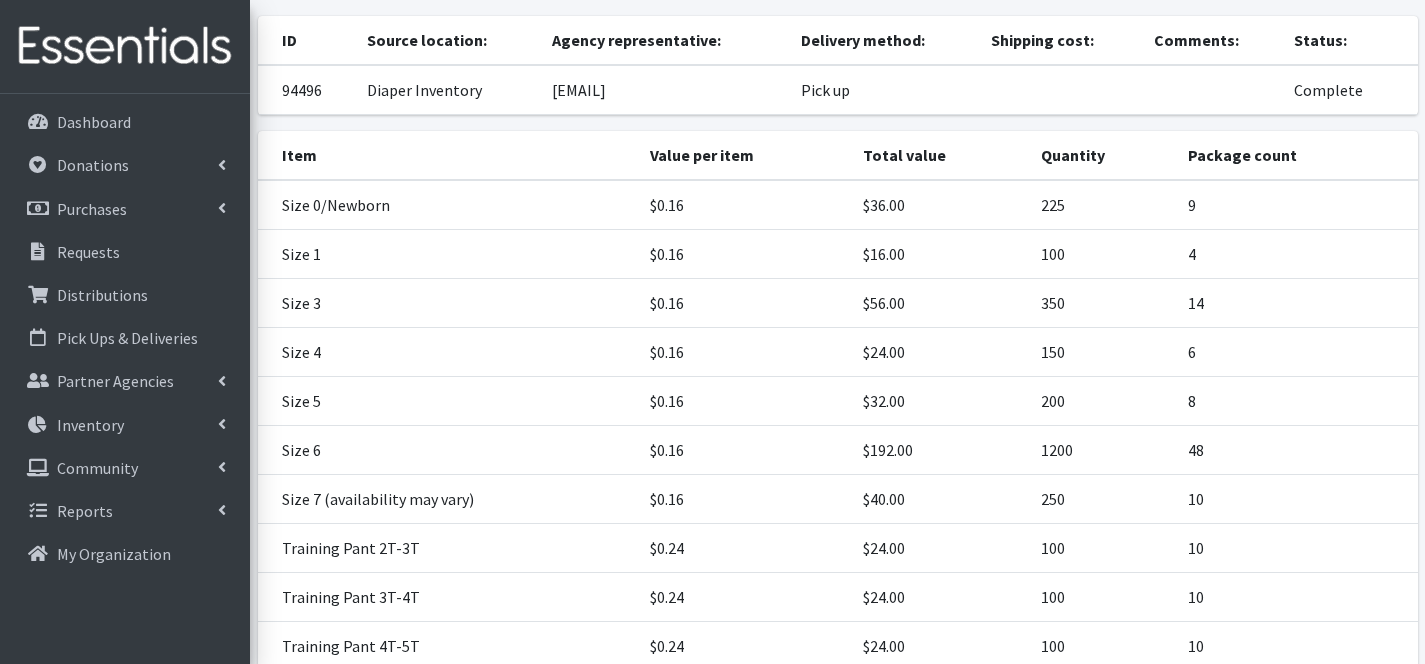 scroll, scrollTop: 0, scrollLeft: 0, axis: both 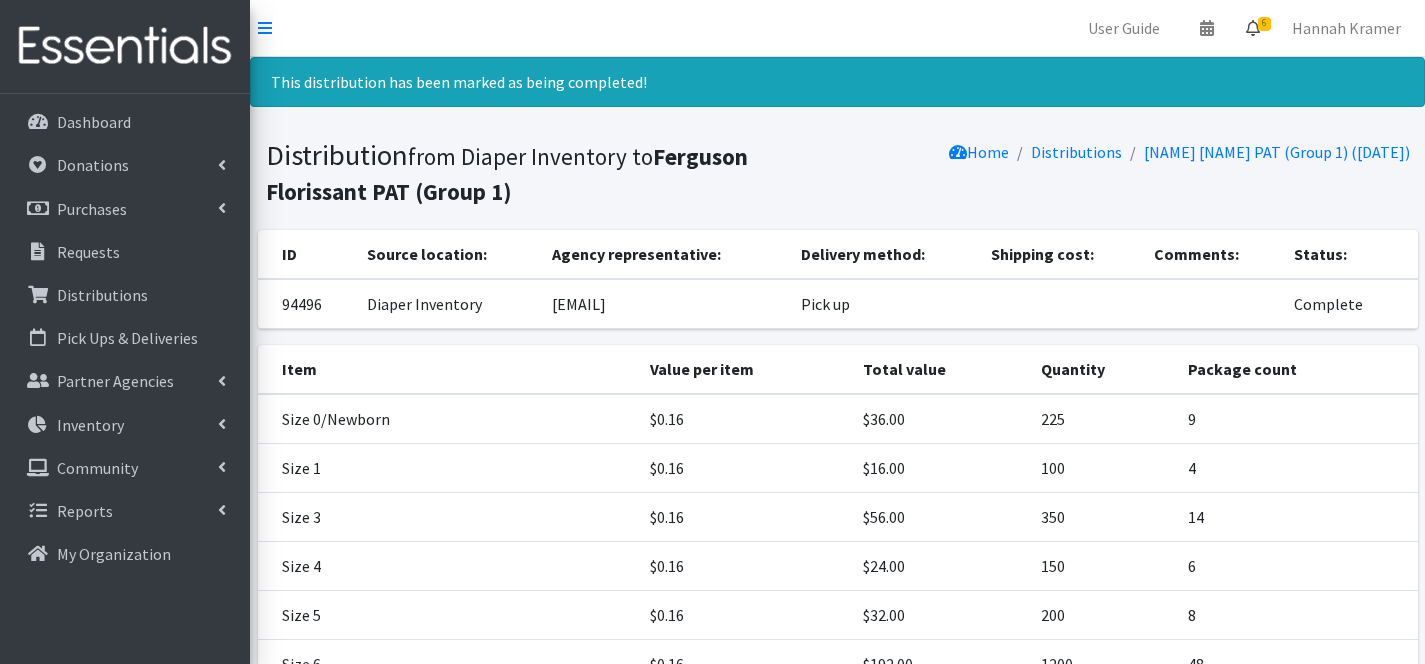 click at bounding box center [1253, 28] 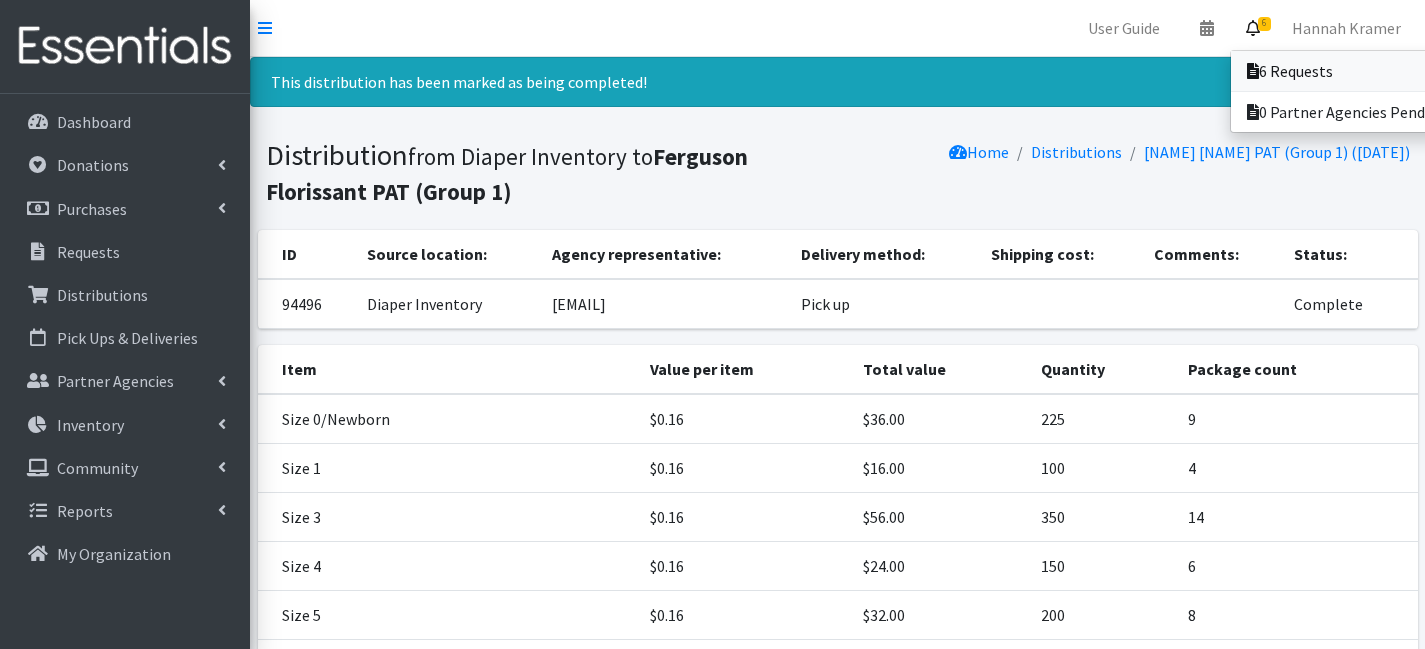 click at bounding box center [1253, 71] 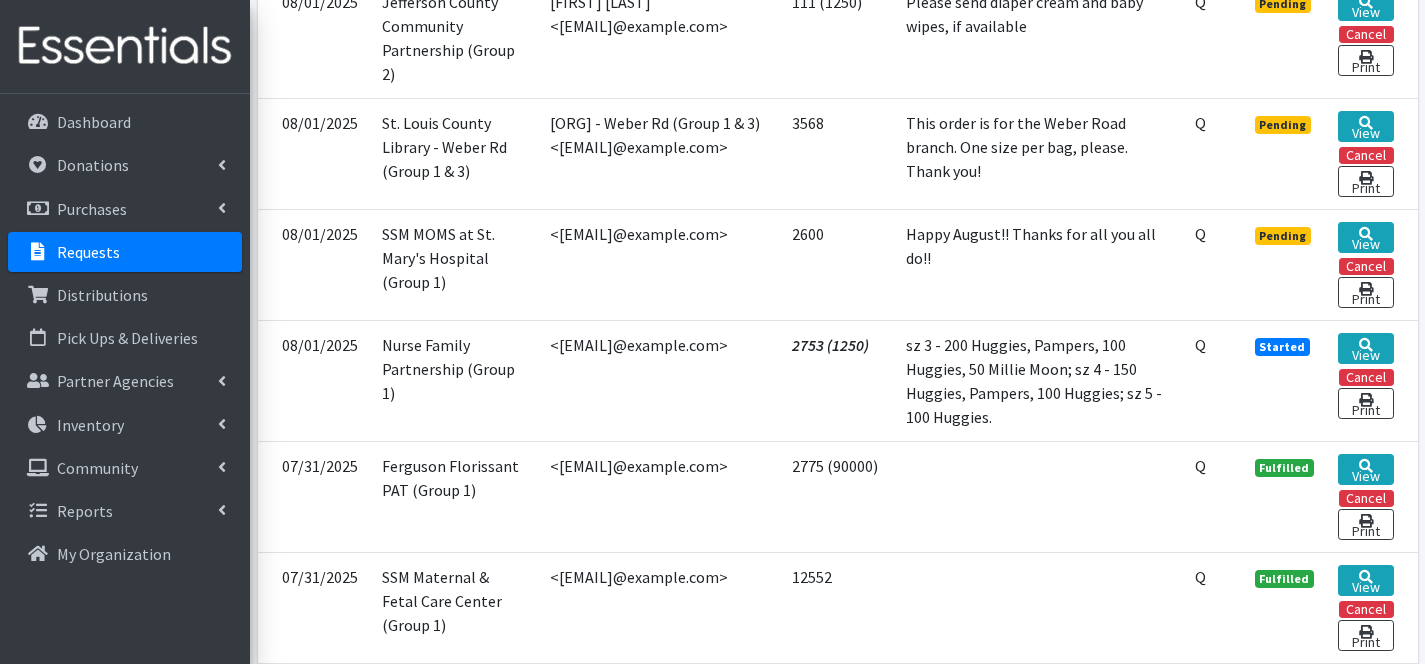 scroll, scrollTop: 905, scrollLeft: 0, axis: vertical 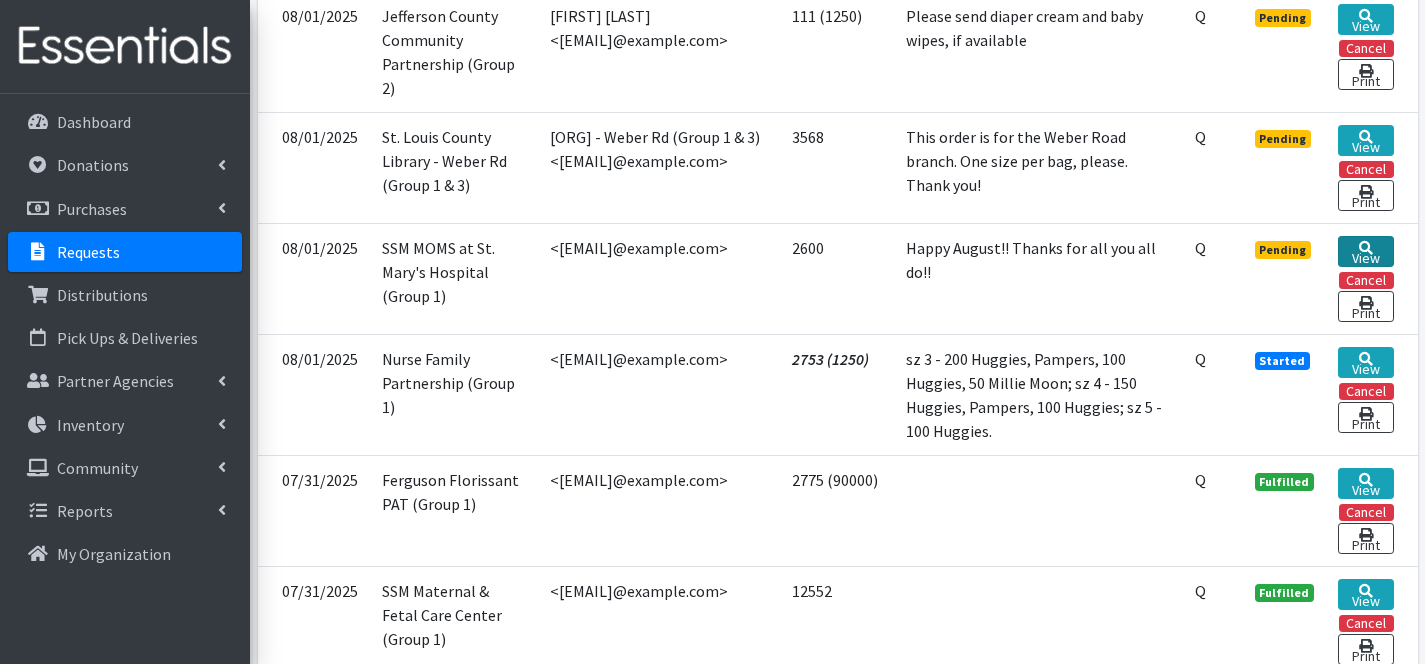 click on "View" at bounding box center (1365, 251) 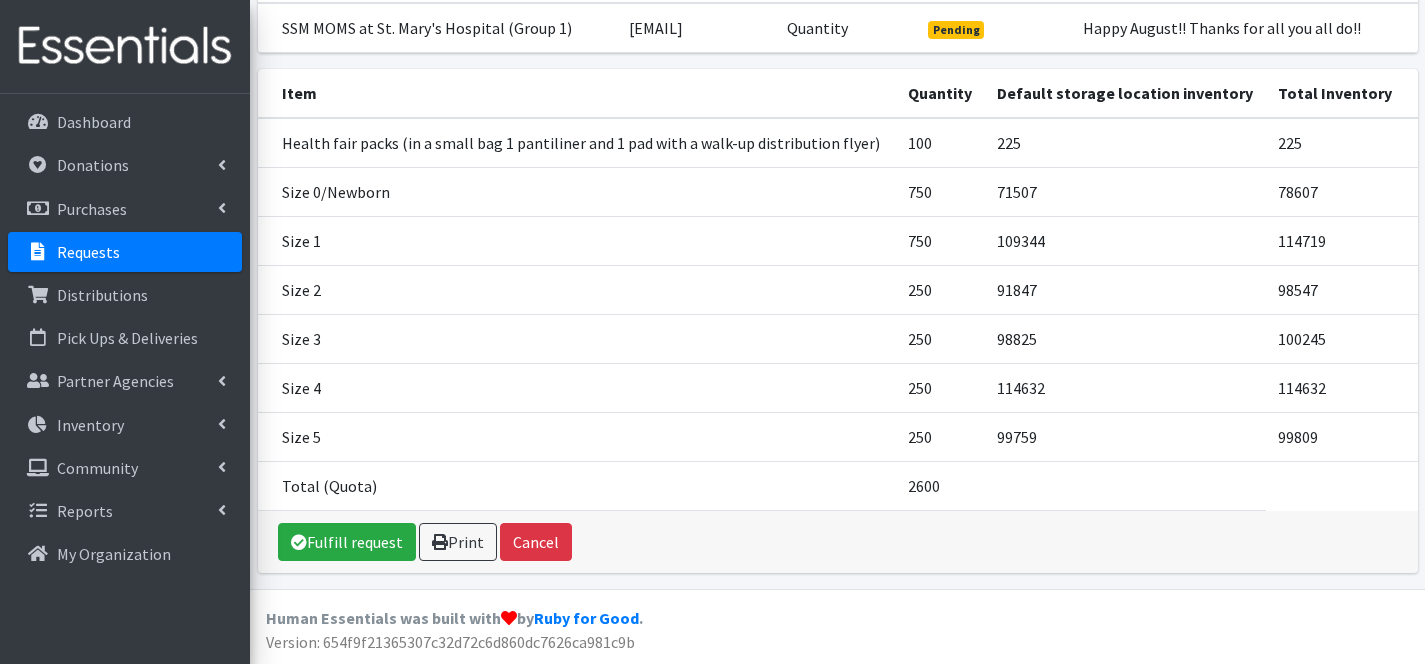 scroll, scrollTop: 293, scrollLeft: 0, axis: vertical 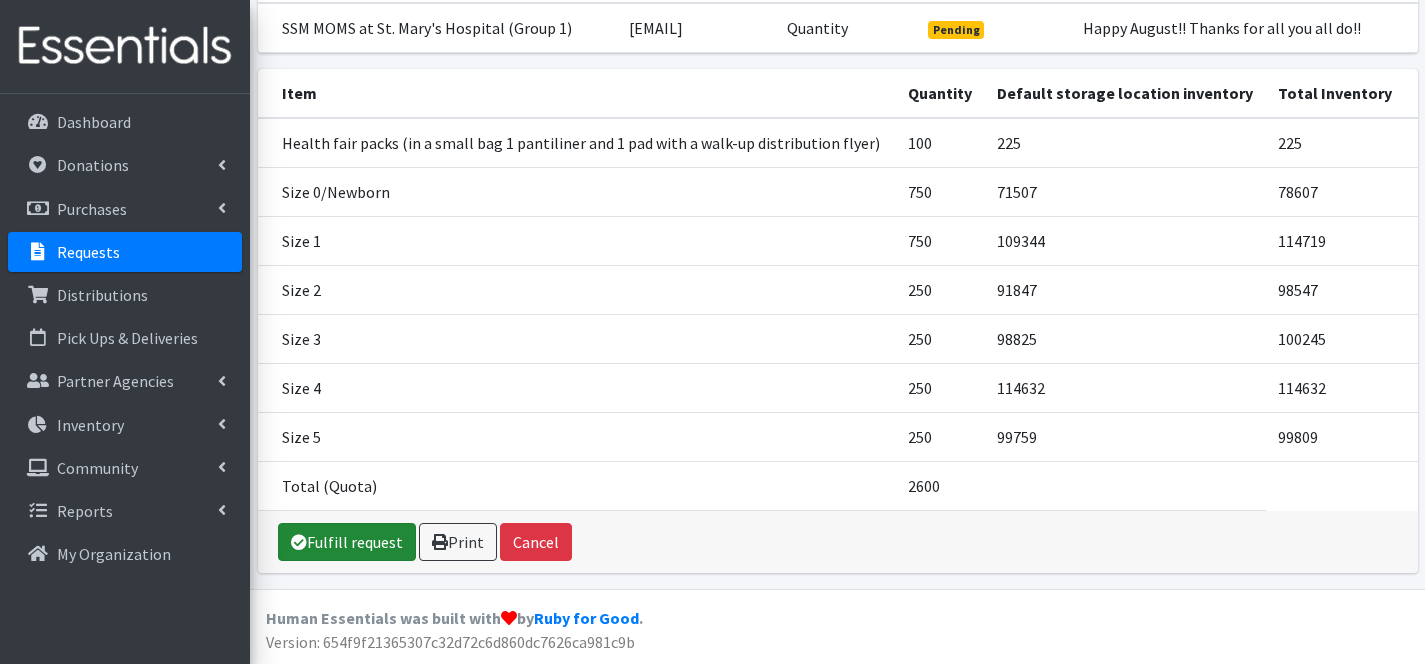 click on "Fulfill request" at bounding box center [347, 542] 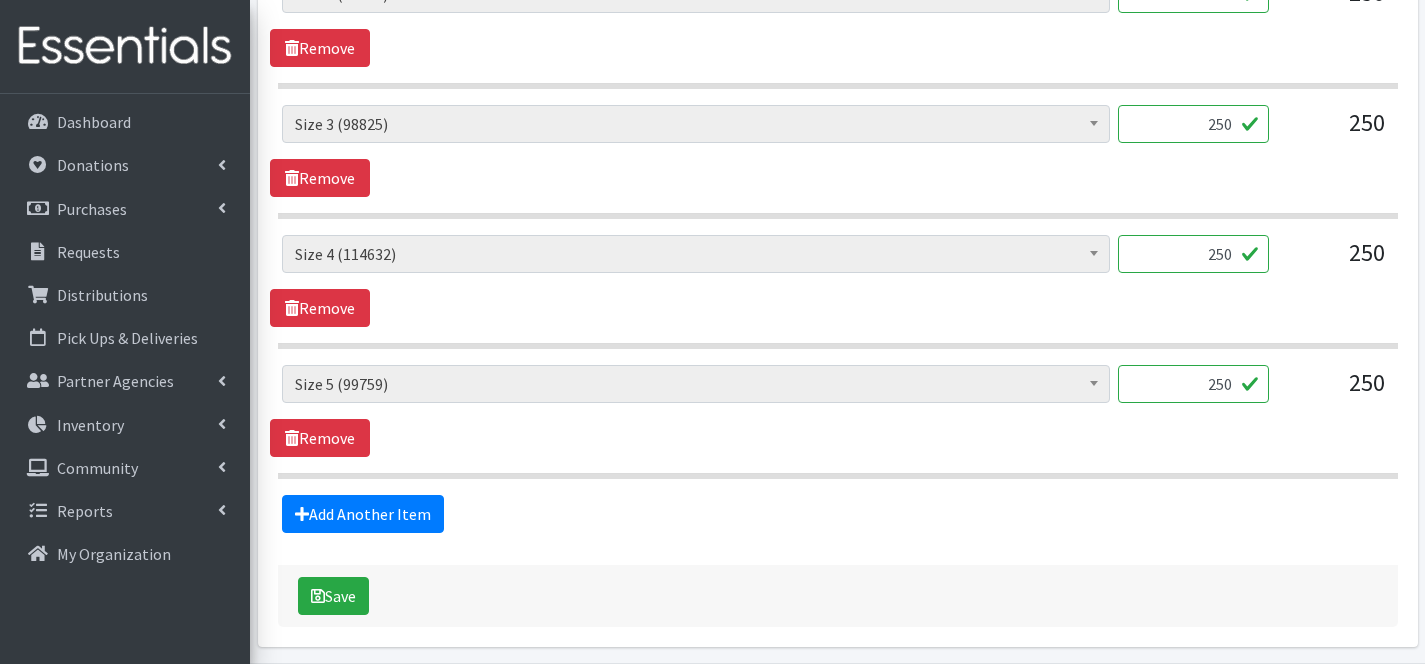 scroll, scrollTop: 1458, scrollLeft: 0, axis: vertical 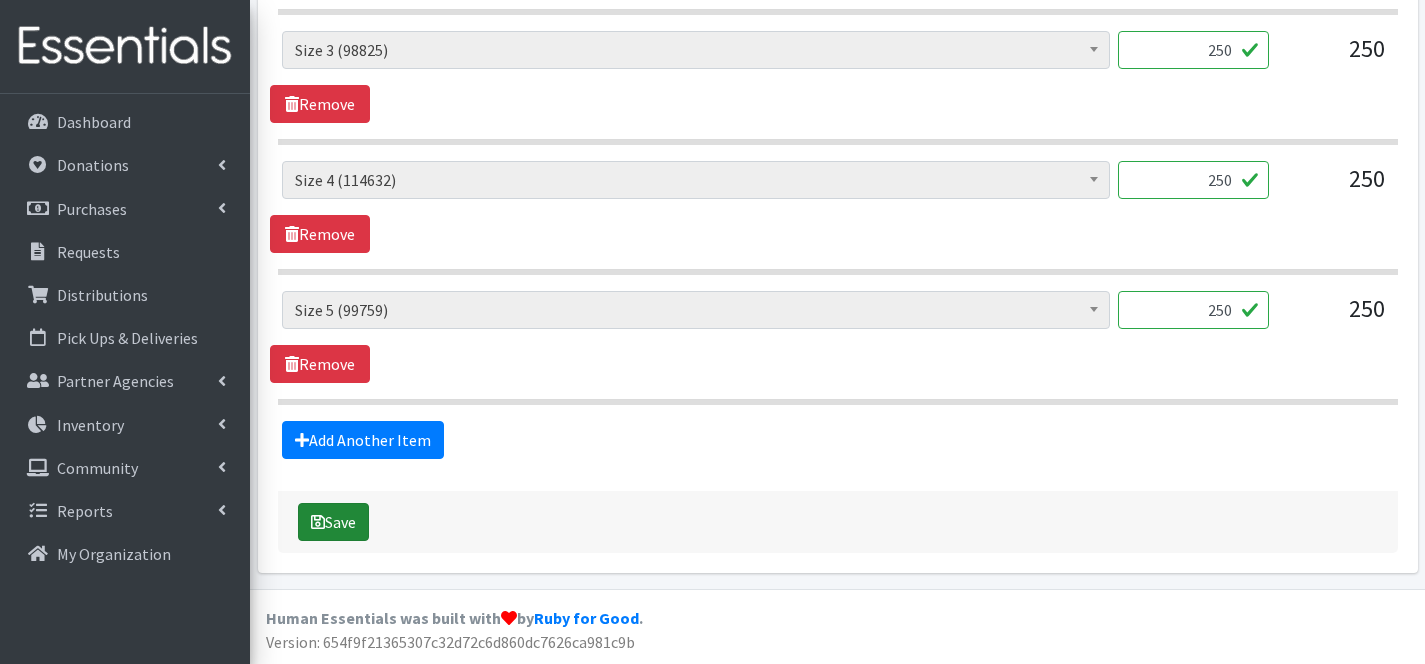 click on "Save" at bounding box center [333, 522] 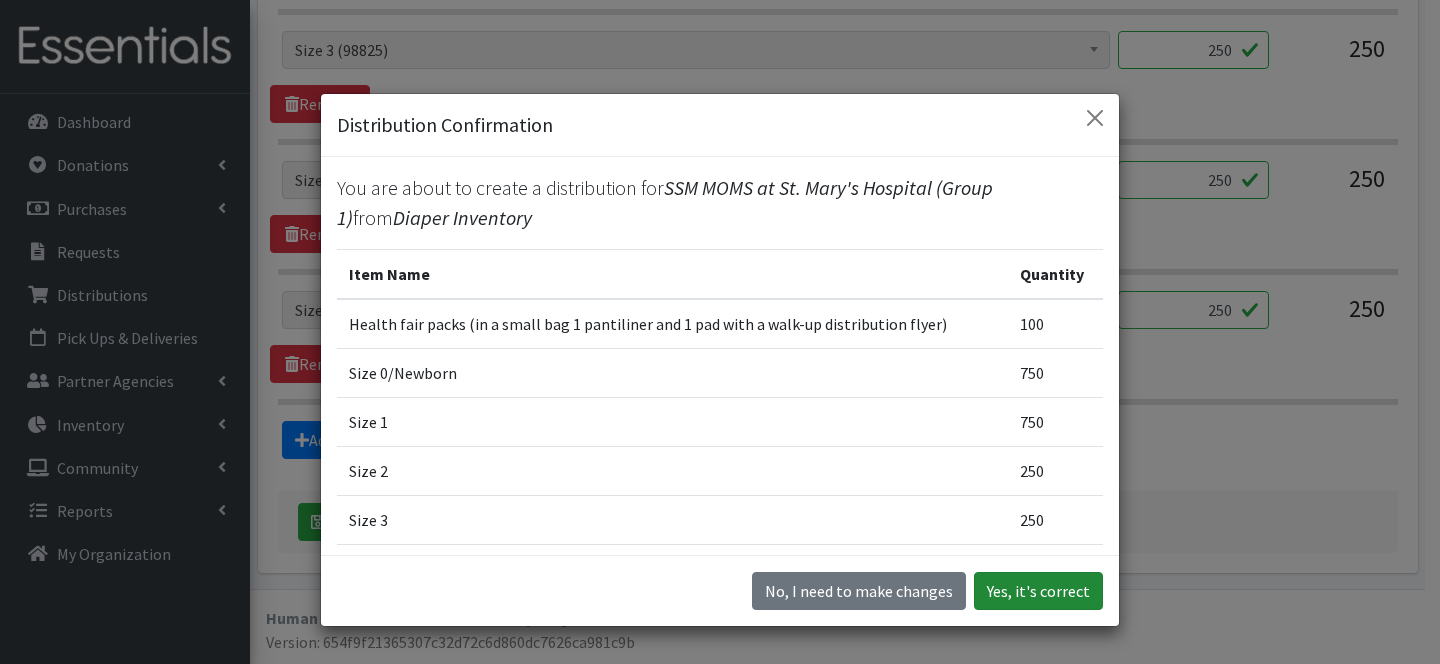 click on "Yes, it's correct" at bounding box center [1038, 591] 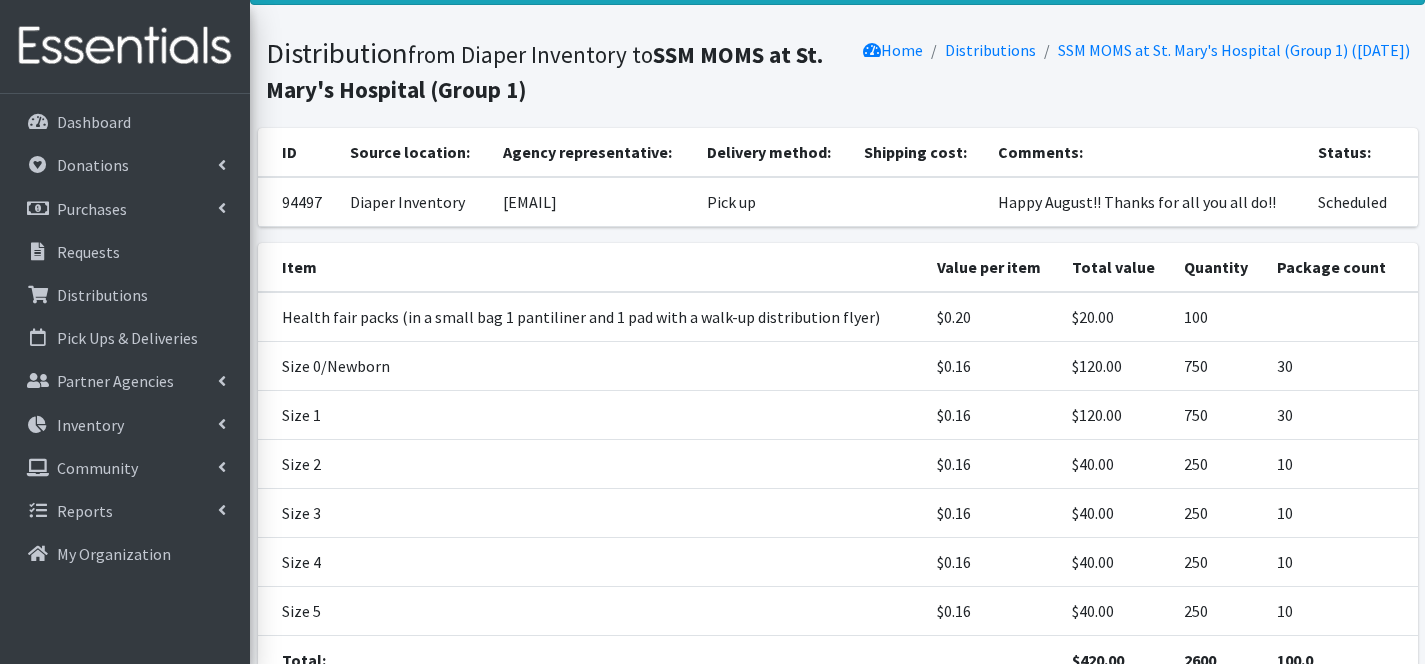 scroll, scrollTop: 0, scrollLeft: 0, axis: both 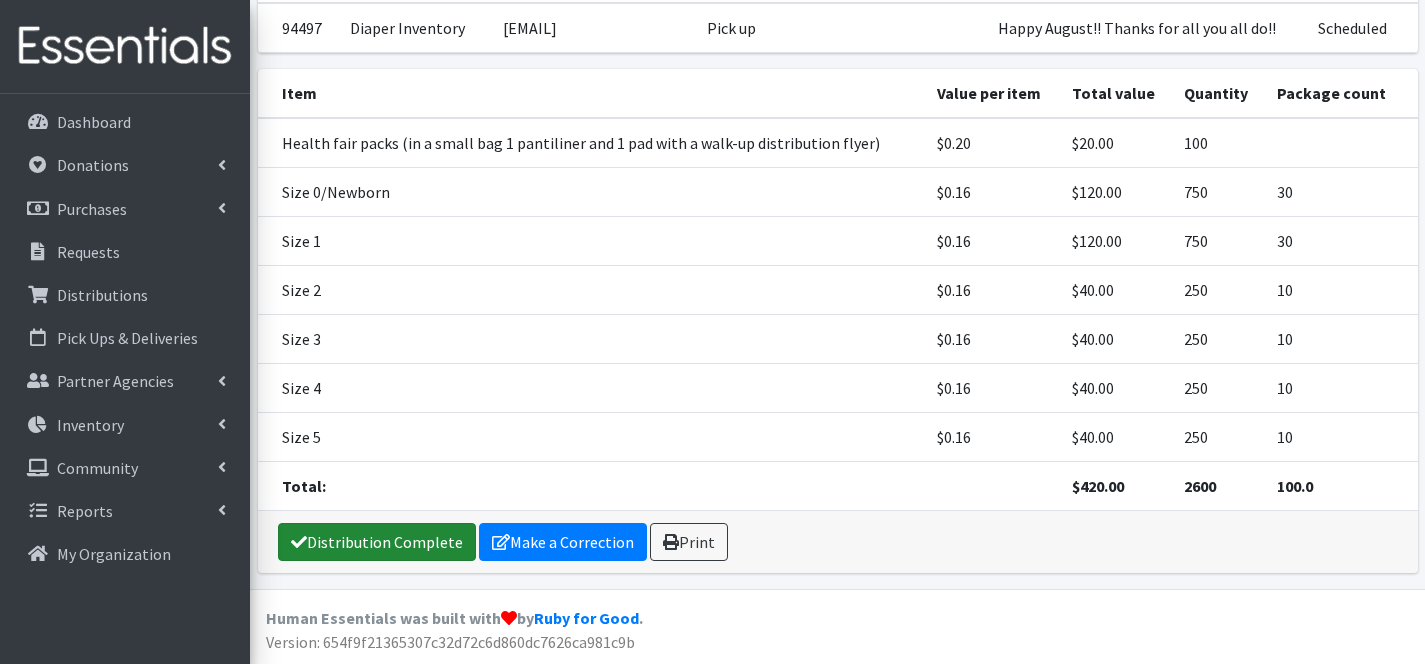 click on "Distribution Complete" at bounding box center [377, 542] 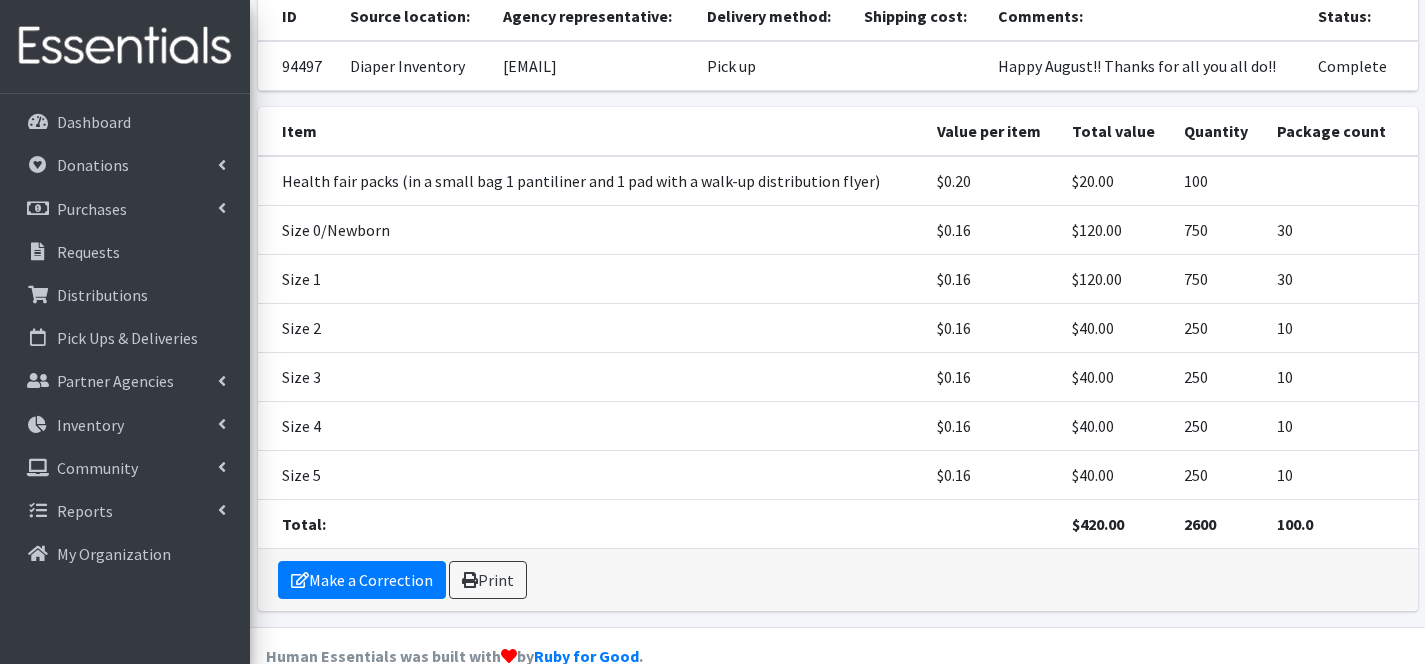 scroll, scrollTop: 324, scrollLeft: 0, axis: vertical 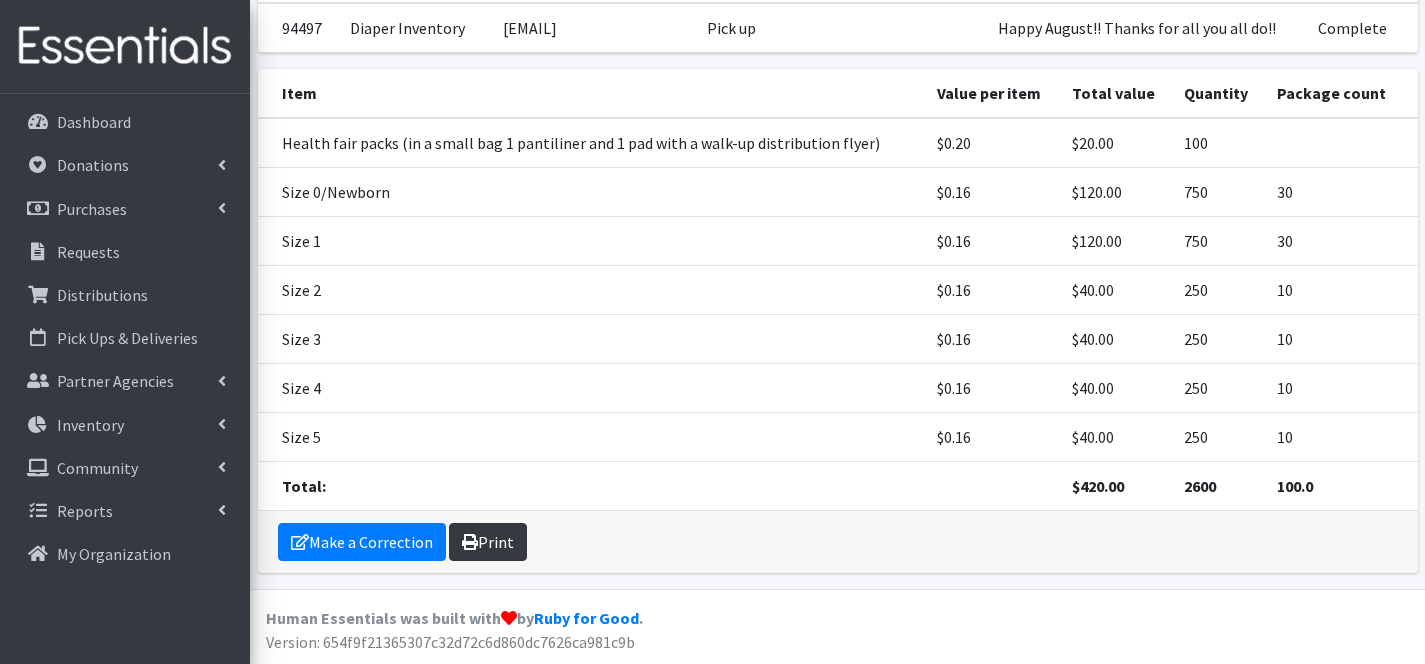click on "Print" at bounding box center [488, 542] 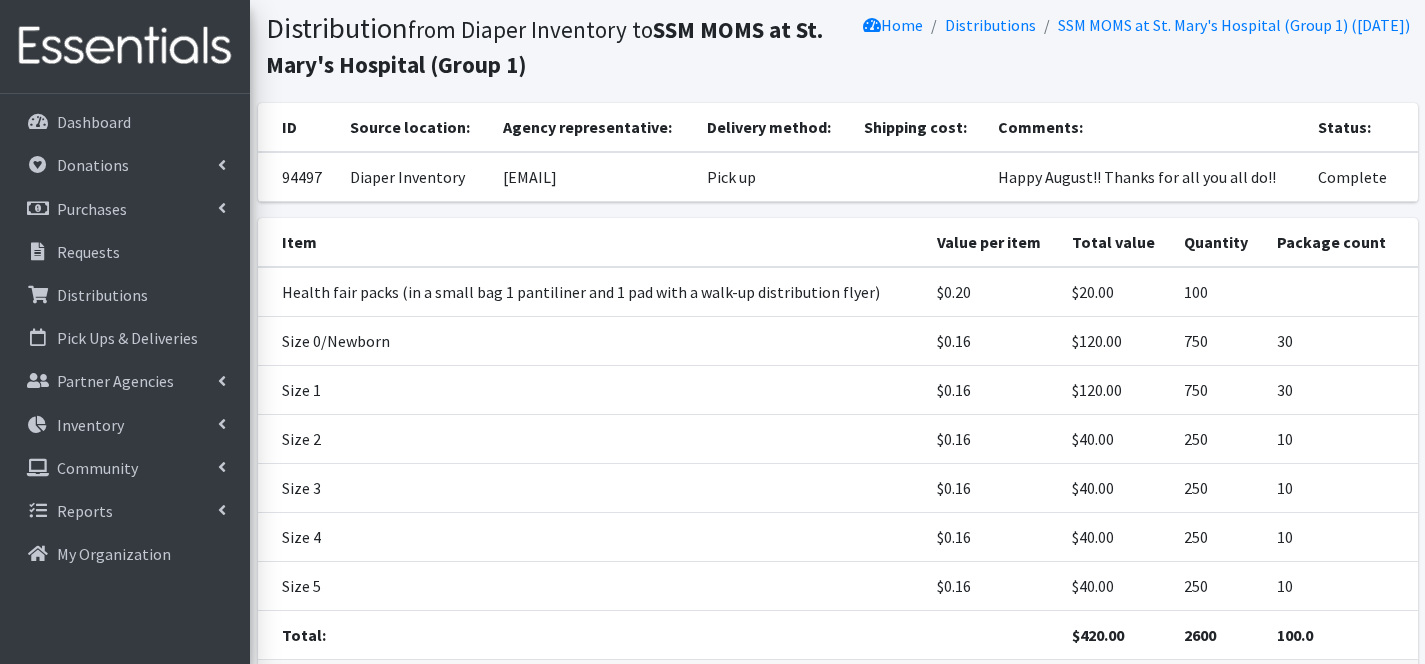 scroll, scrollTop: 0, scrollLeft: 0, axis: both 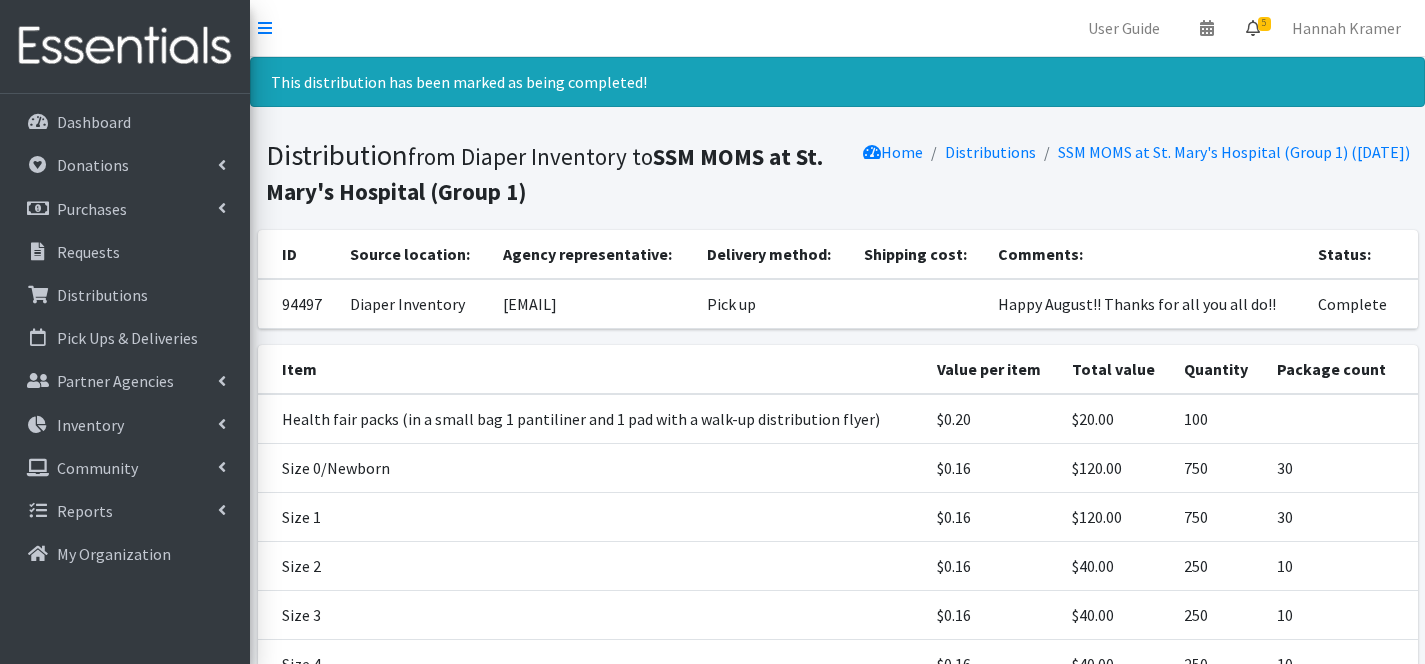 click on "5" at bounding box center [1253, 28] 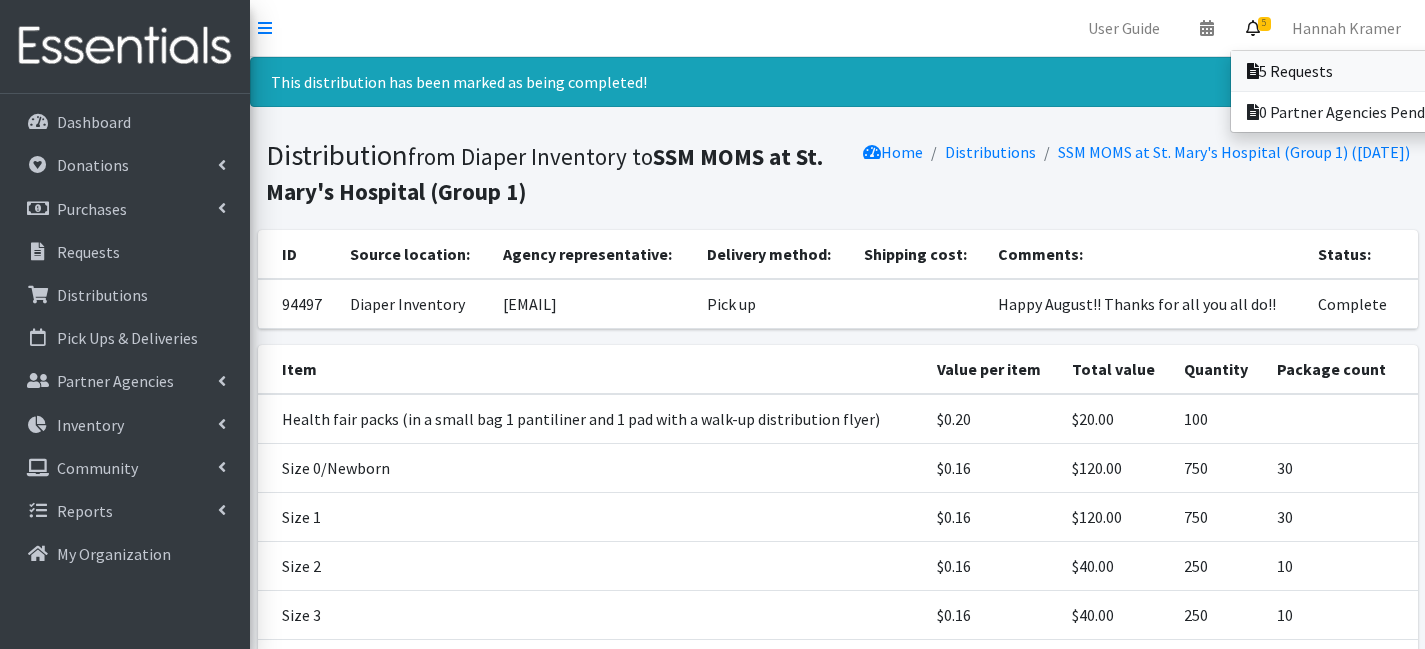 click on "5
Requests" at bounding box center (1370, 71) 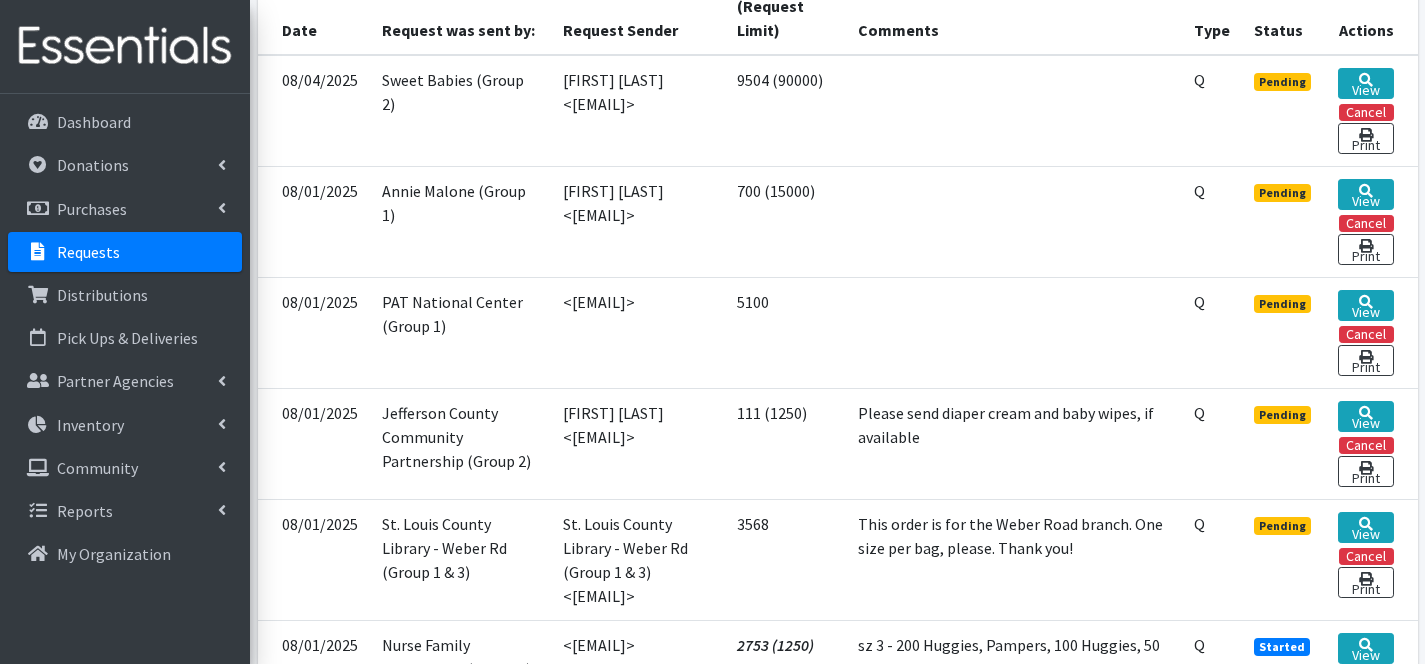scroll, scrollTop: 504, scrollLeft: 0, axis: vertical 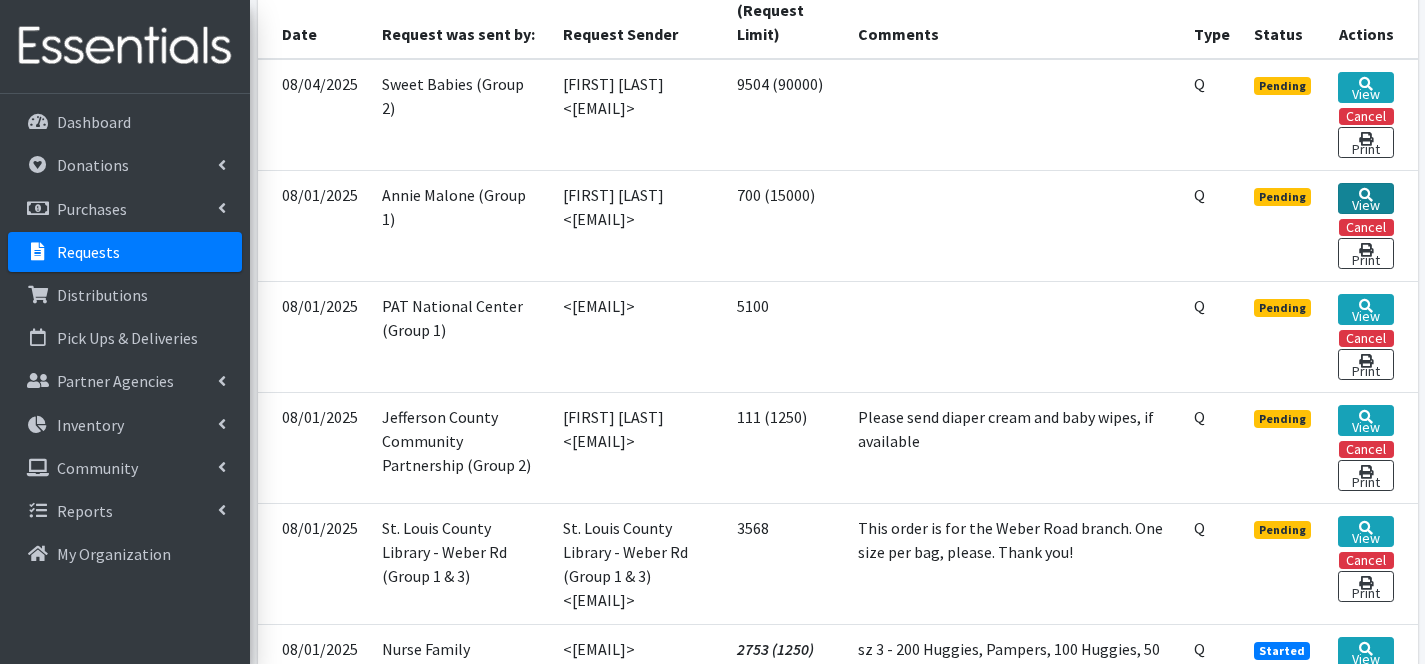 click on "View" at bounding box center [1365, 198] 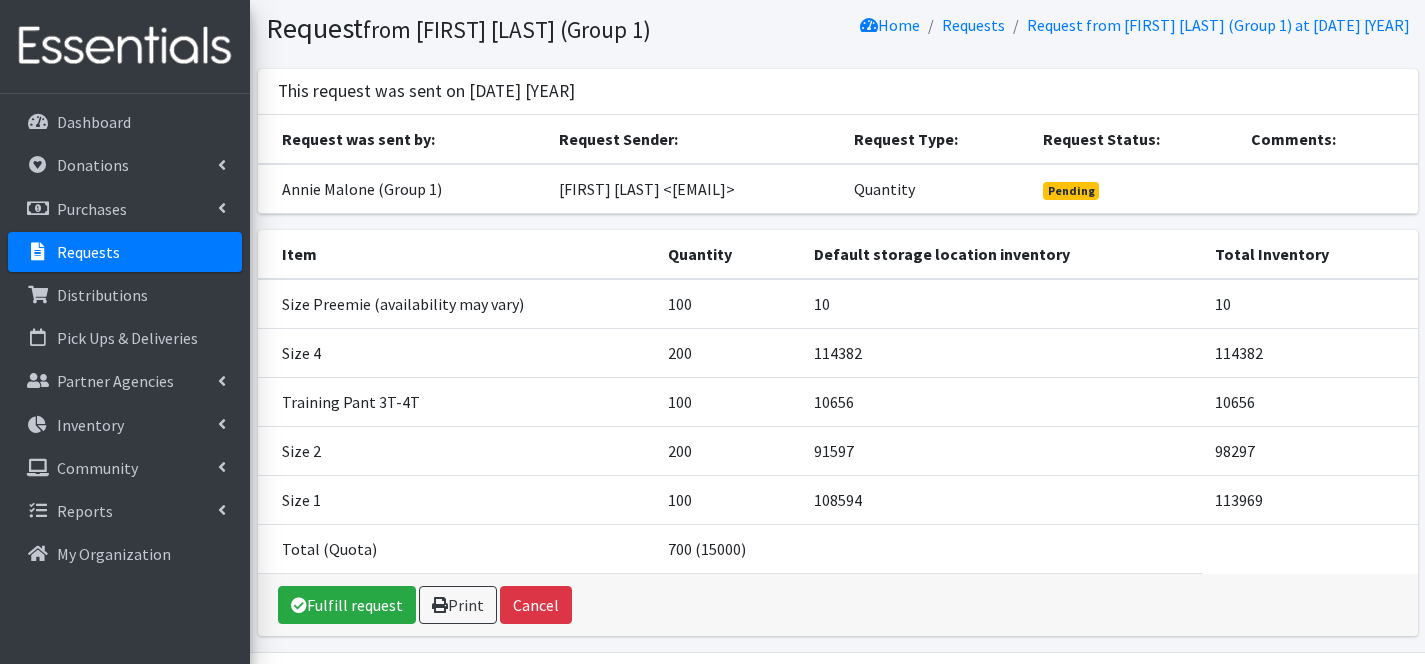 scroll, scrollTop: 124, scrollLeft: 0, axis: vertical 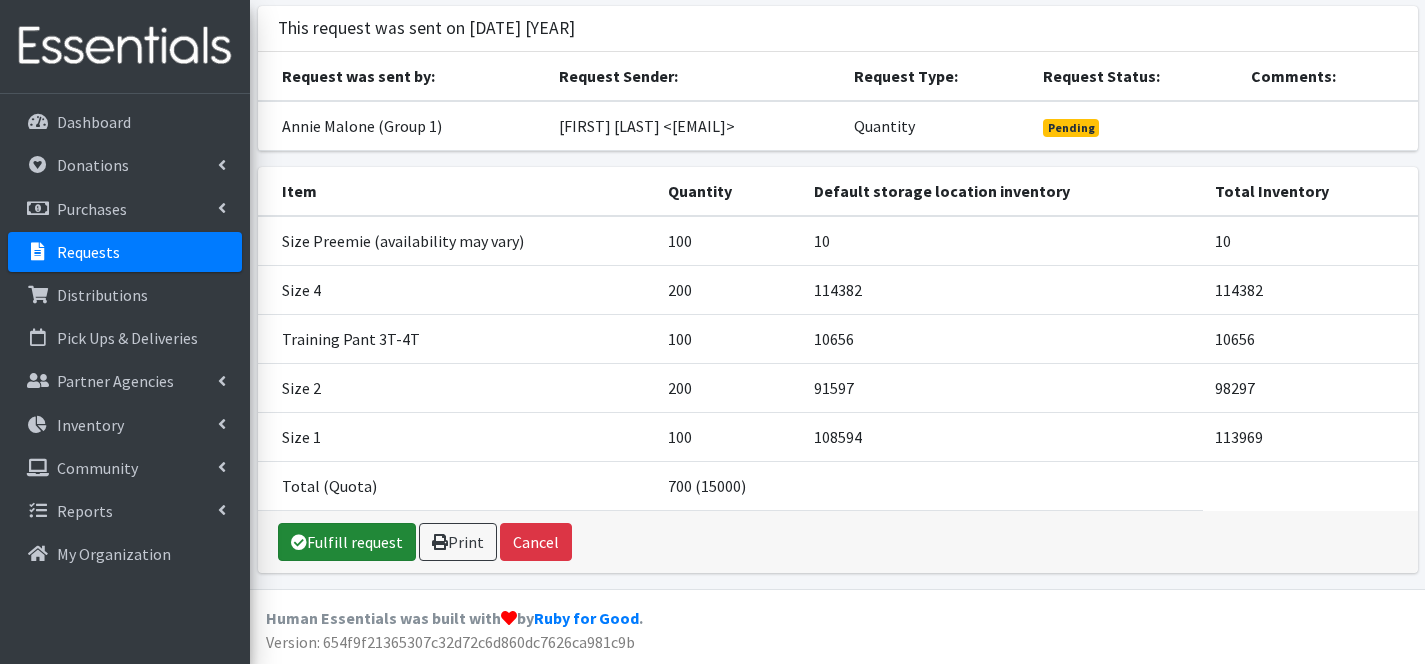 click on "Fulfill request" at bounding box center (347, 542) 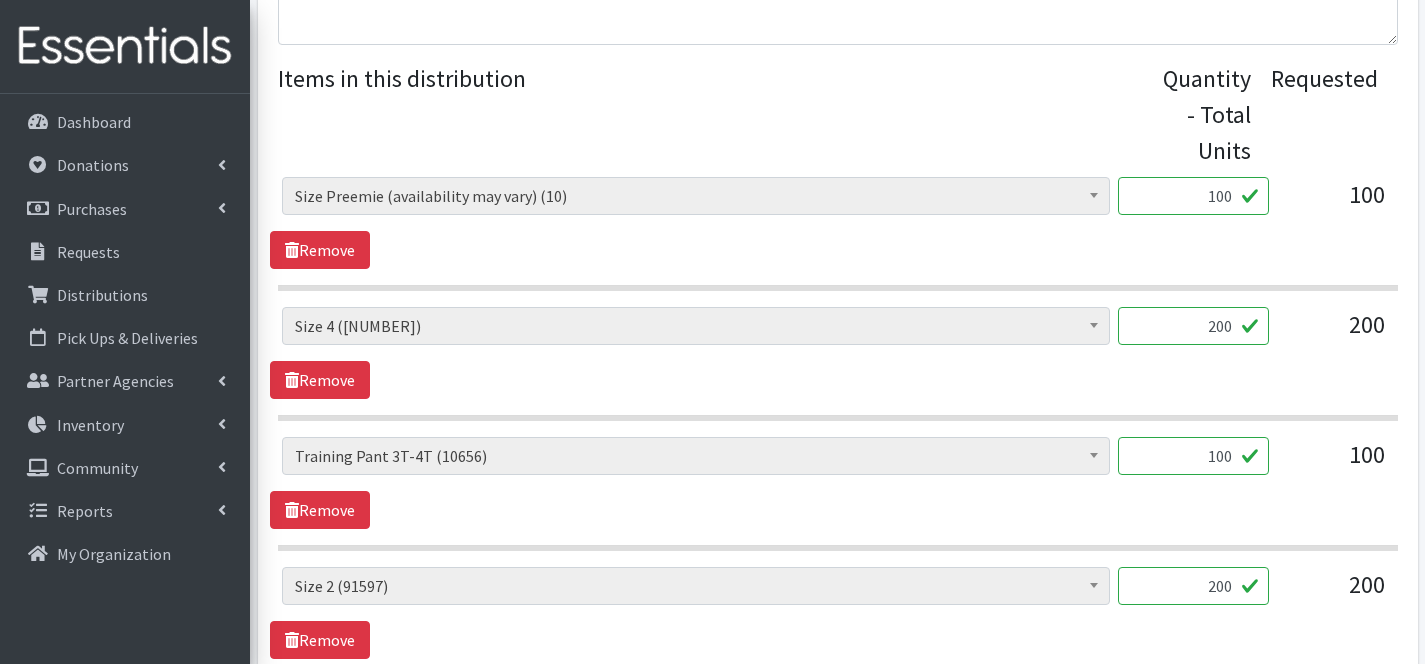 scroll, scrollTop: 617, scrollLeft: 0, axis: vertical 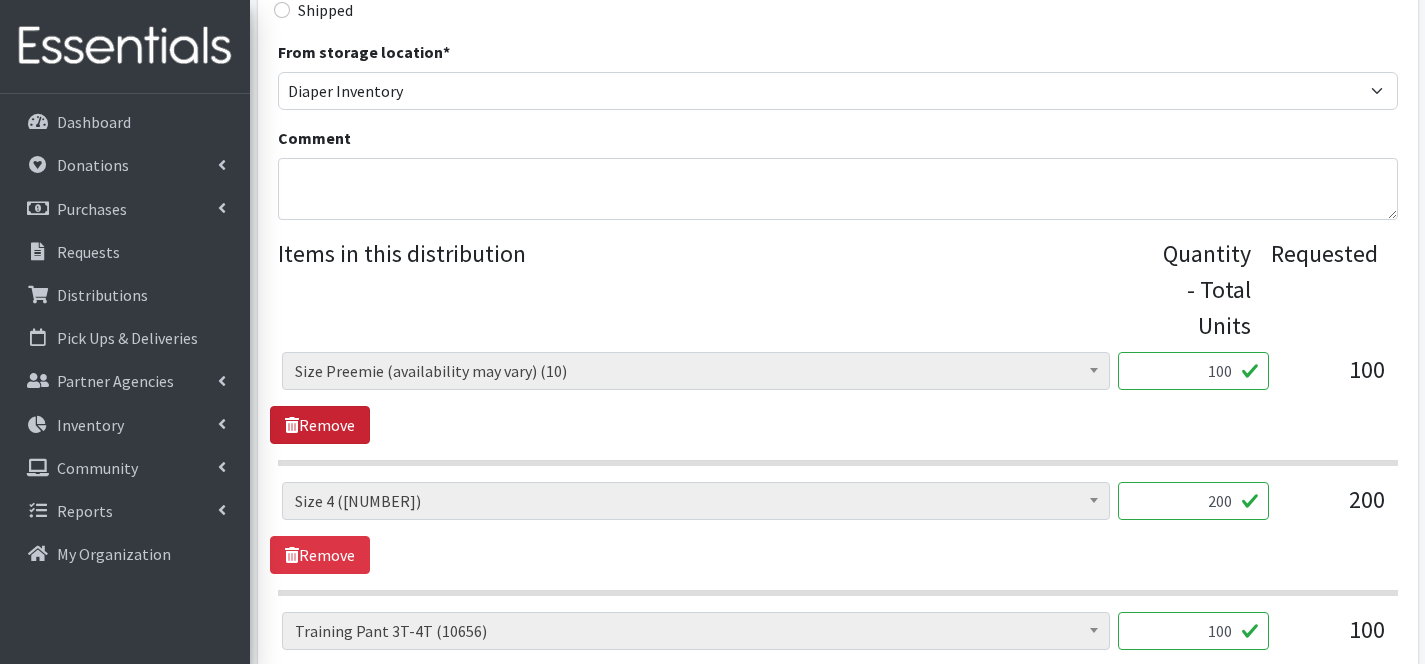 click on "Remove" at bounding box center [320, 425] 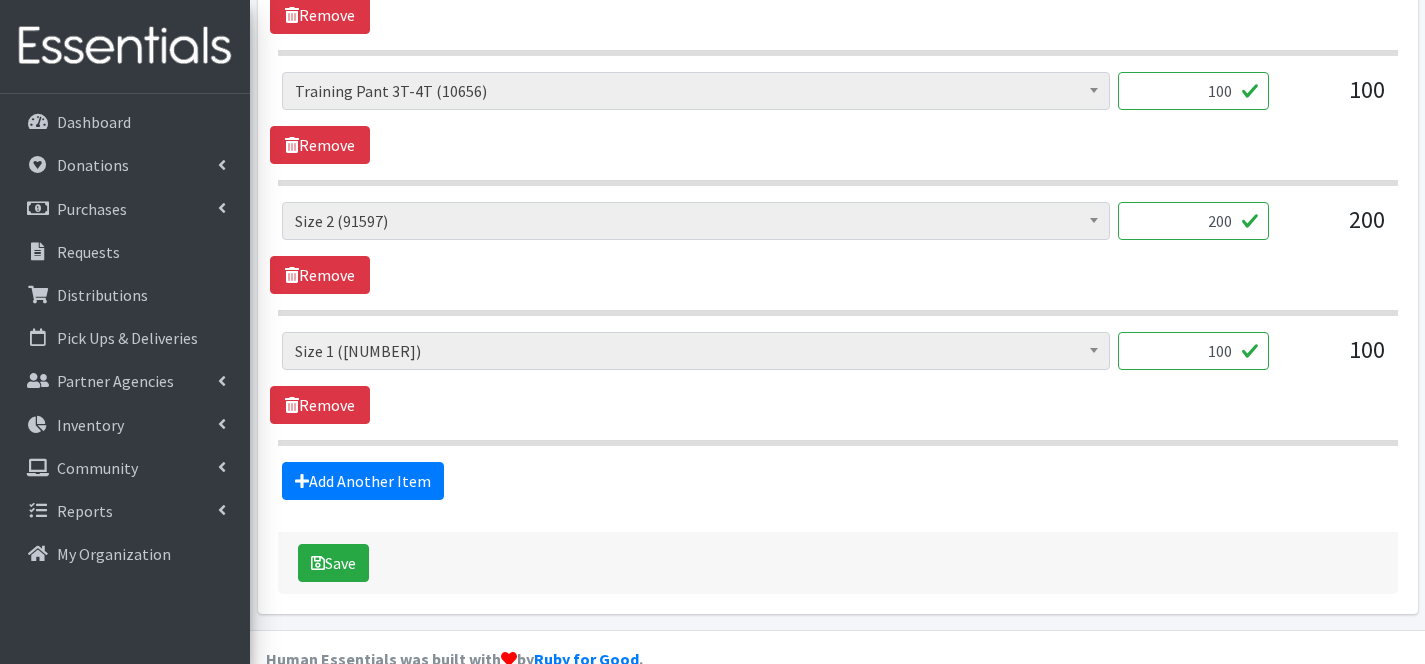 scroll, scrollTop: 1068, scrollLeft: 0, axis: vertical 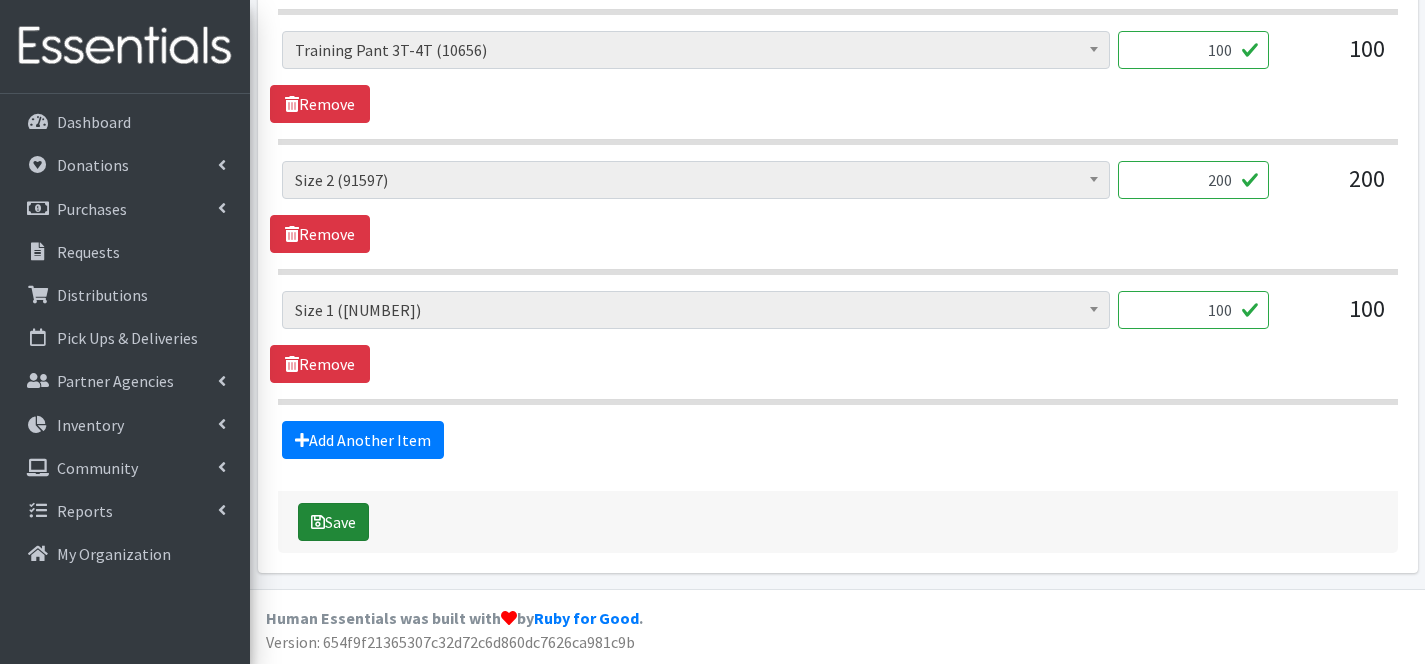 click on "Save" at bounding box center (333, 522) 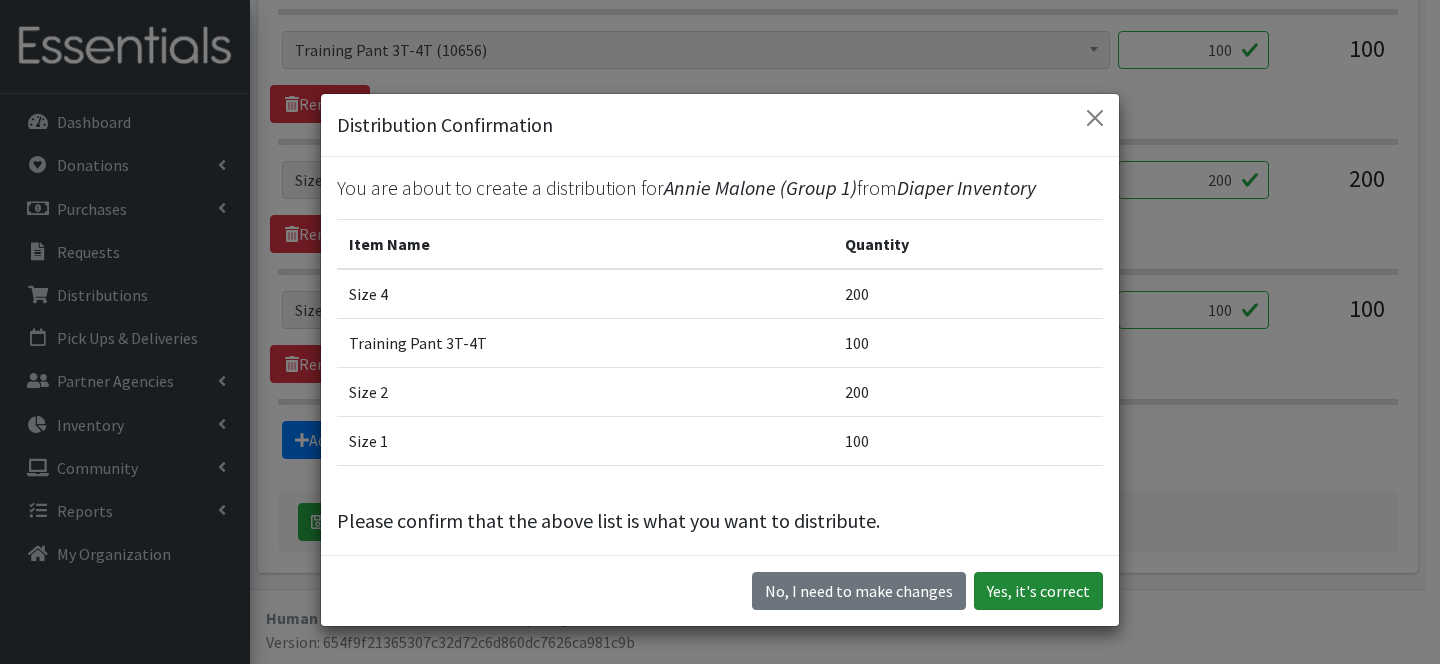click on "Yes, it's correct" at bounding box center (1038, 591) 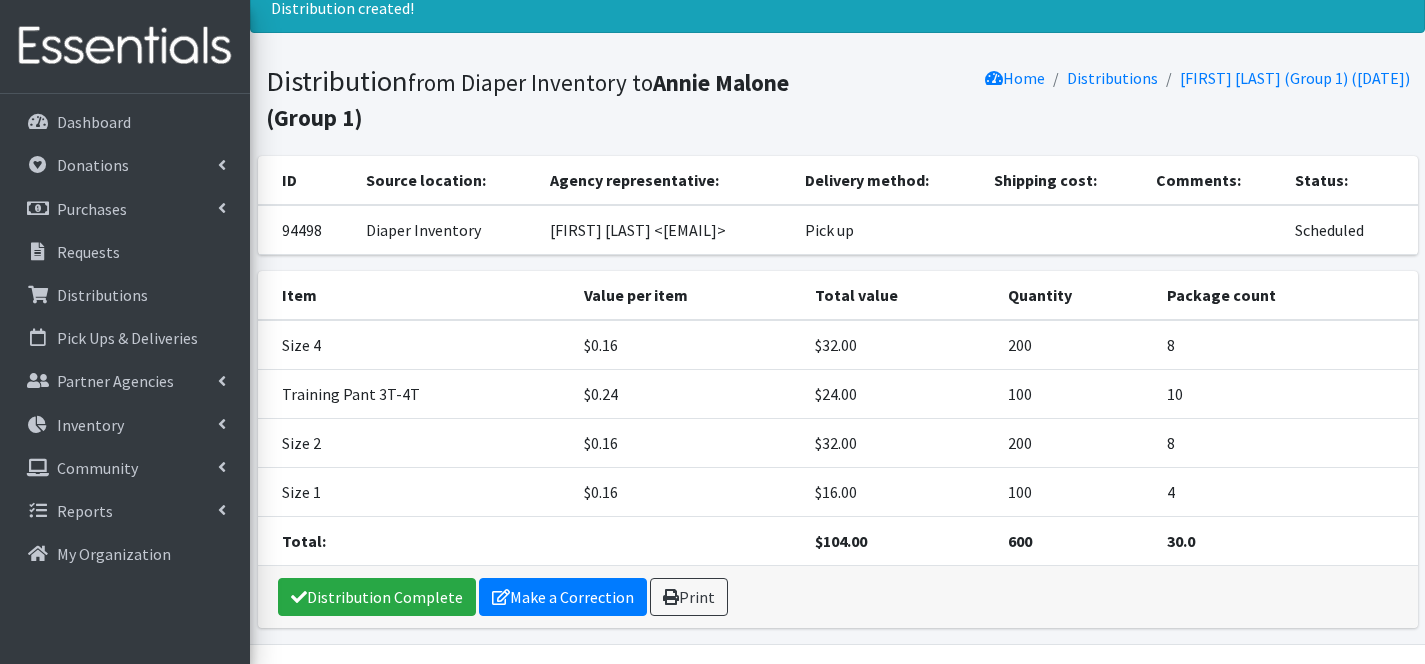 scroll, scrollTop: 129, scrollLeft: 0, axis: vertical 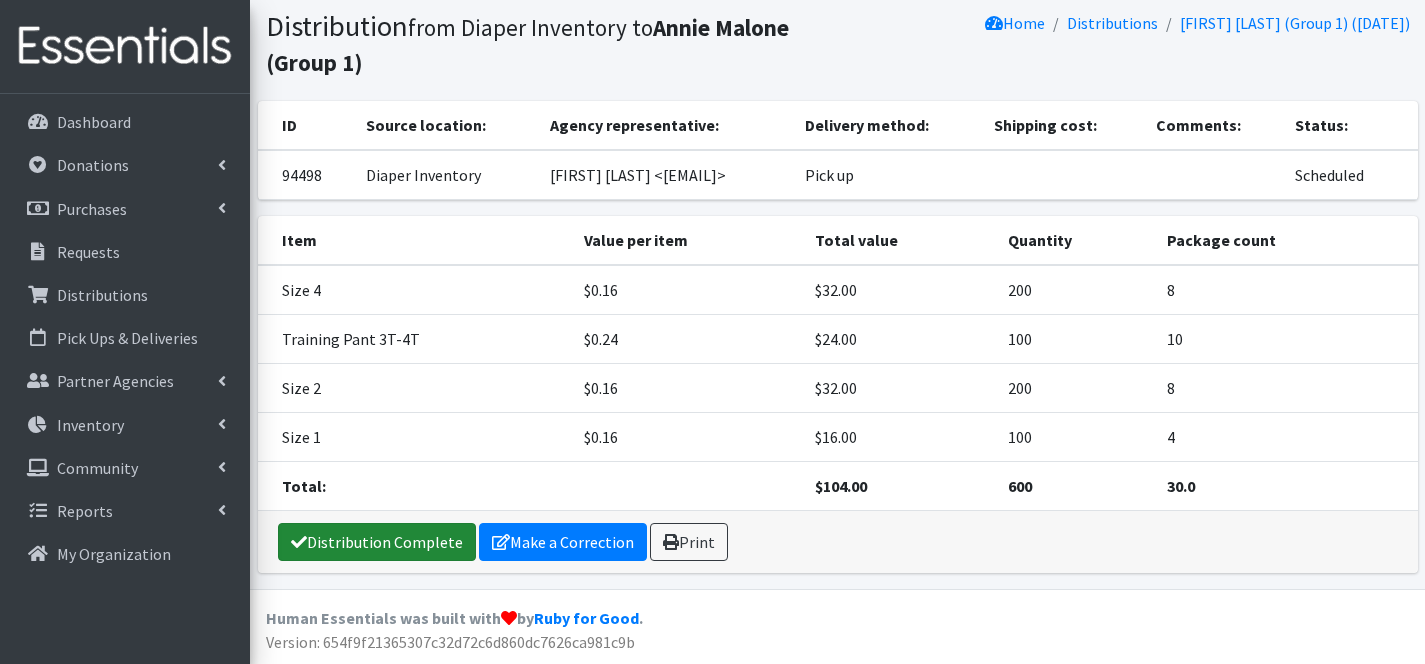 click on "Distribution Complete" at bounding box center [377, 542] 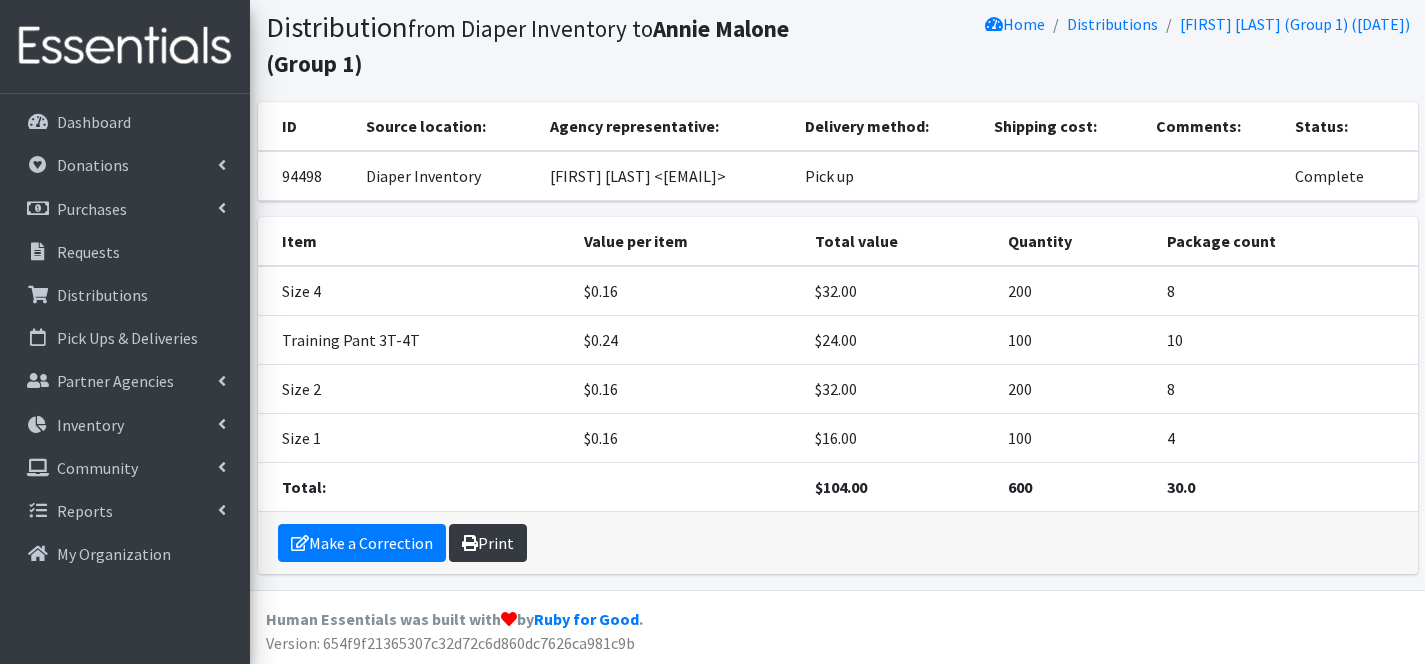 scroll, scrollTop: 129, scrollLeft: 0, axis: vertical 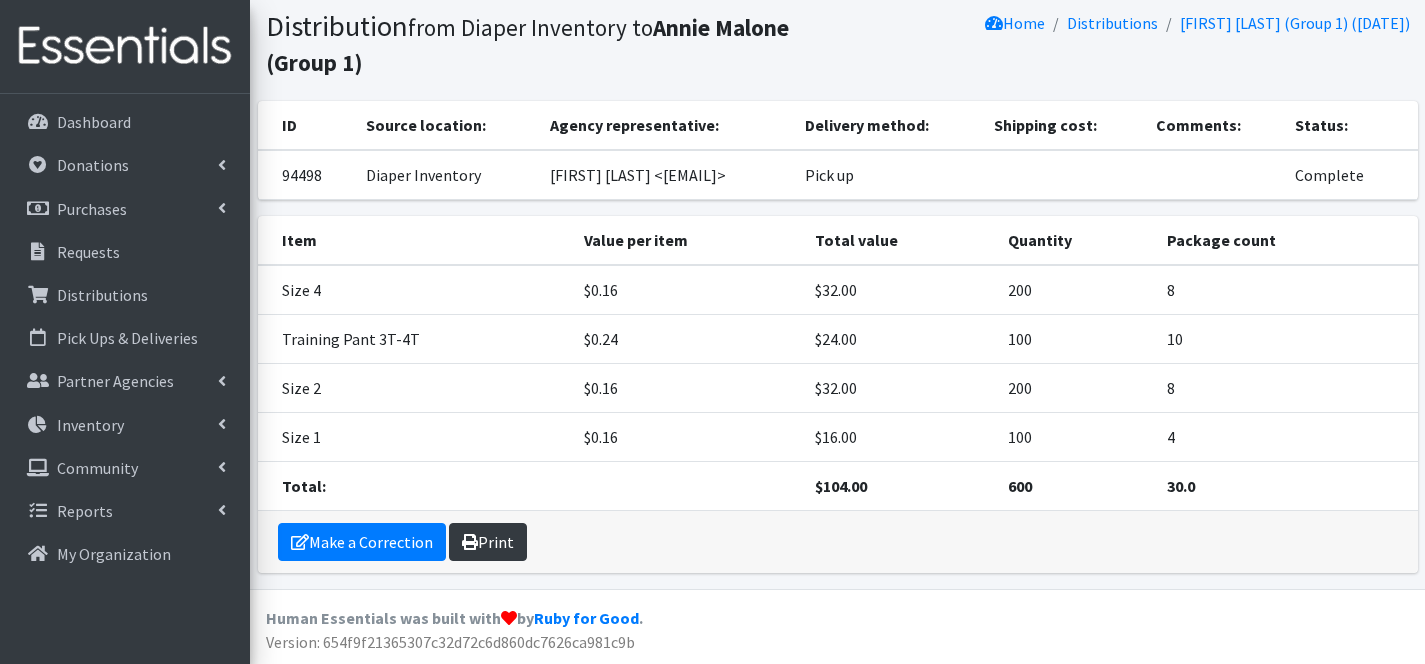 click on "Print" at bounding box center (488, 542) 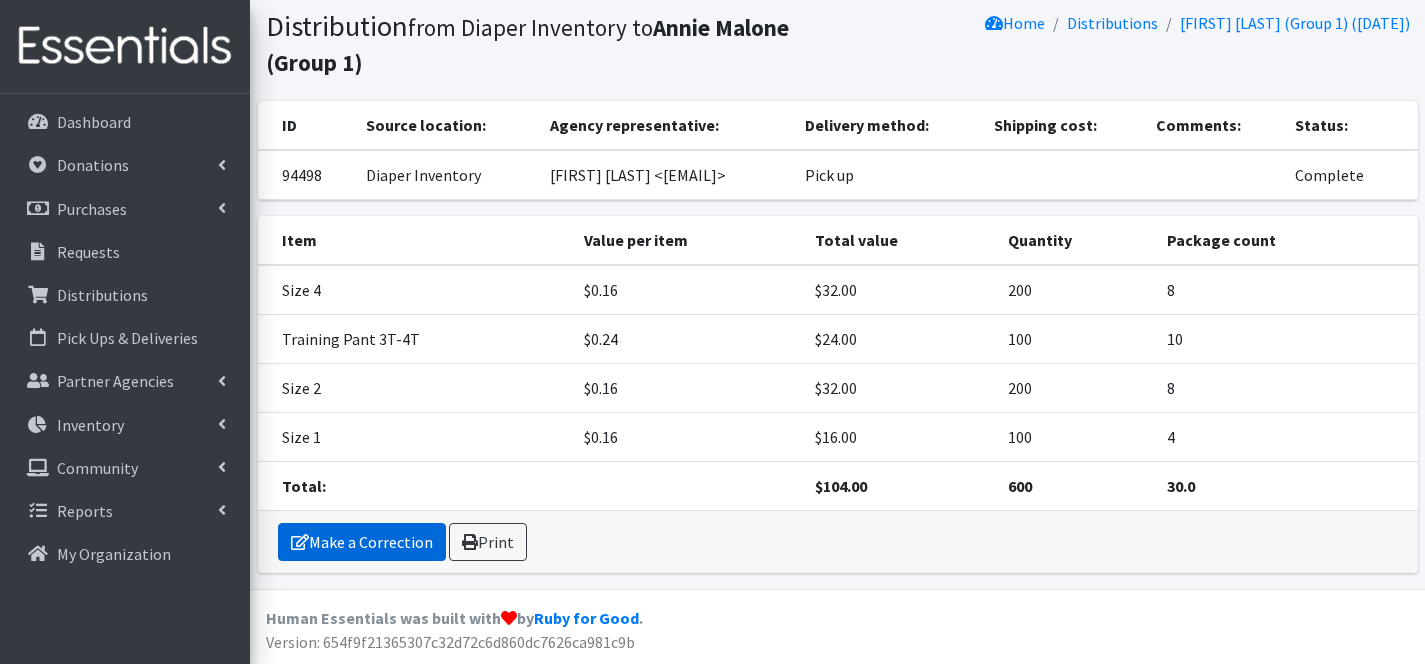 click on "Make a Correction" at bounding box center (362, 542) 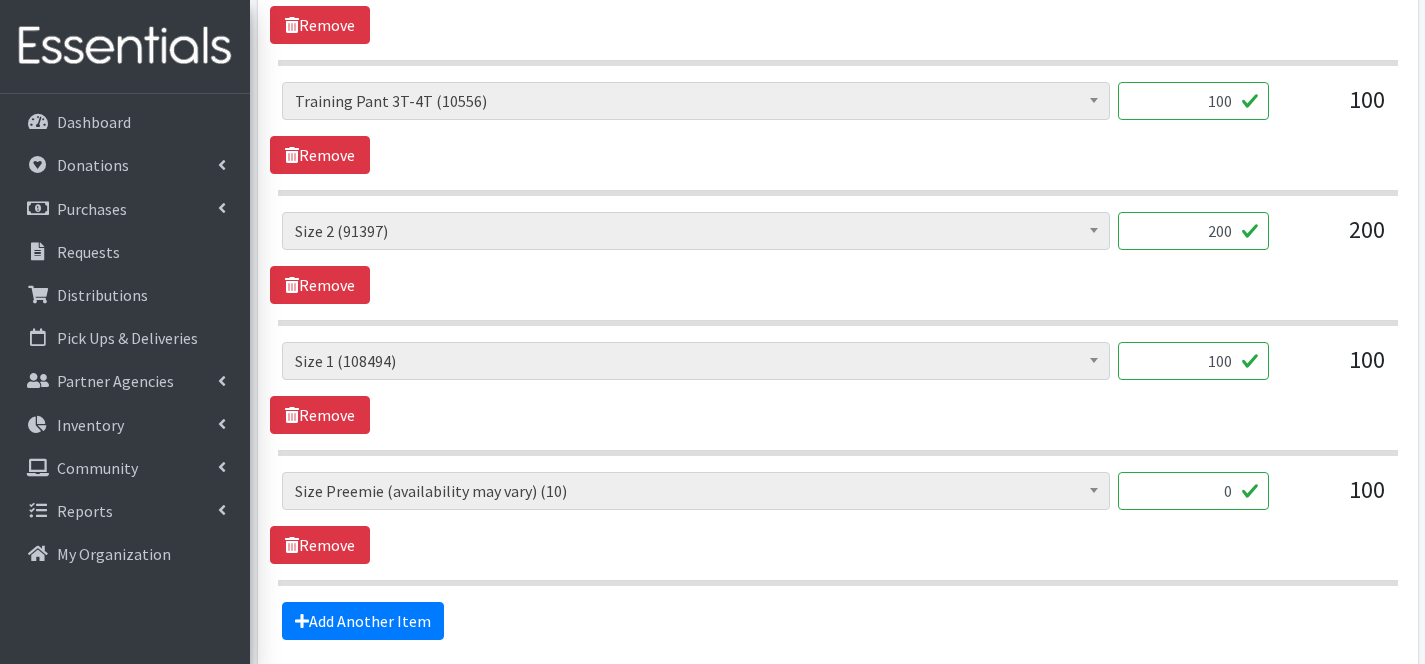 scroll, scrollTop: 989, scrollLeft: 0, axis: vertical 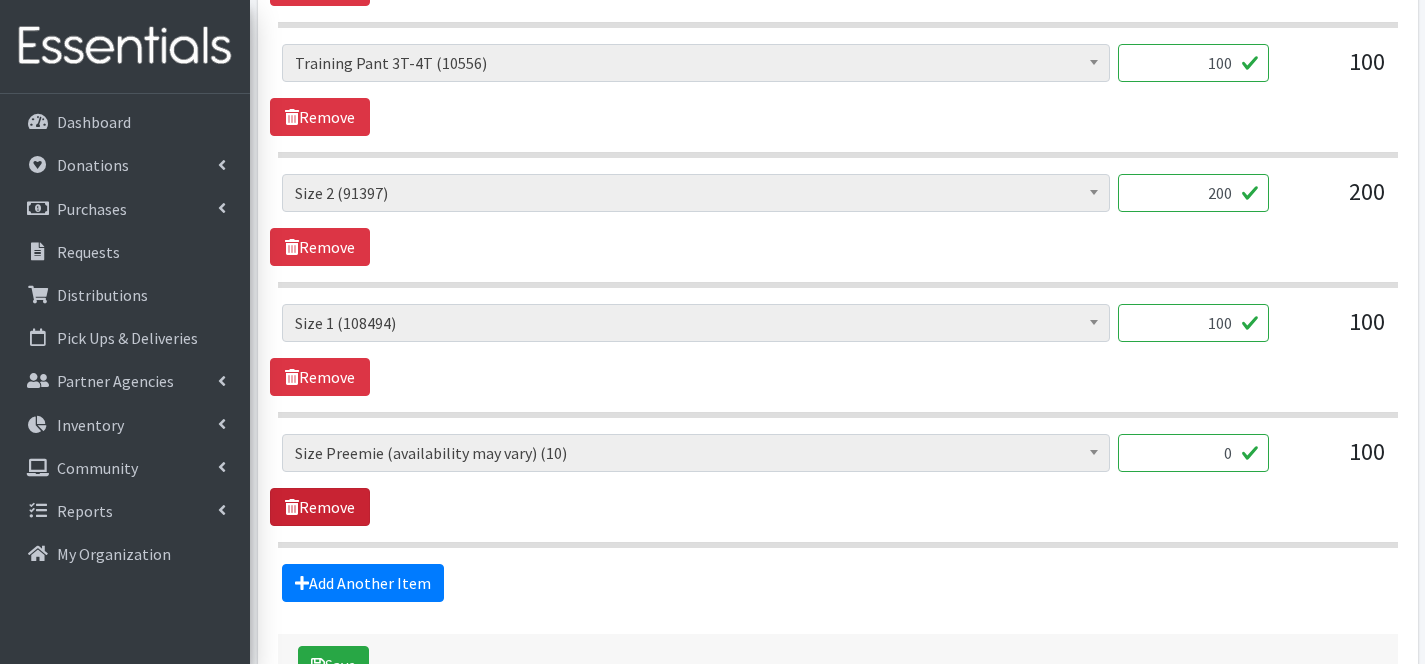 click on "Remove" at bounding box center (320, 507) 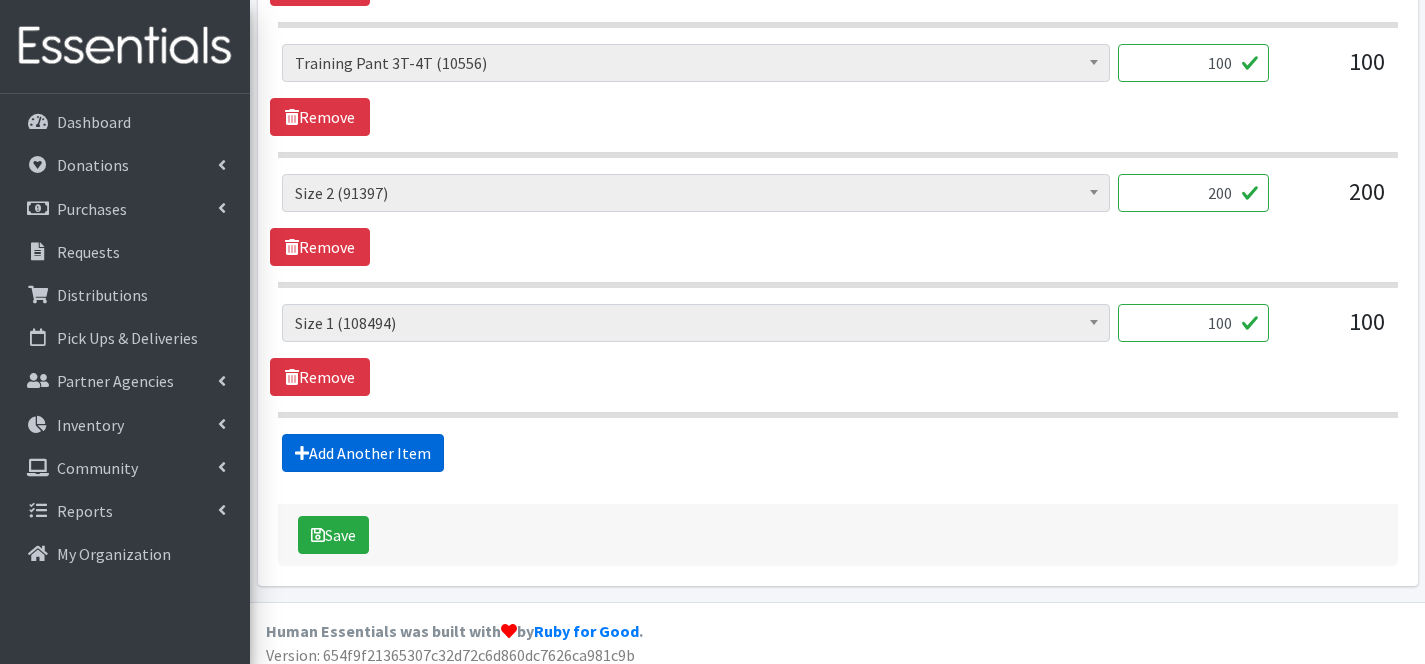 click on "Add Another Item" at bounding box center [363, 453] 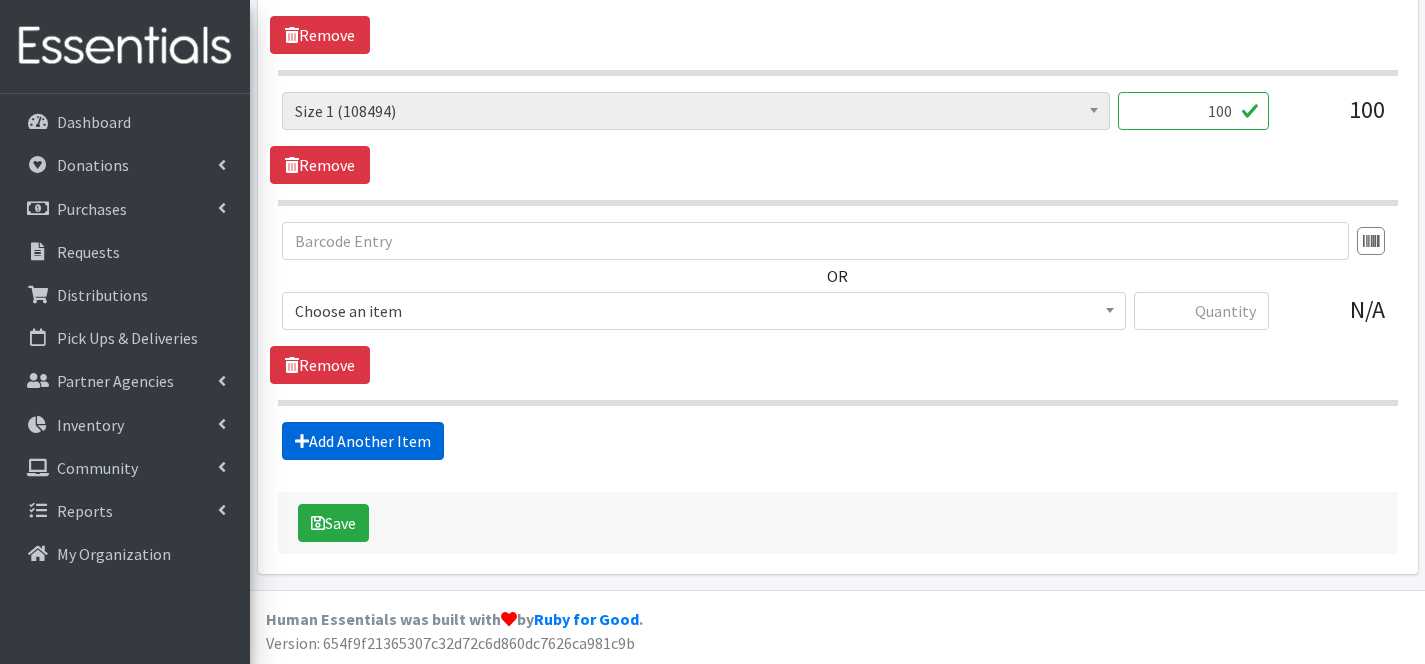 scroll, scrollTop: 1202, scrollLeft: 0, axis: vertical 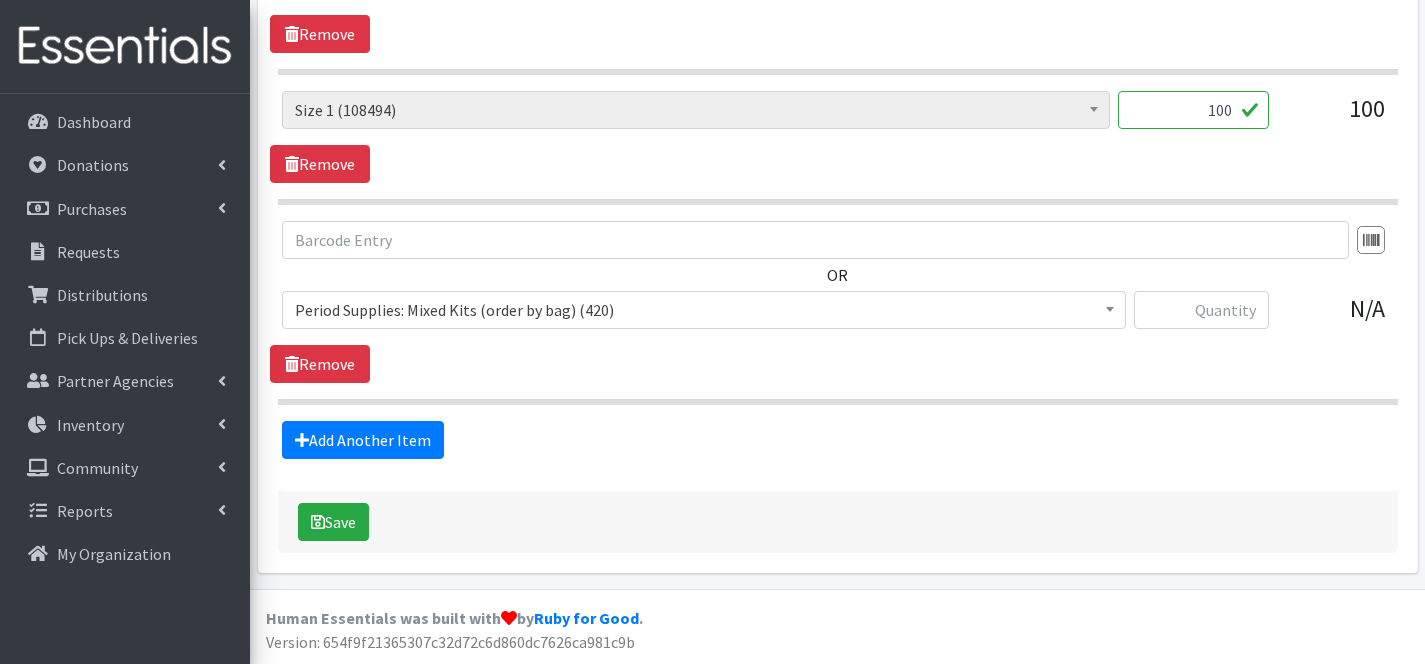 click on "Period Supplies: Mixed Kits (order by bag) (420)" at bounding box center (704, 310) 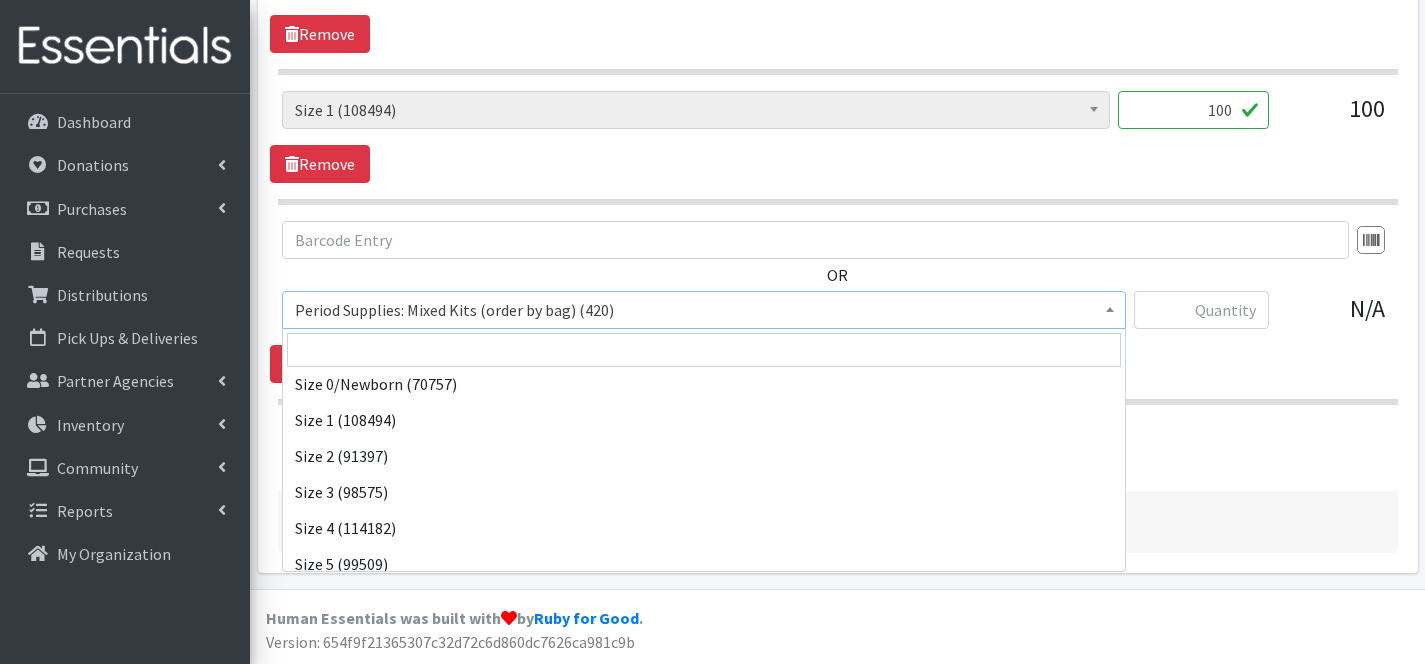 scroll, scrollTop: 678, scrollLeft: 0, axis: vertical 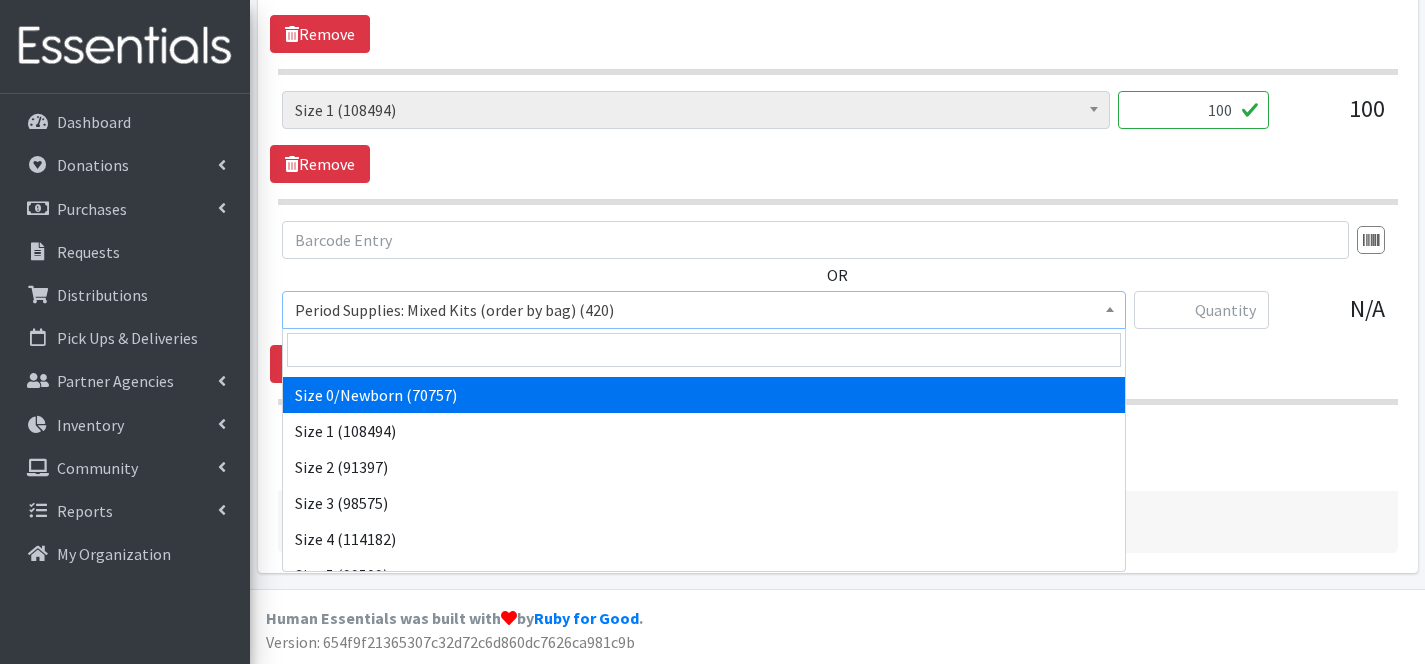 select on "1095" 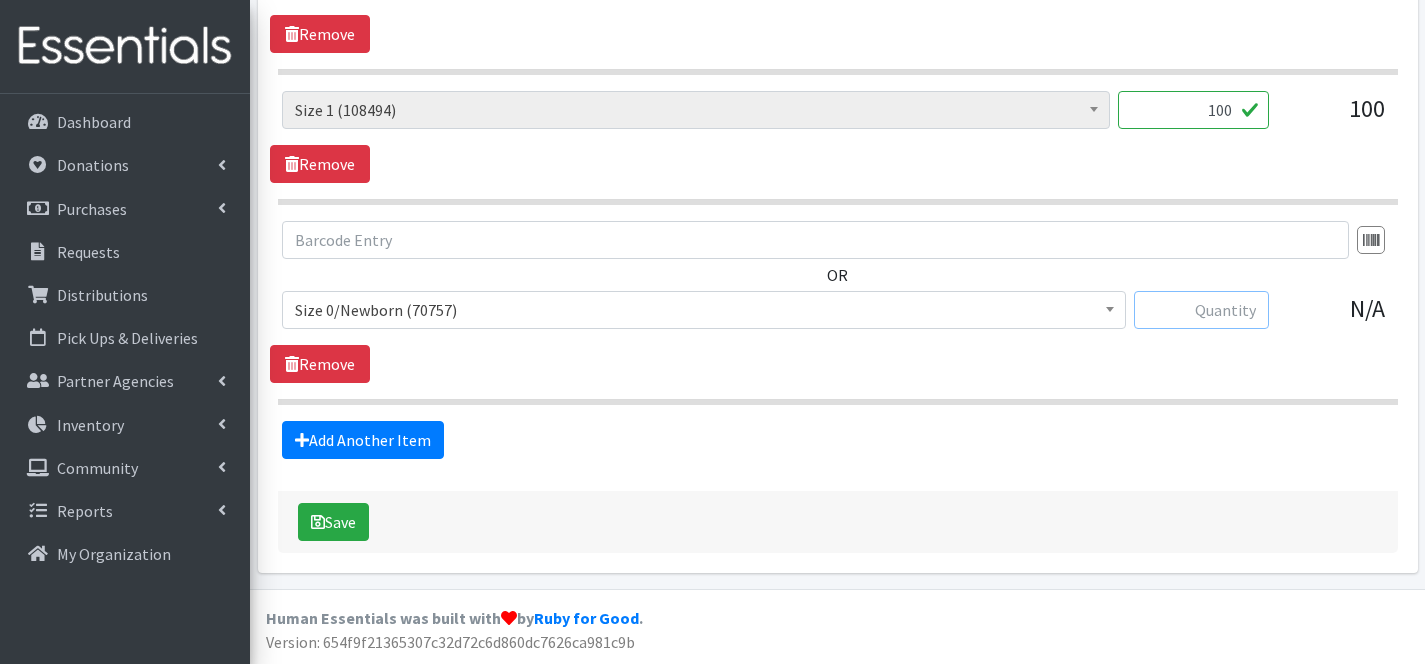 click at bounding box center [1201, 310] 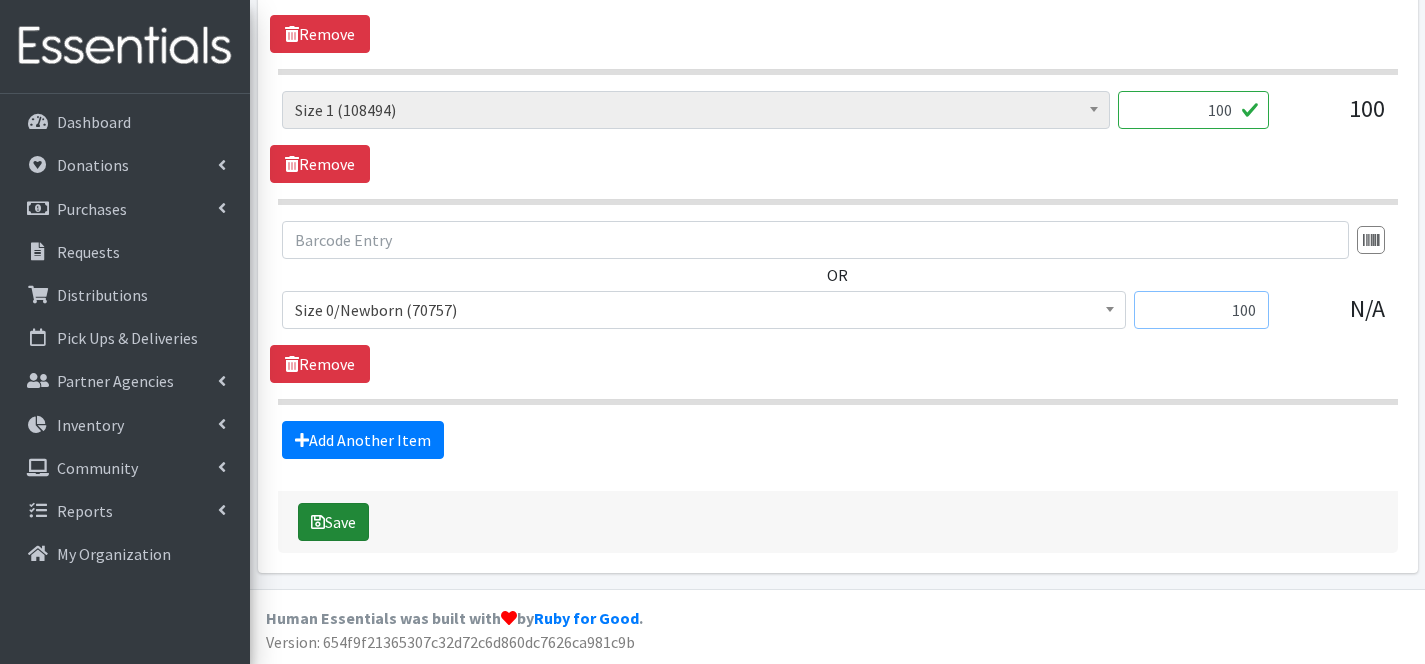 type on "100" 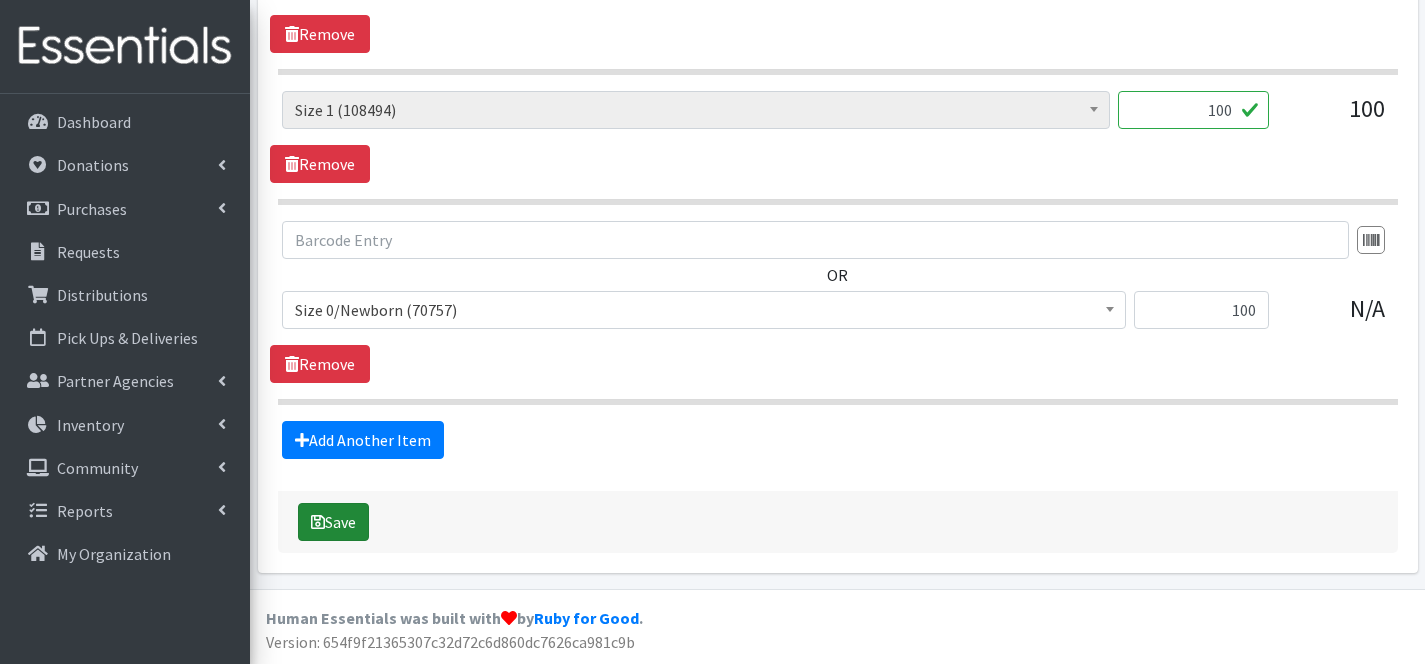 click on "Save" at bounding box center (333, 522) 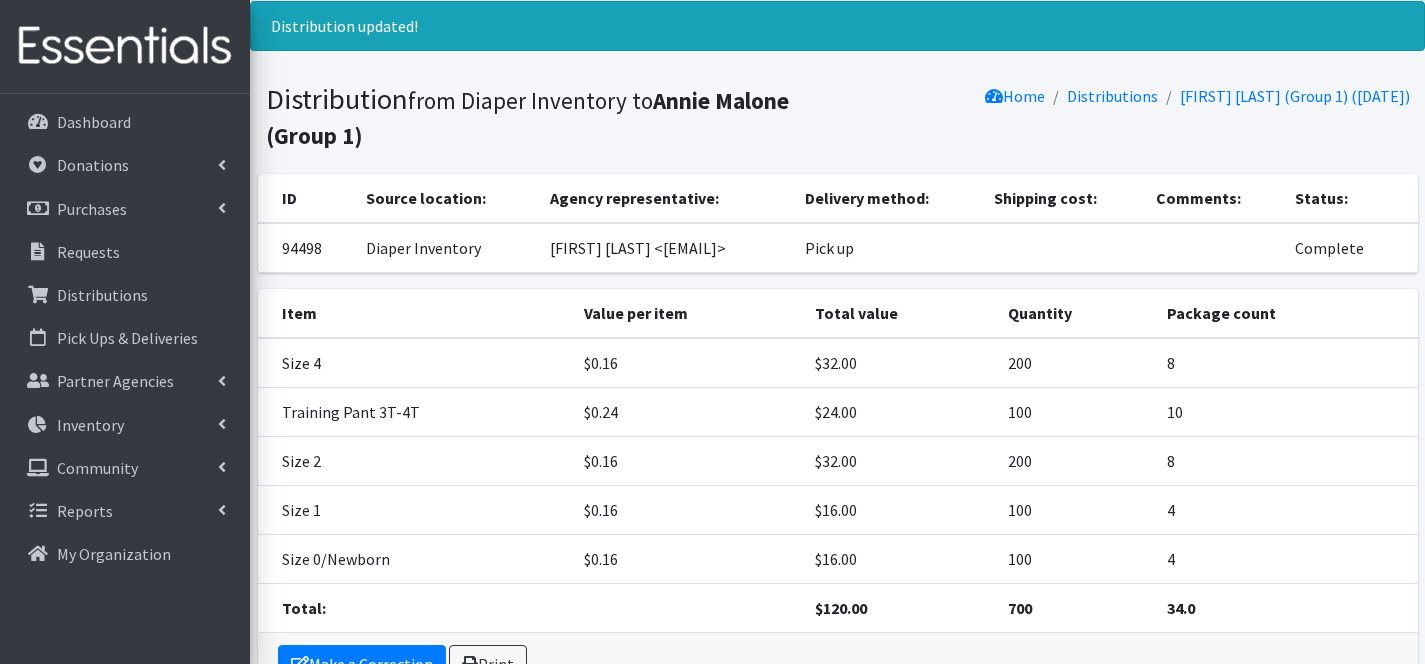 scroll, scrollTop: 178, scrollLeft: 0, axis: vertical 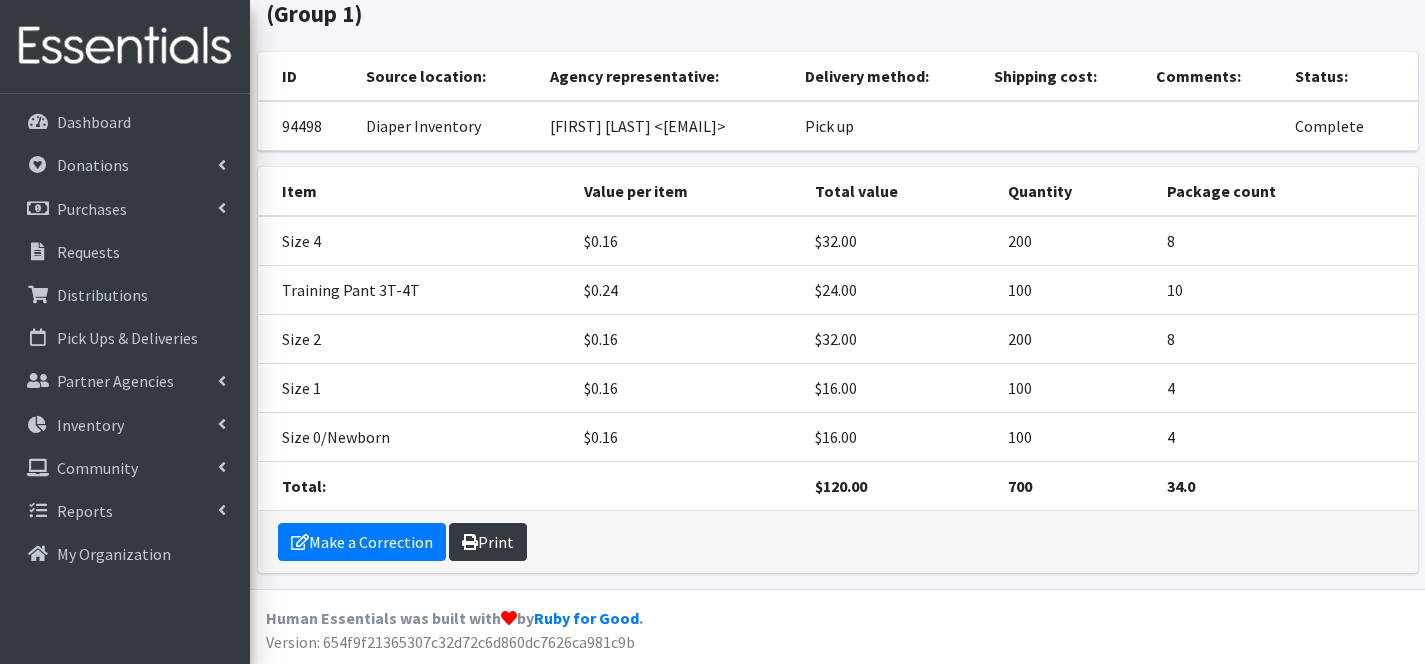 click on "Print" at bounding box center [488, 542] 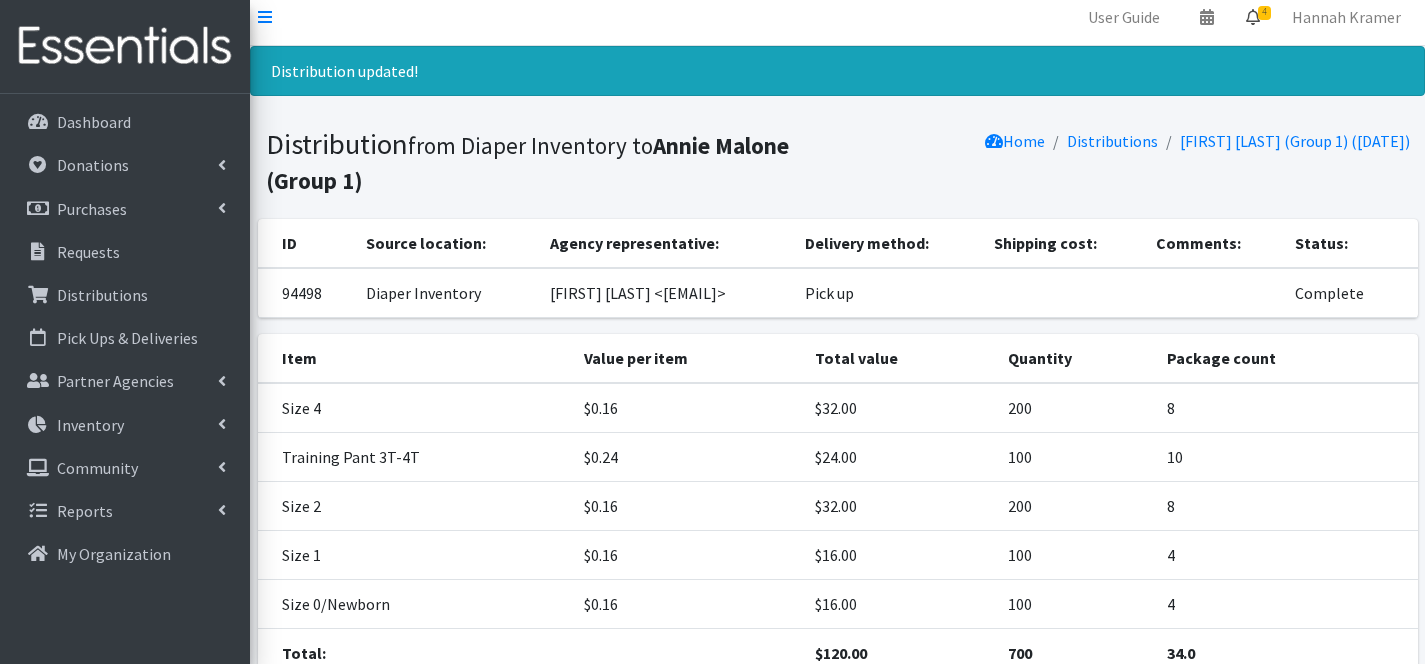 scroll, scrollTop: 0, scrollLeft: 0, axis: both 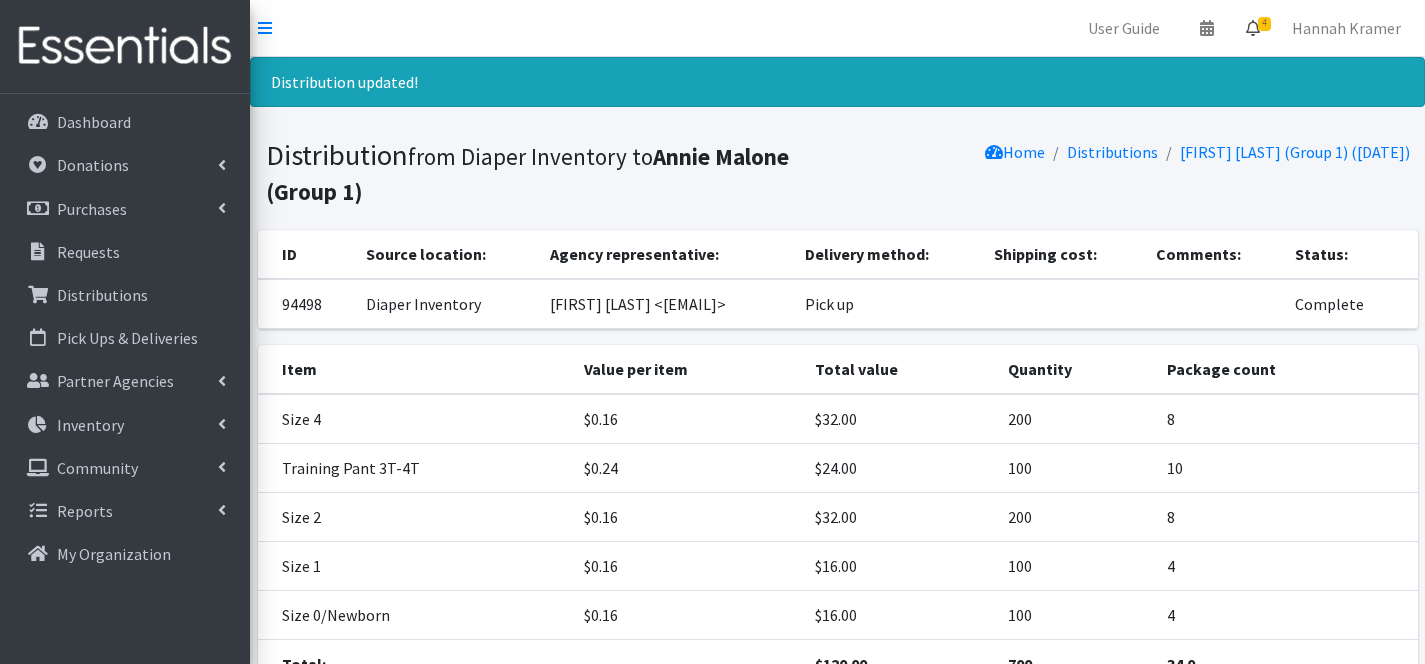 click at bounding box center (1253, 28) 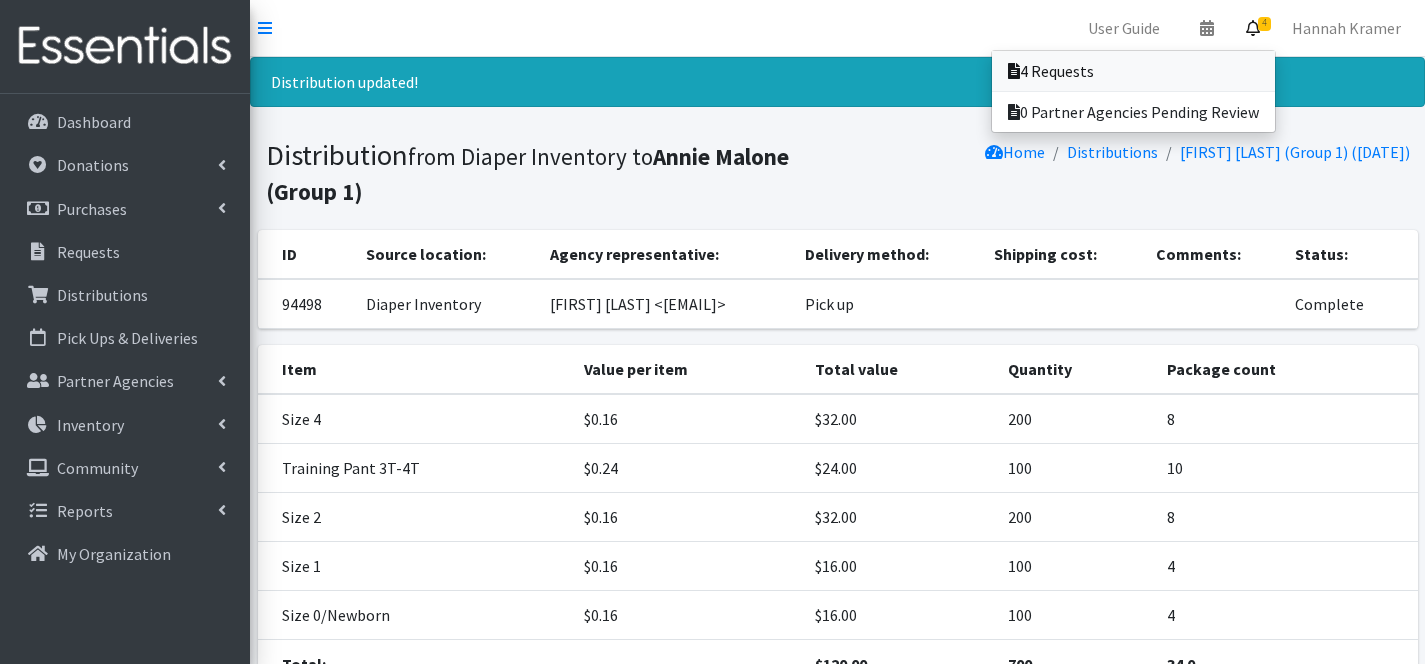 click on "4
Requests" at bounding box center [1133, 71] 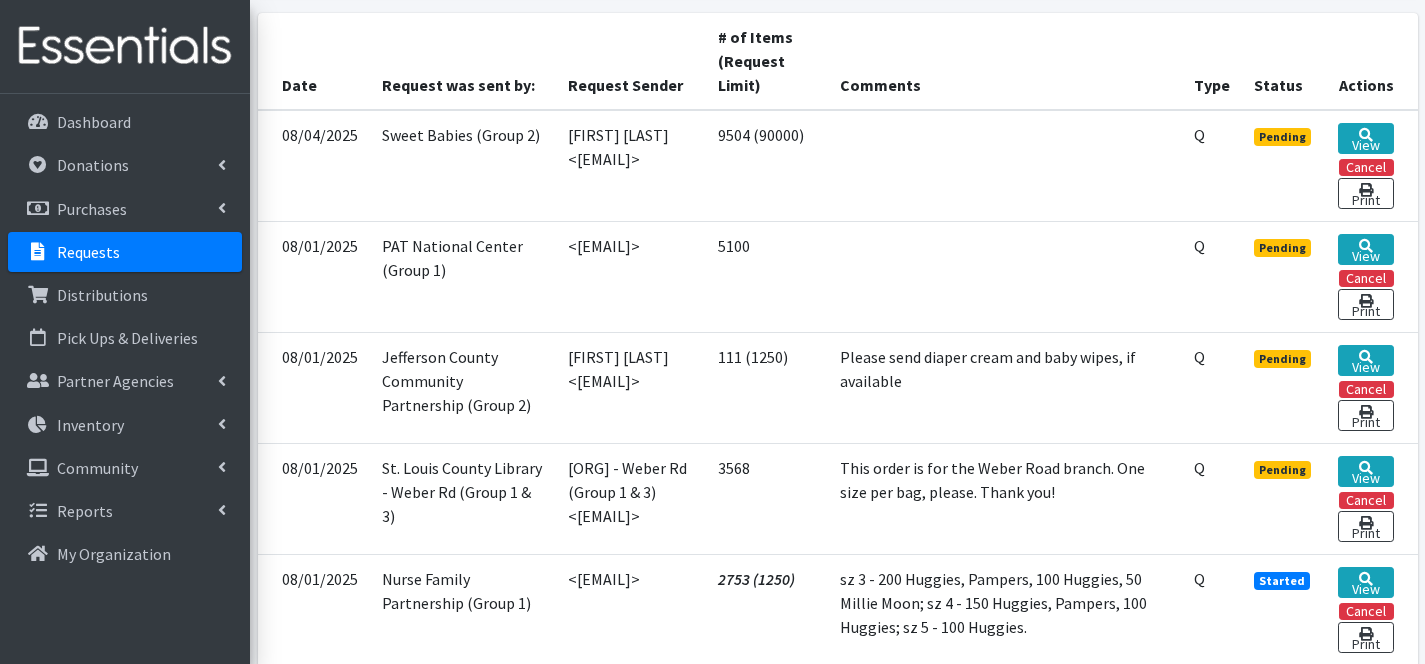 scroll, scrollTop: 473, scrollLeft: 0, axis: vertical 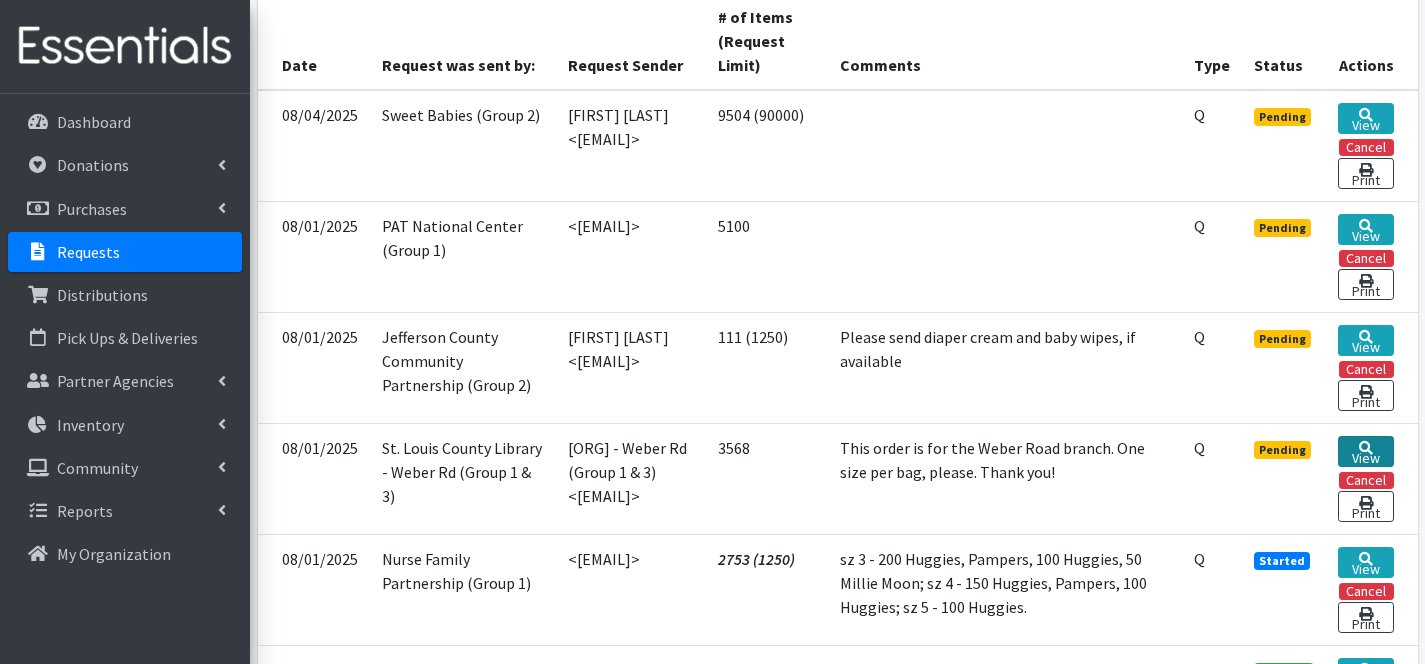 click on "View" at bounding box center [1365, 451] 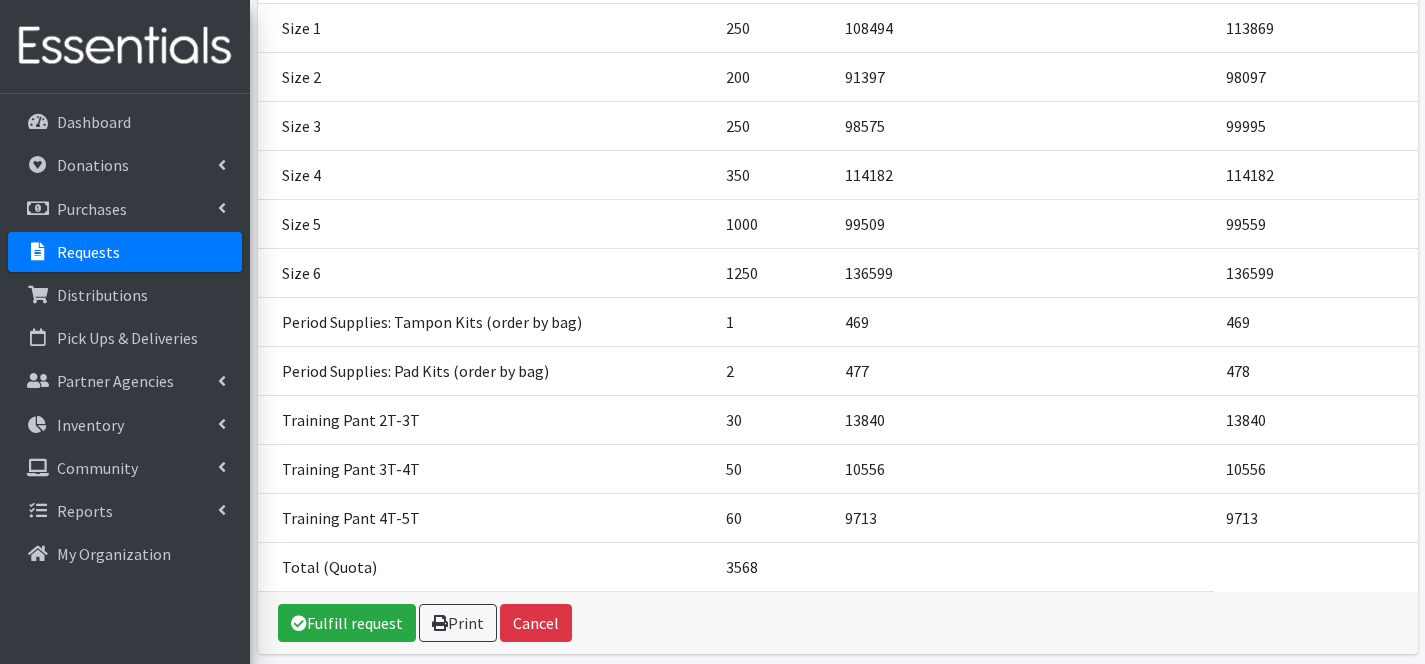 scroll, scrollTop: 549, scrollLeft: 0, axis: vertical 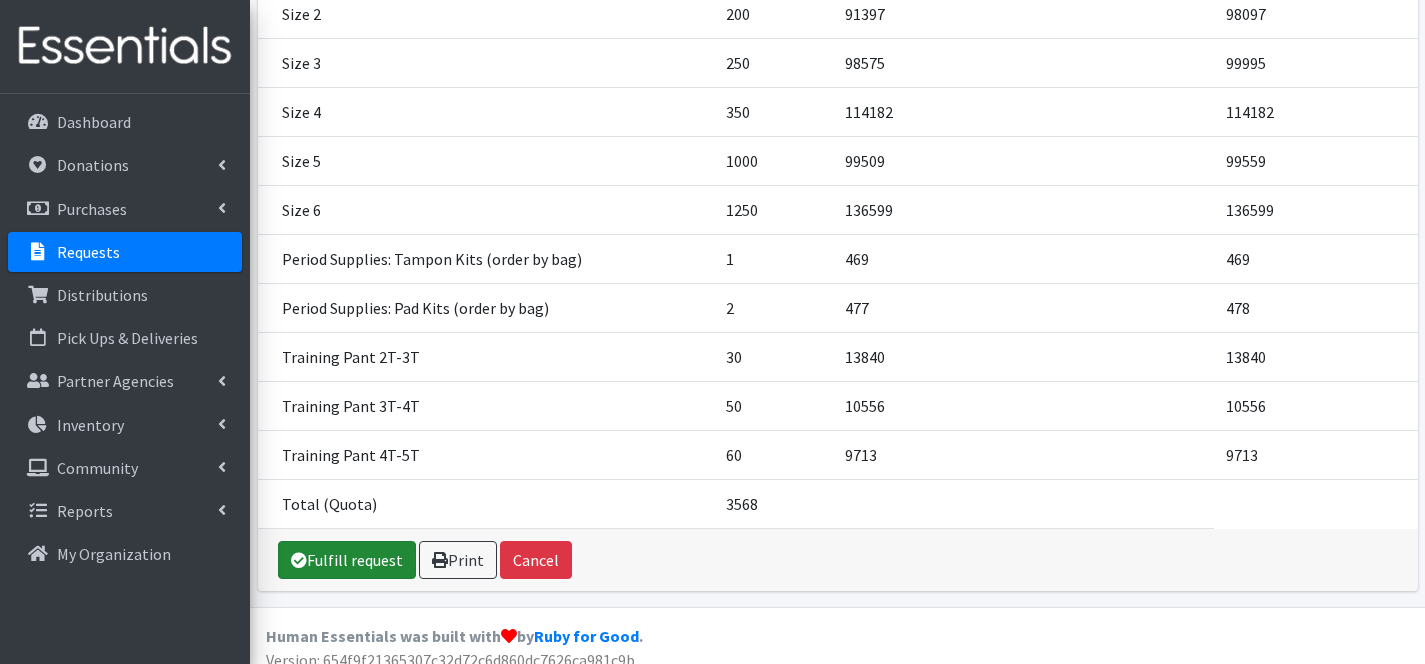 click on "Fulfill request" at bounding box center (347, 560) 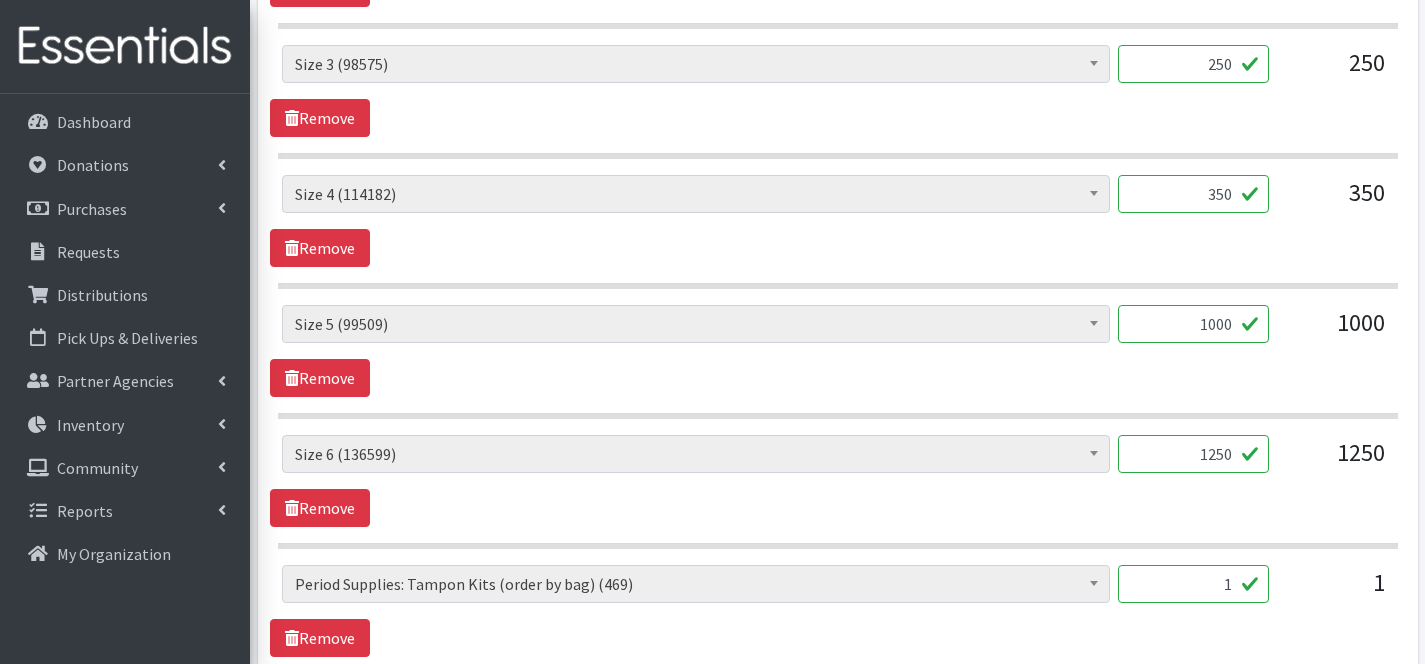 scroll, scrollTop: 2108, scrollLeft: 0, axis: vertical 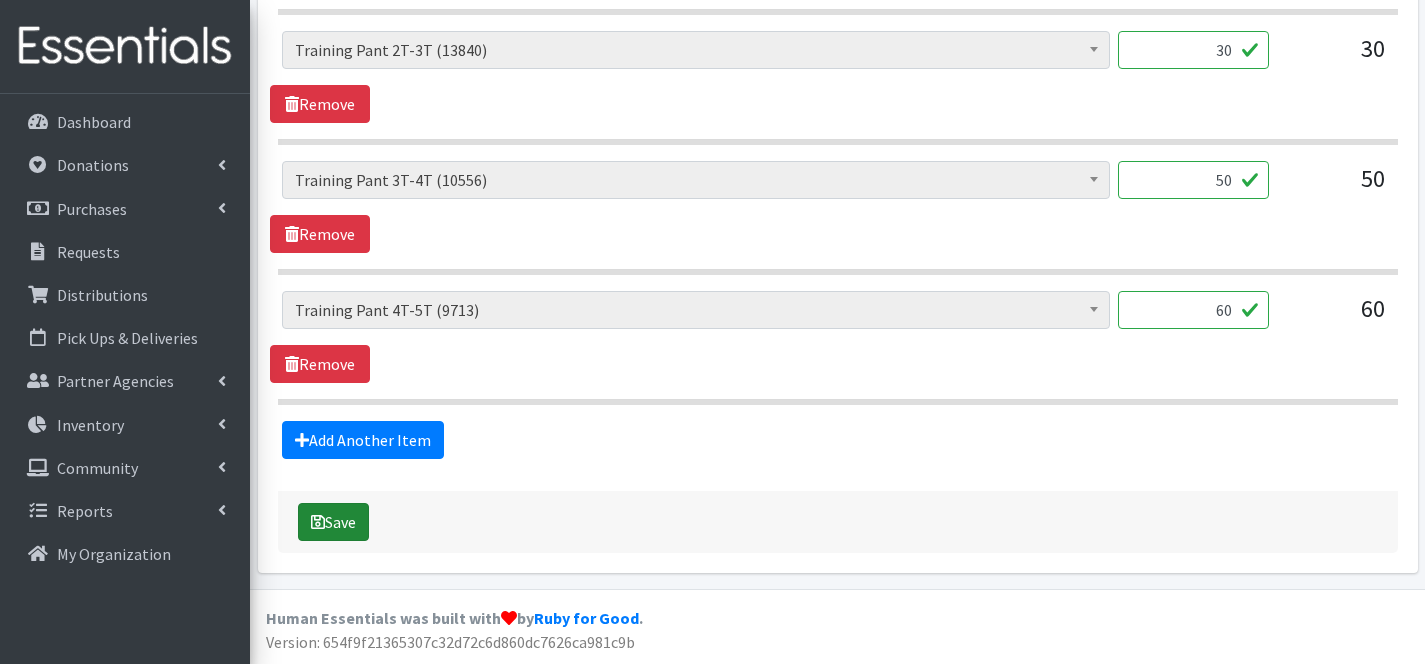 click on "Save" at bounding box center [333, 522] 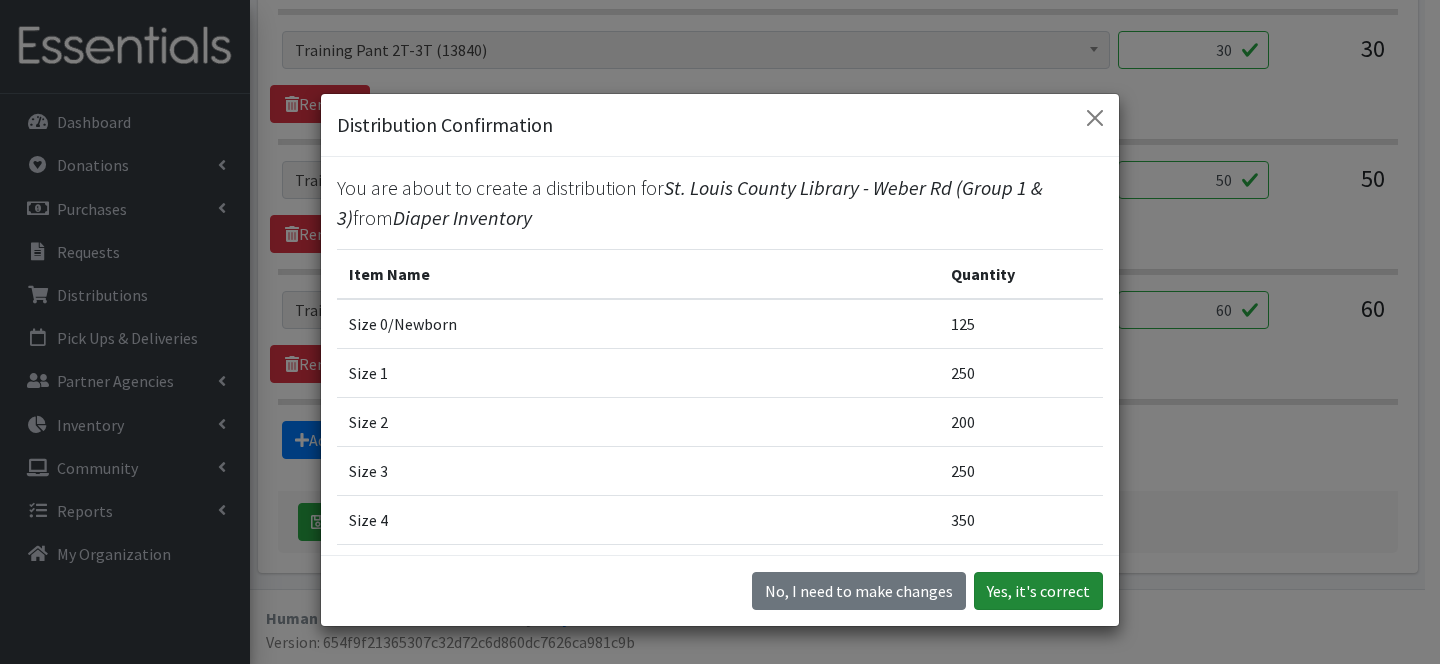 click on "Yes, it's correct" at bounding box center [1038, 591] 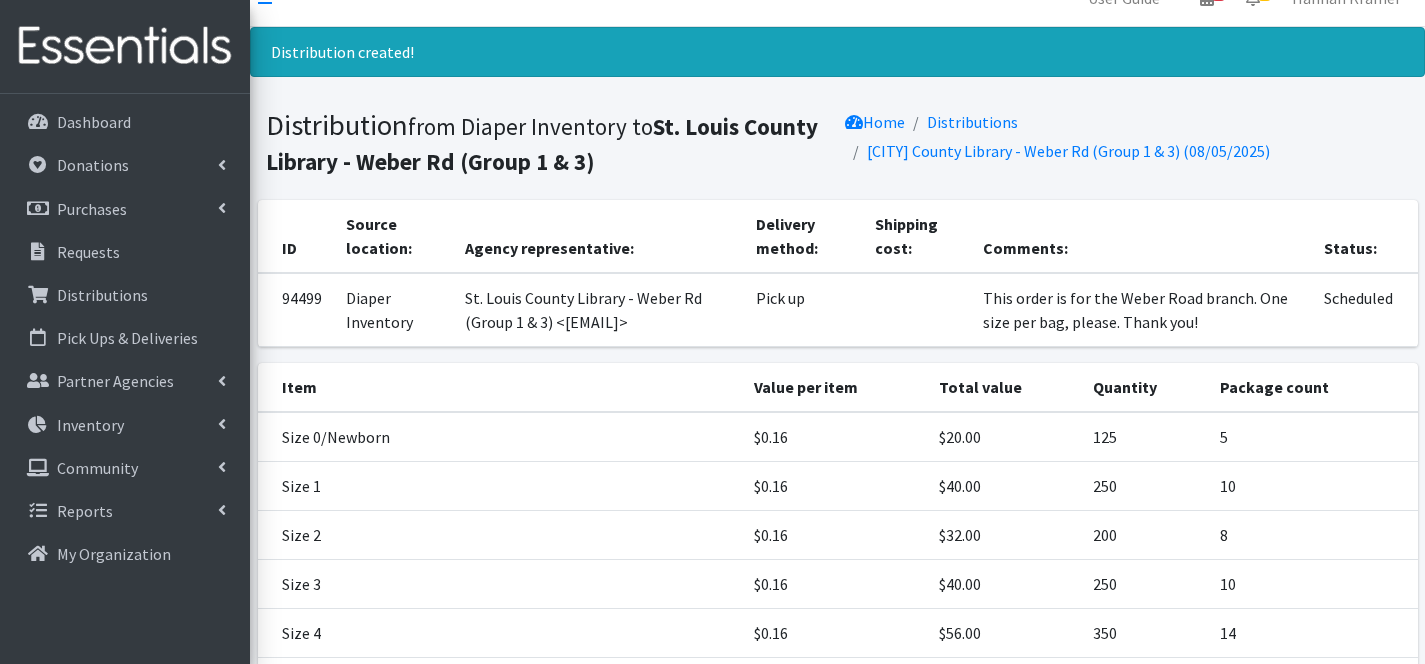 scroll, scrollTop: 0, scrollLeft: 0, axis: both 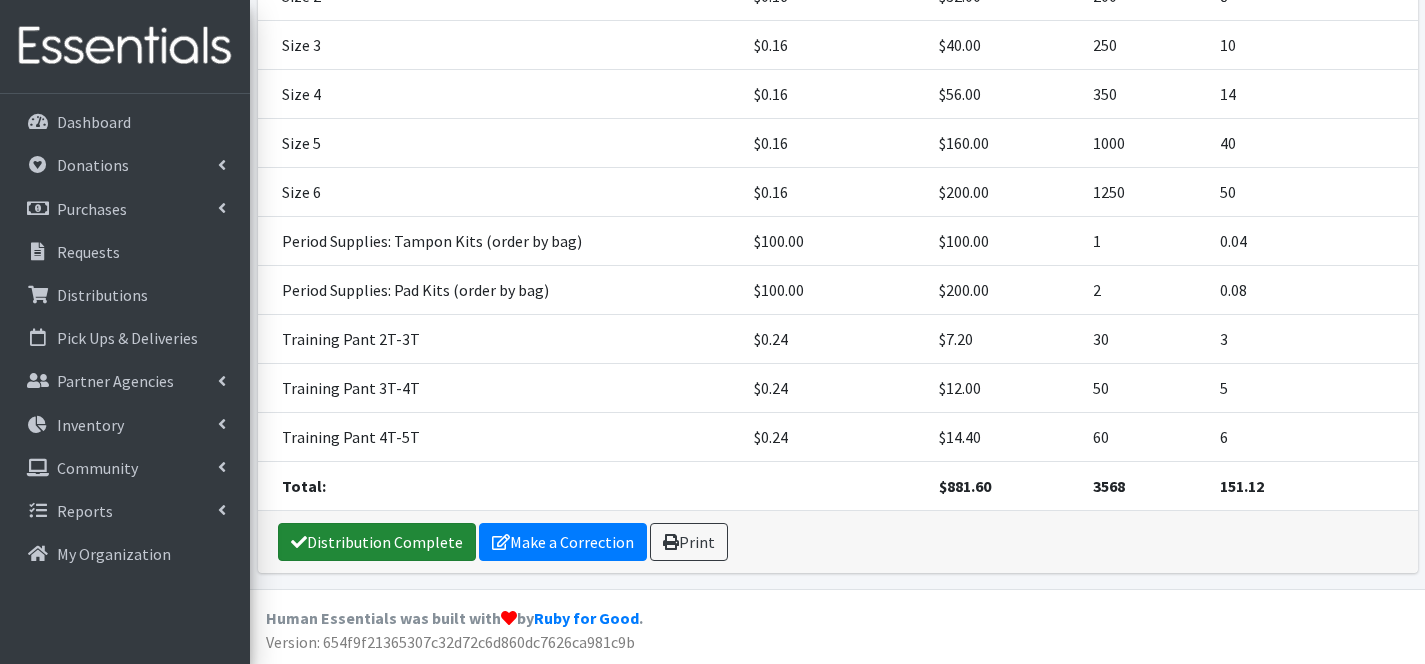 click on "Distribution Complete" at bounding box center (377, 542) 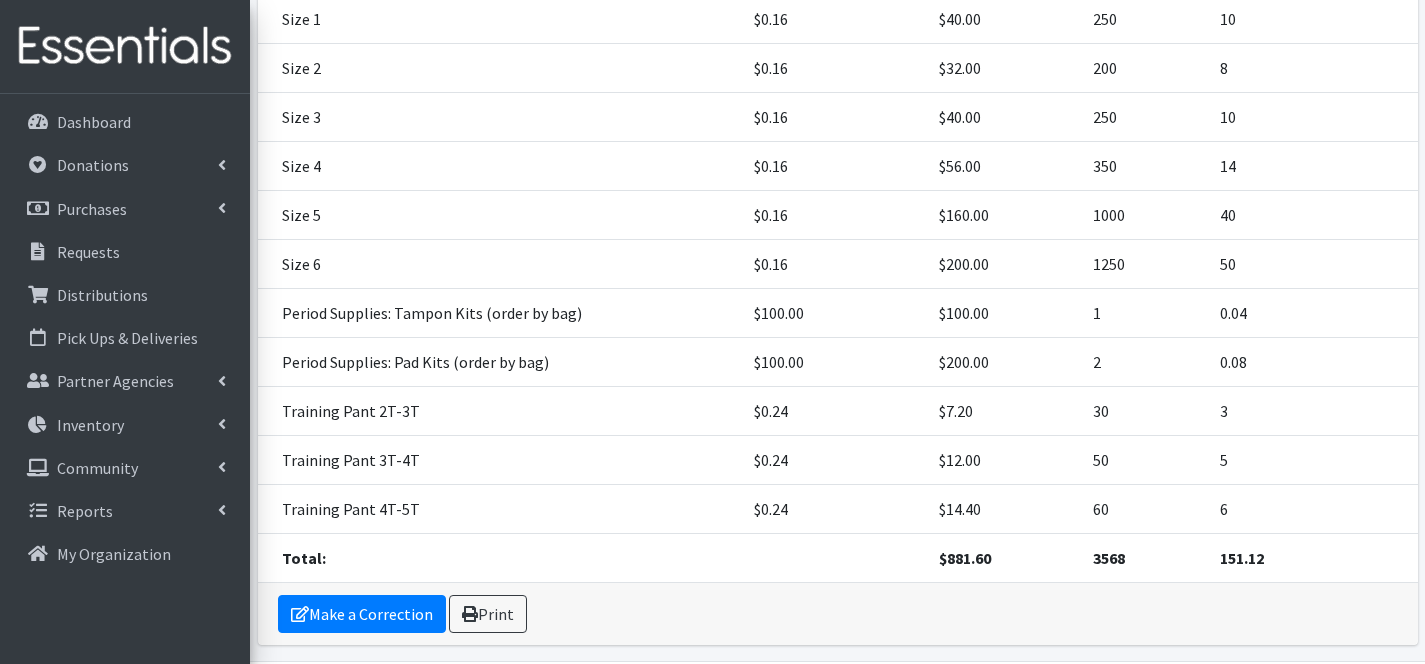 scroll, scrollTop: 569, scrollLeft: 0, axis: vertical 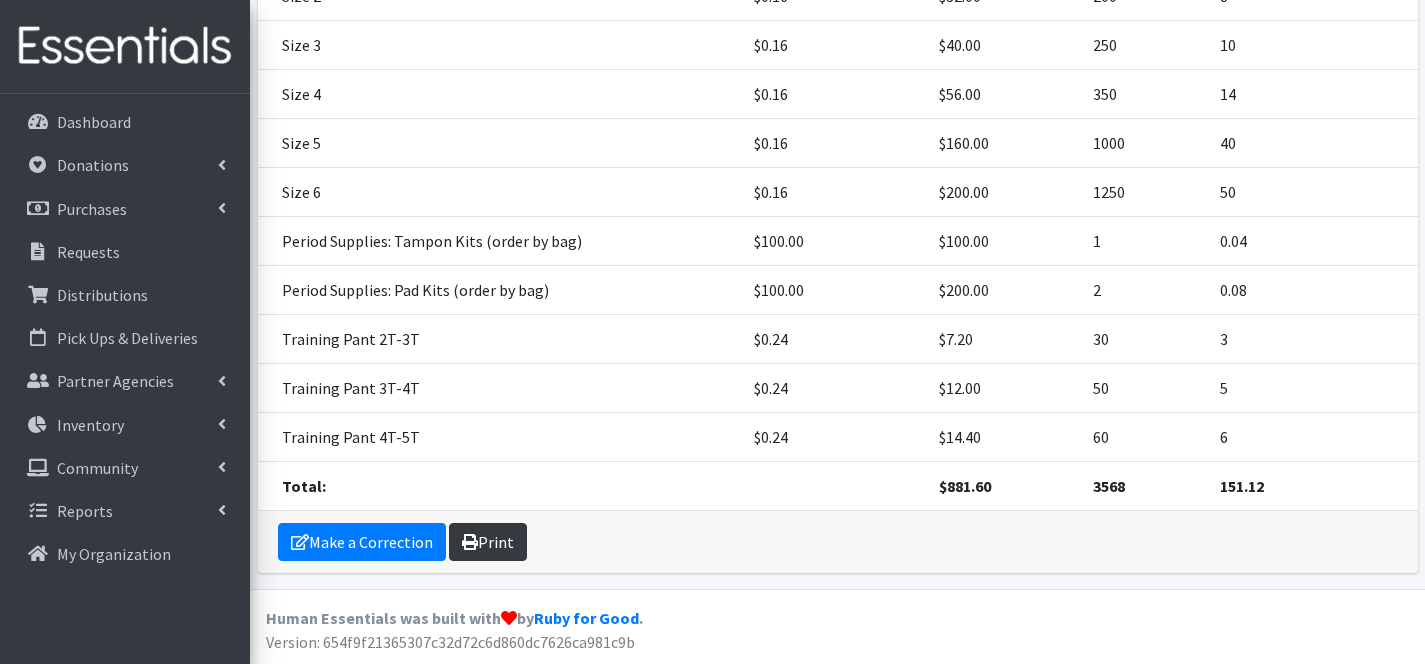 click on "Print" at bounding box center [488, 542] 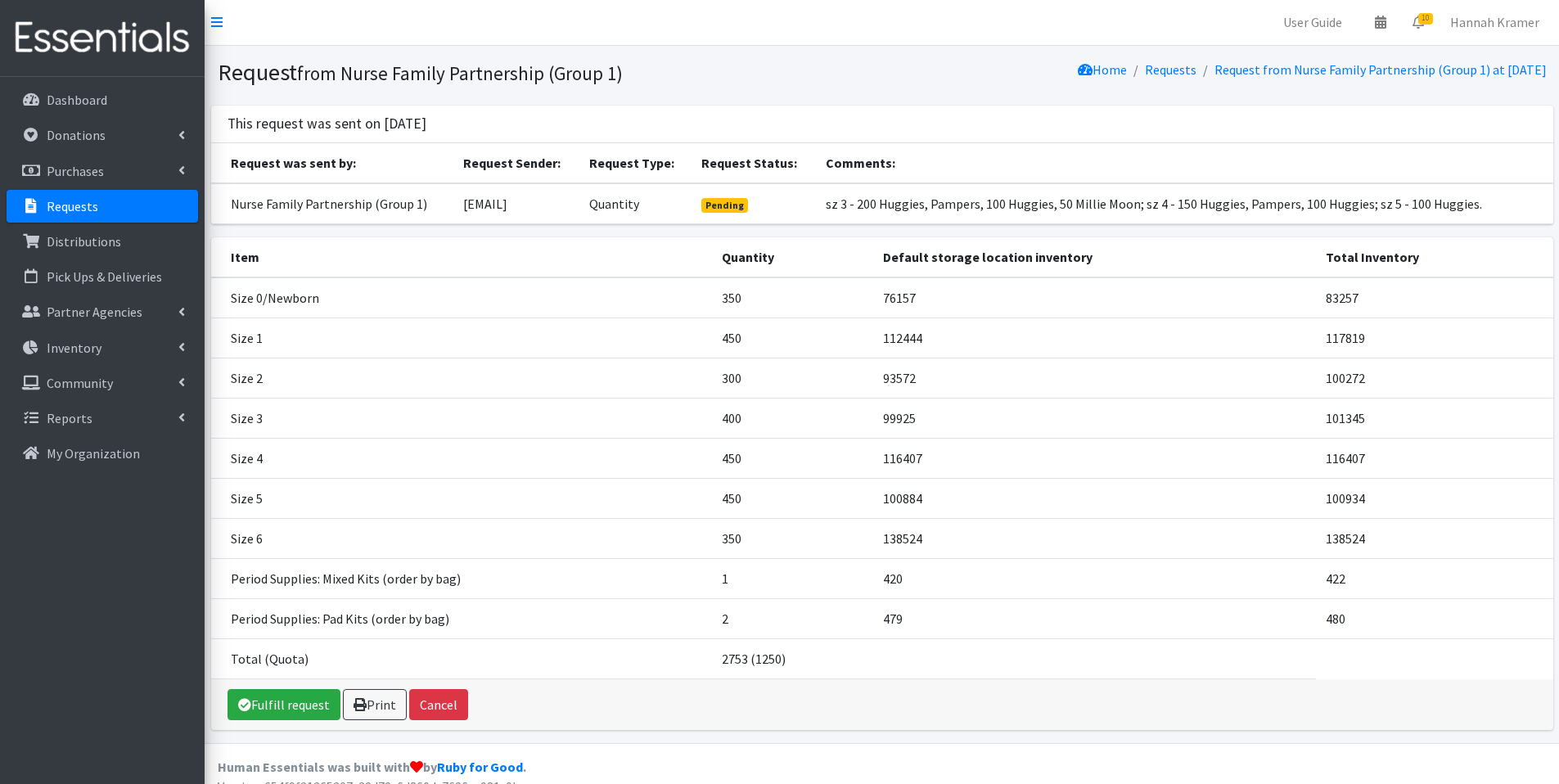 scroll, scrollTop: 0, scrollLeft: 0, axis: both 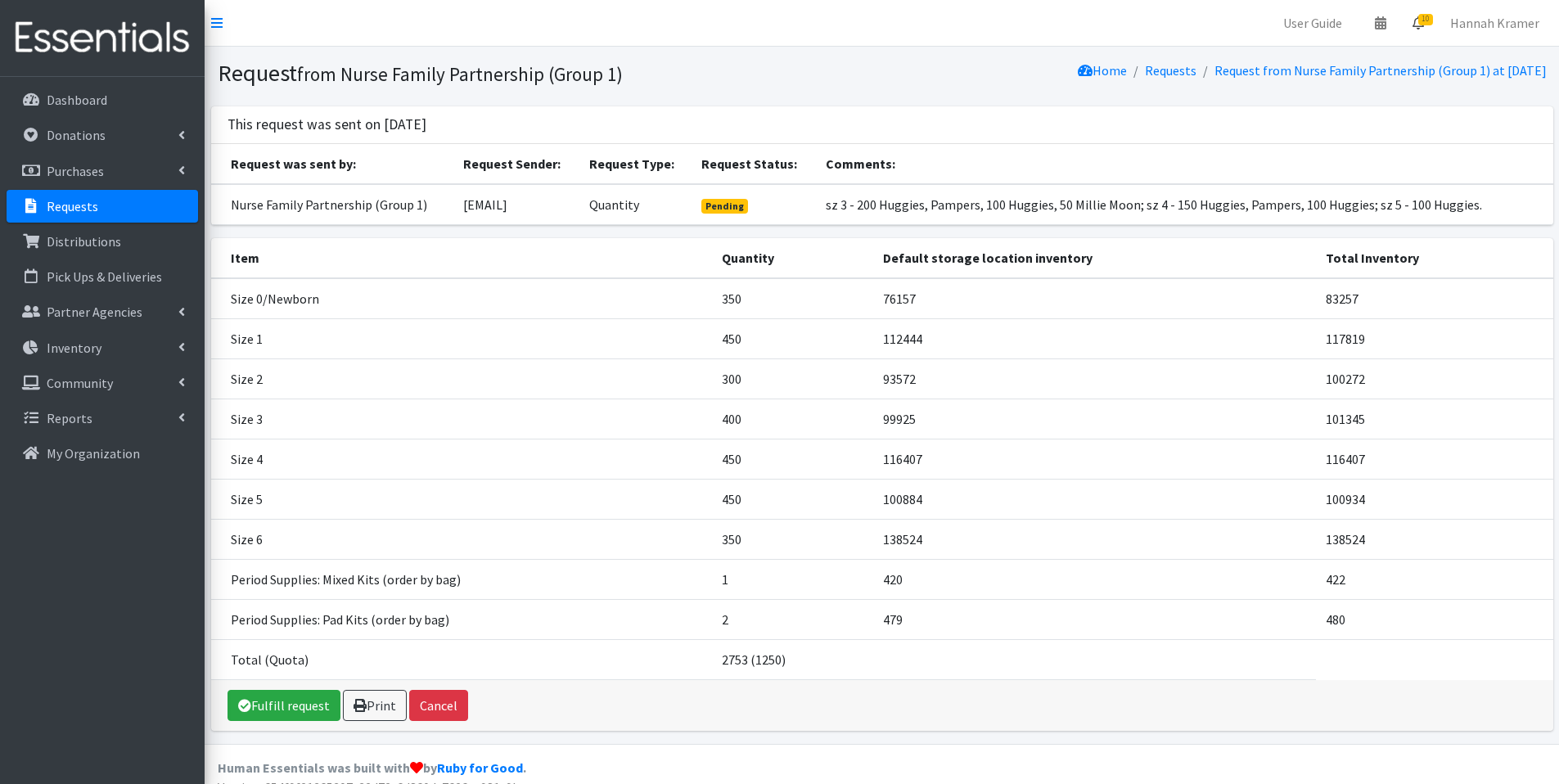 click on "10" at bounding box center (1418, 23) 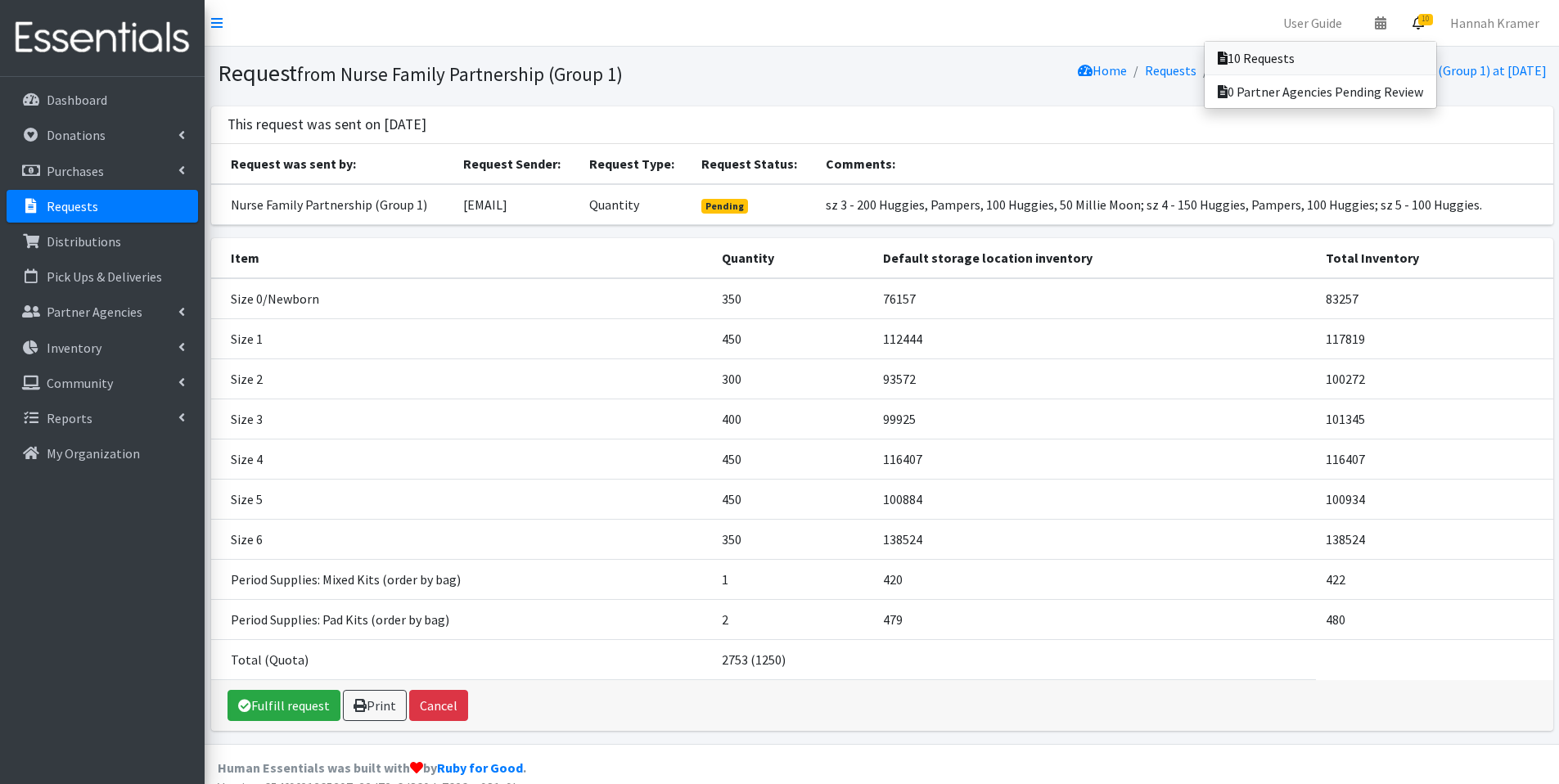 click on "10
Requests" at bounding box center (1320, 58) 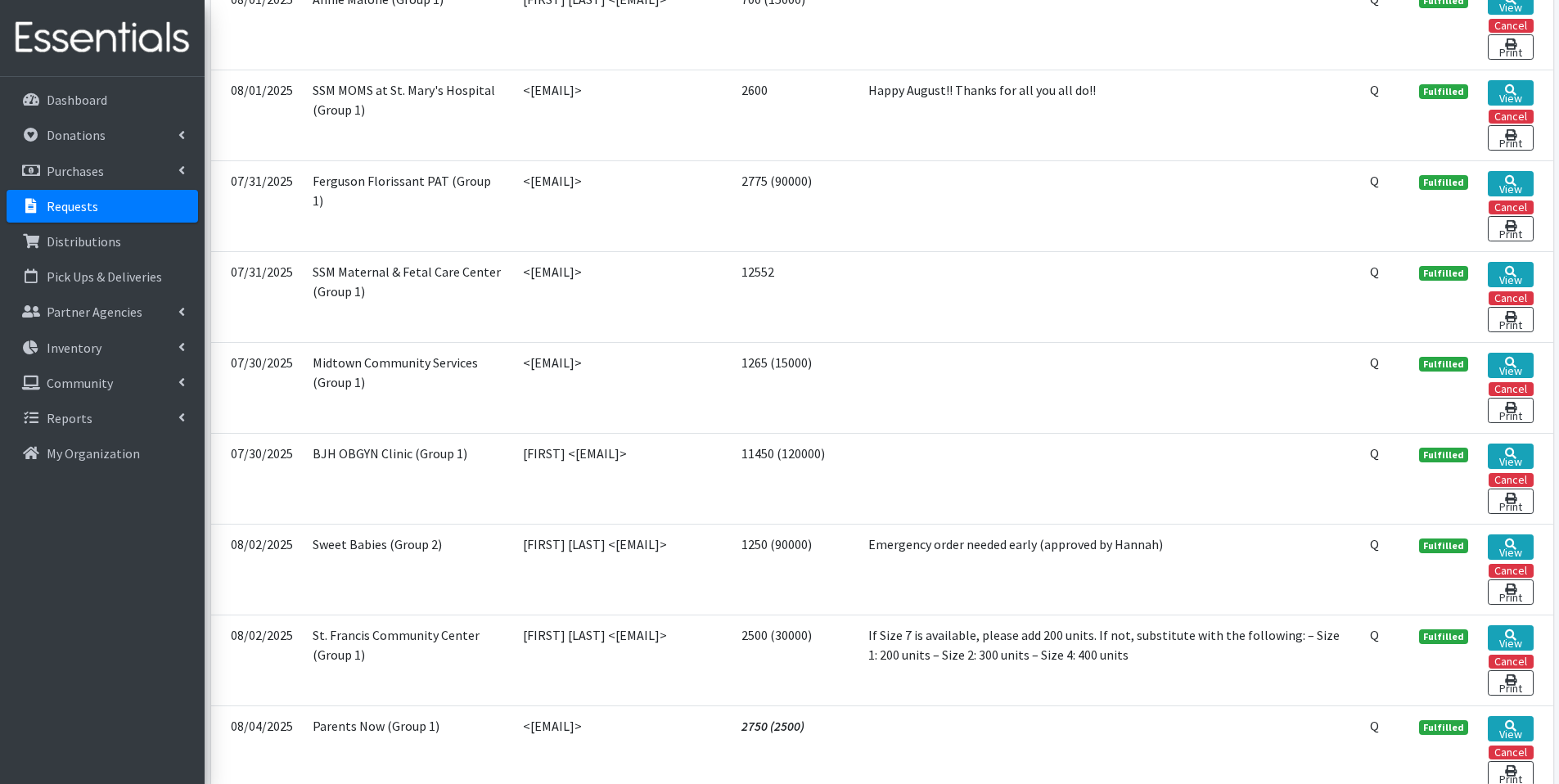 scroll, scrollTop: 920, scrollLeft: 0, axis: vertical 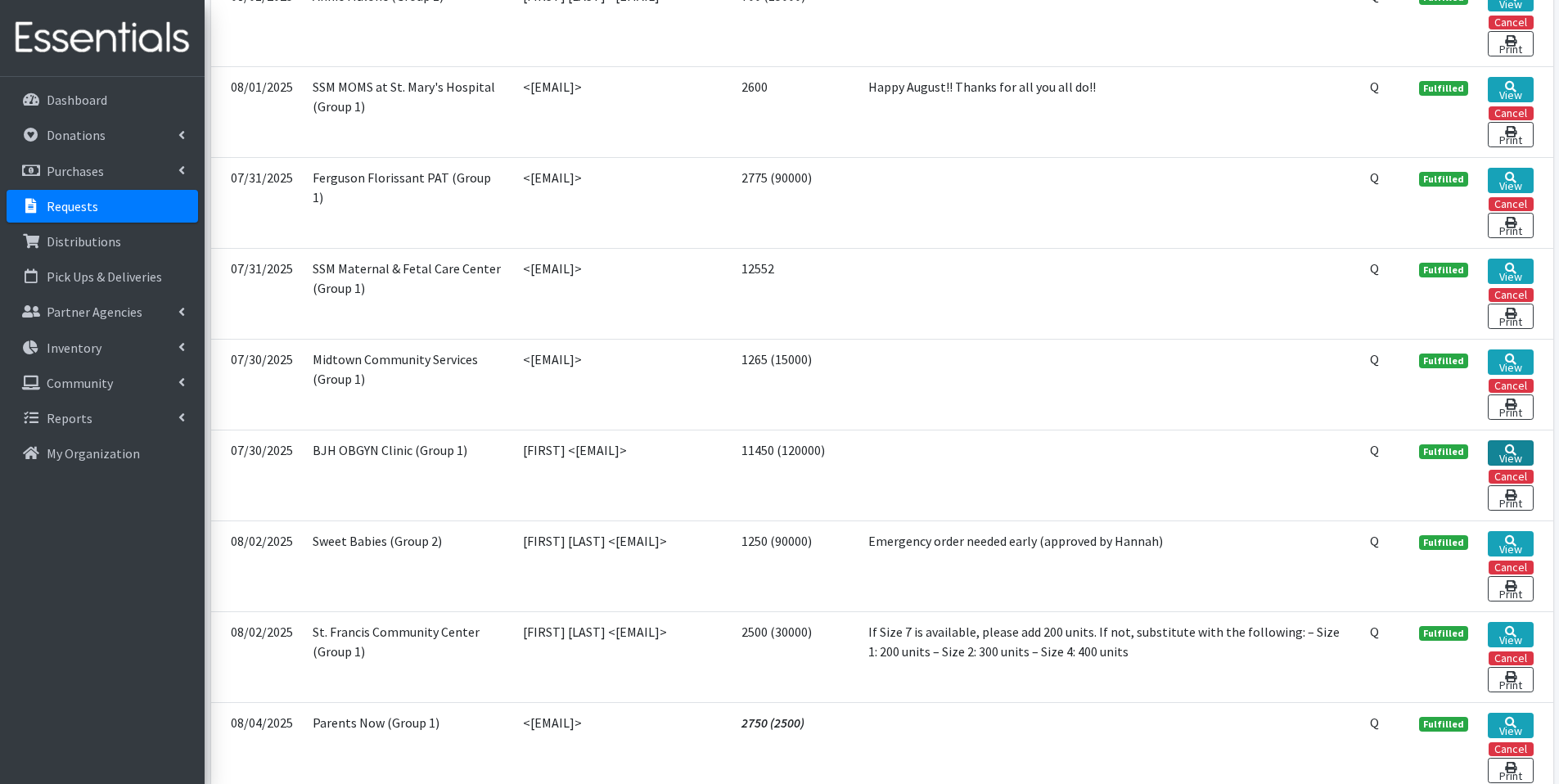 click on "View" at bounding box center (1511, 453) 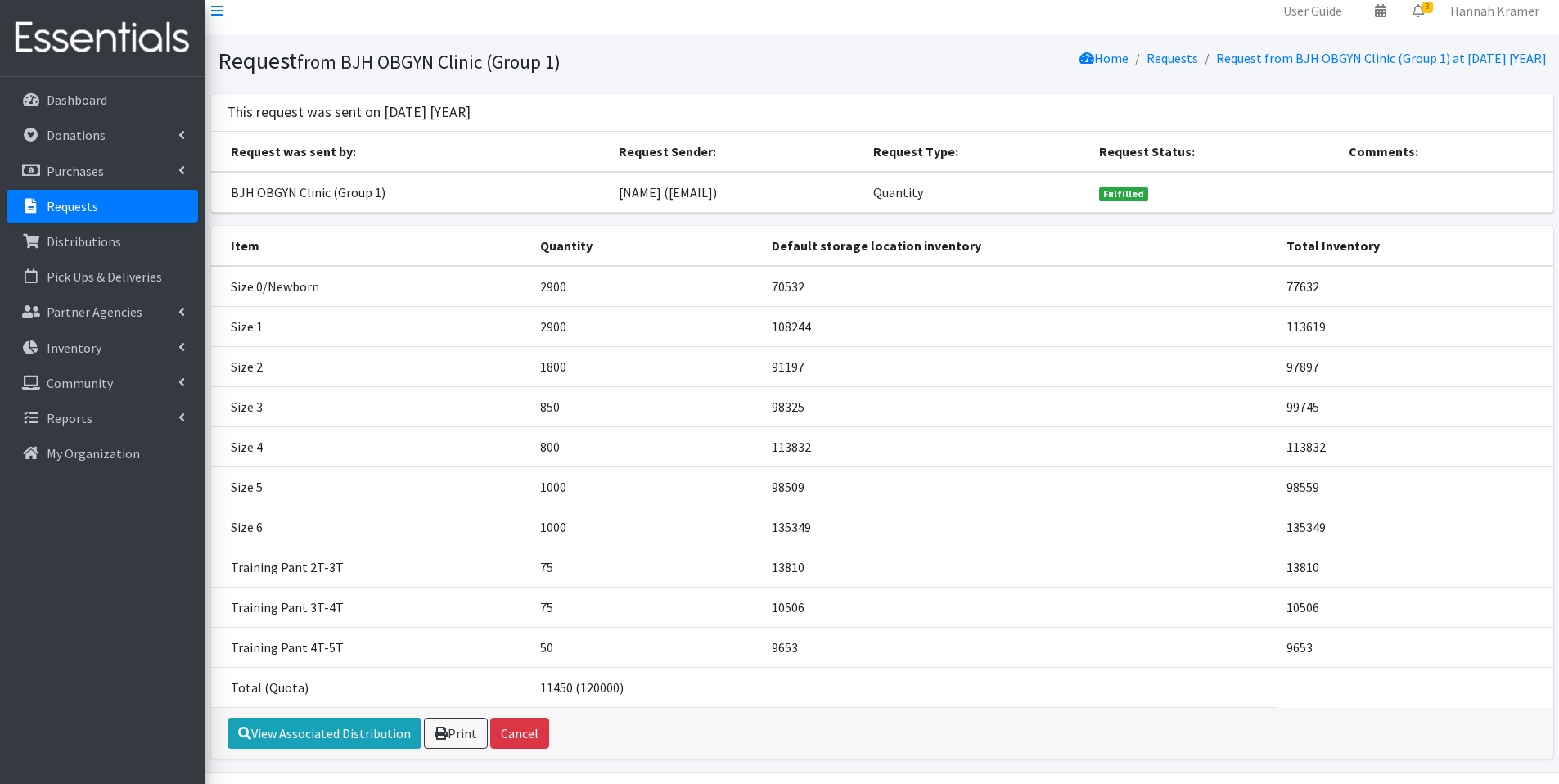 scroll, scrollTop: 25, scrollLeft: 0, axis: vertical 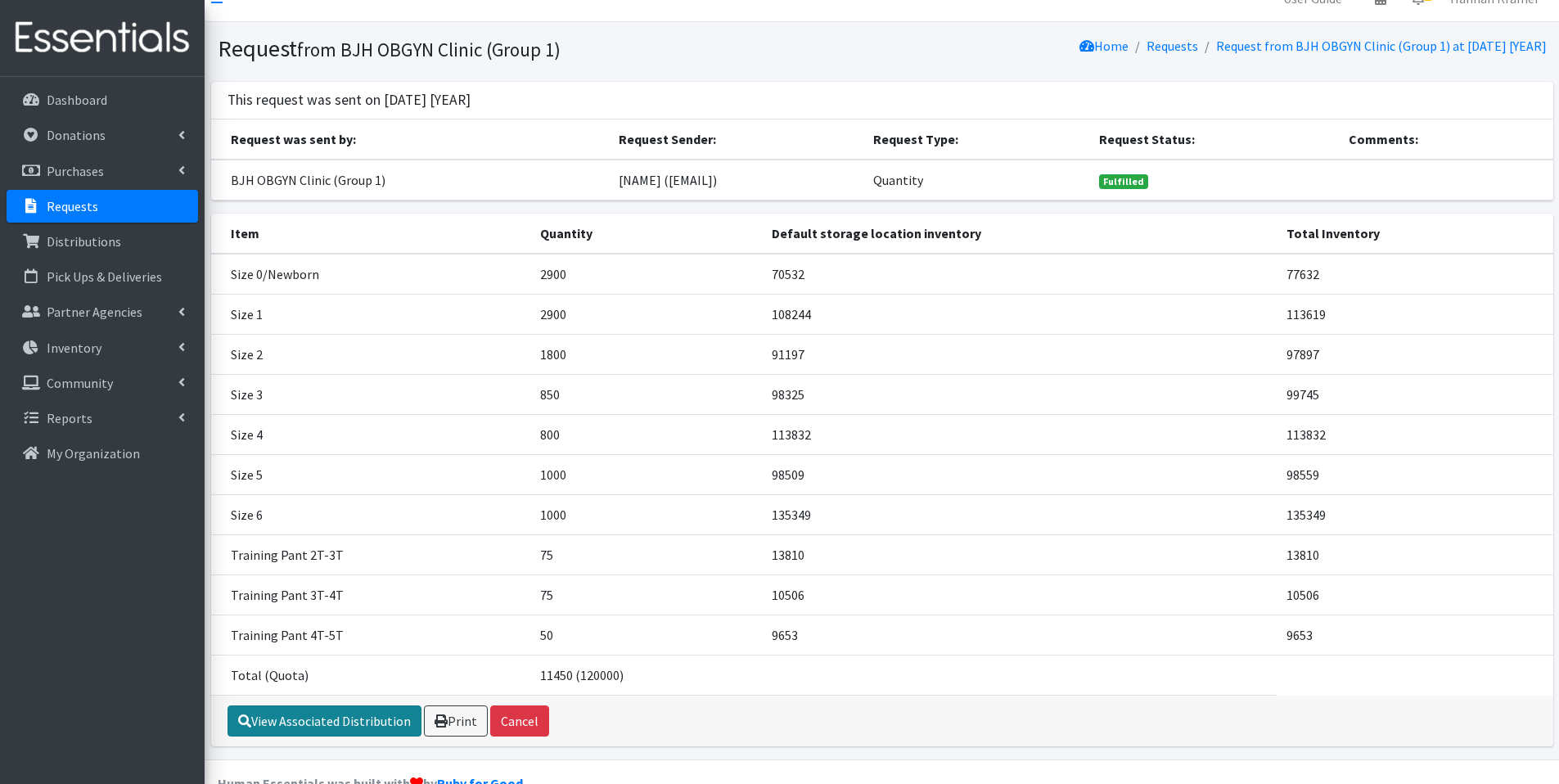 click on "View Associated Distribution" at bounding box center [324, 721] 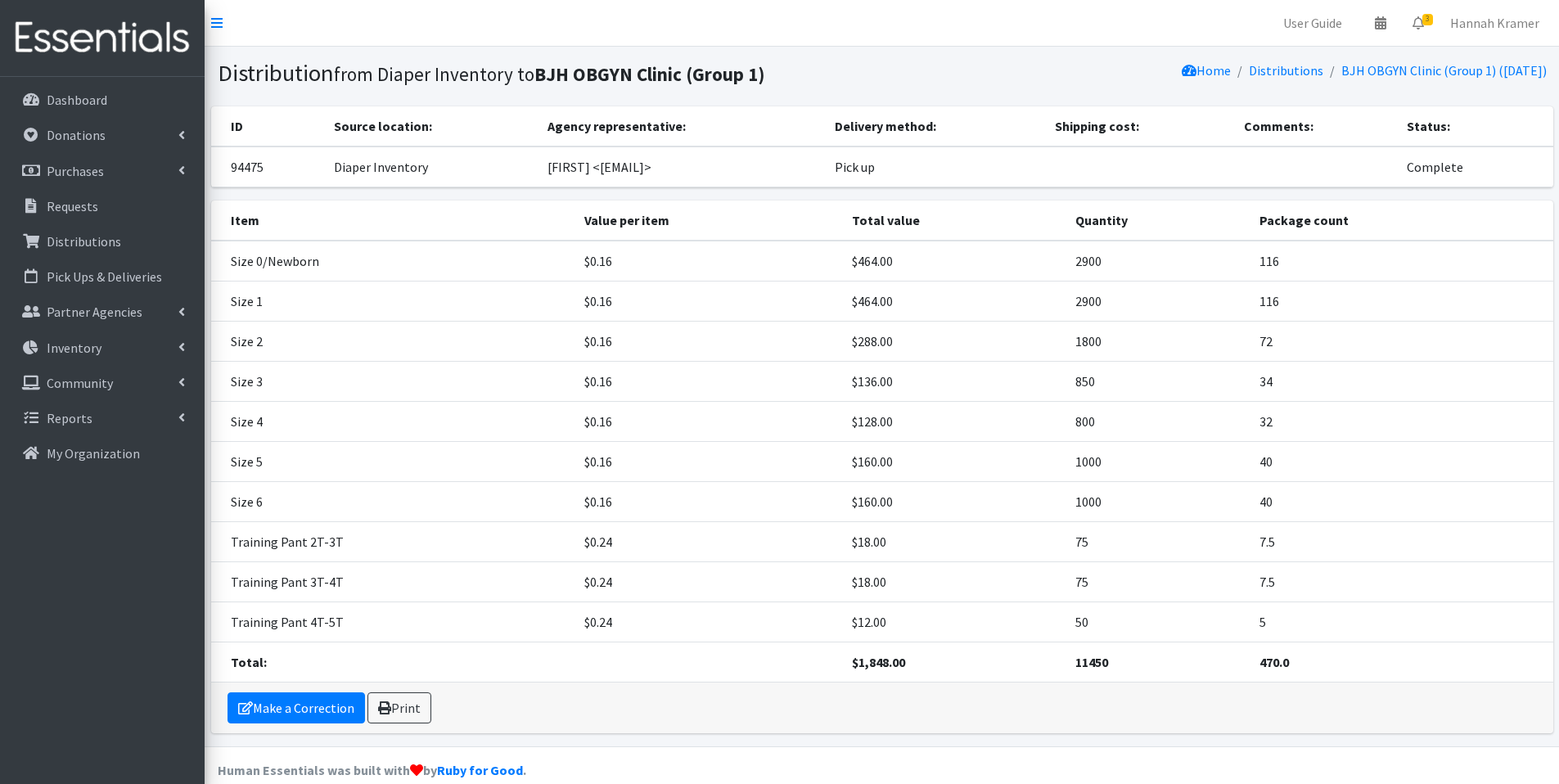 scroll, scrollTop: 0, scrollLeft: 0, axis: both 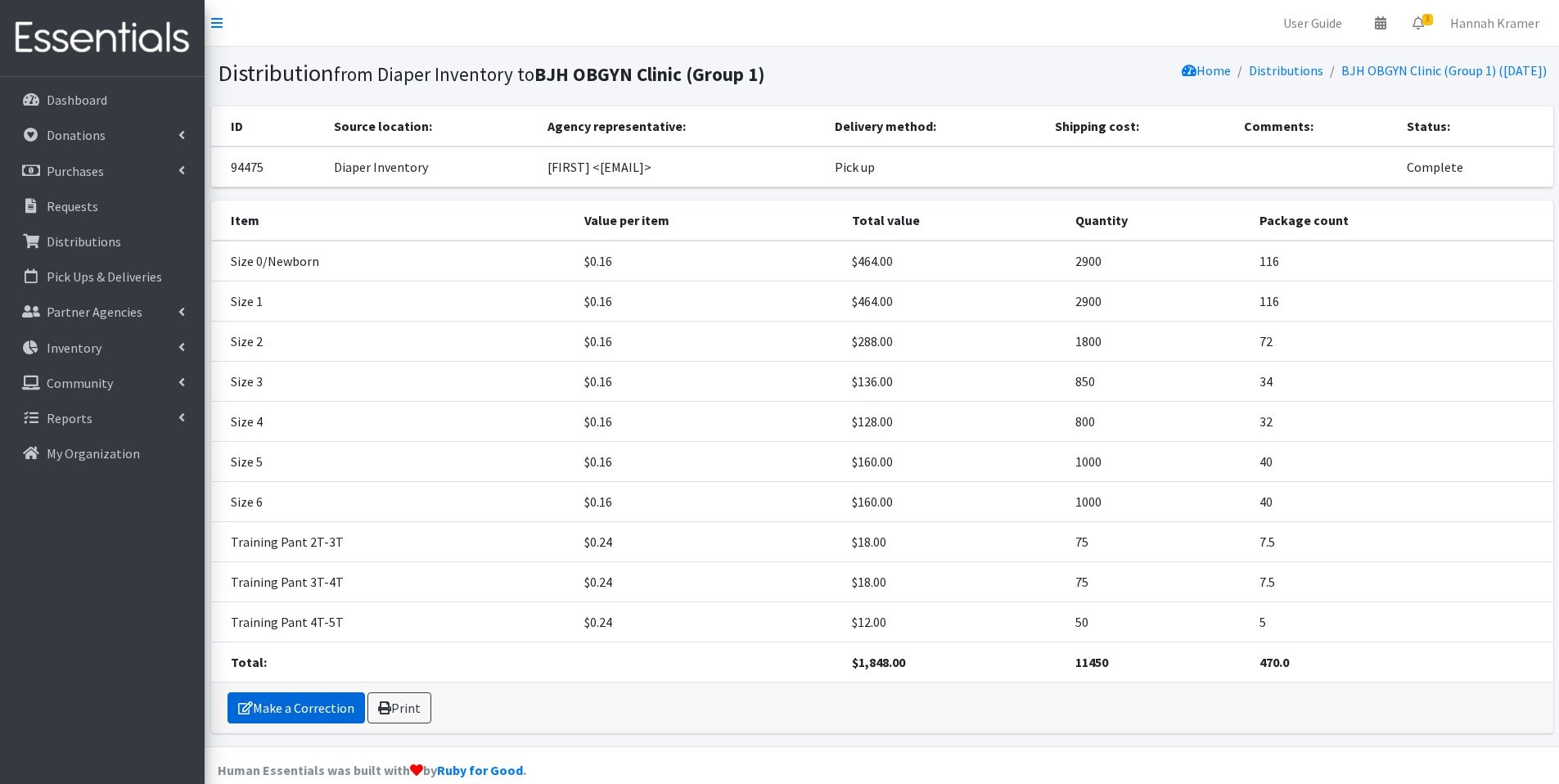 click on "Make a Correction" at bounding box center (296, 708) 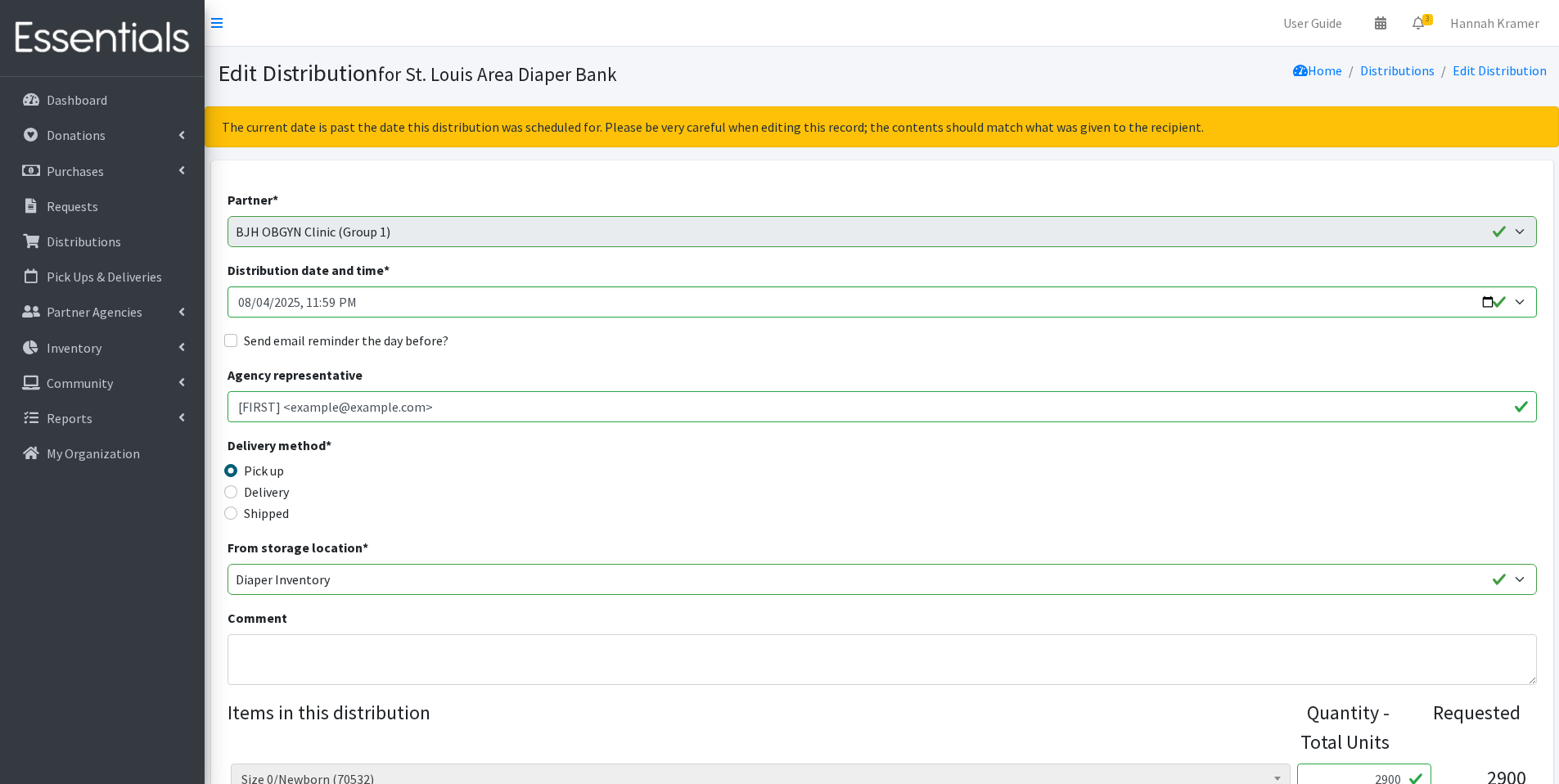 scroll, scrollTop: 1065, scrollLeft: 0, axis: vertical 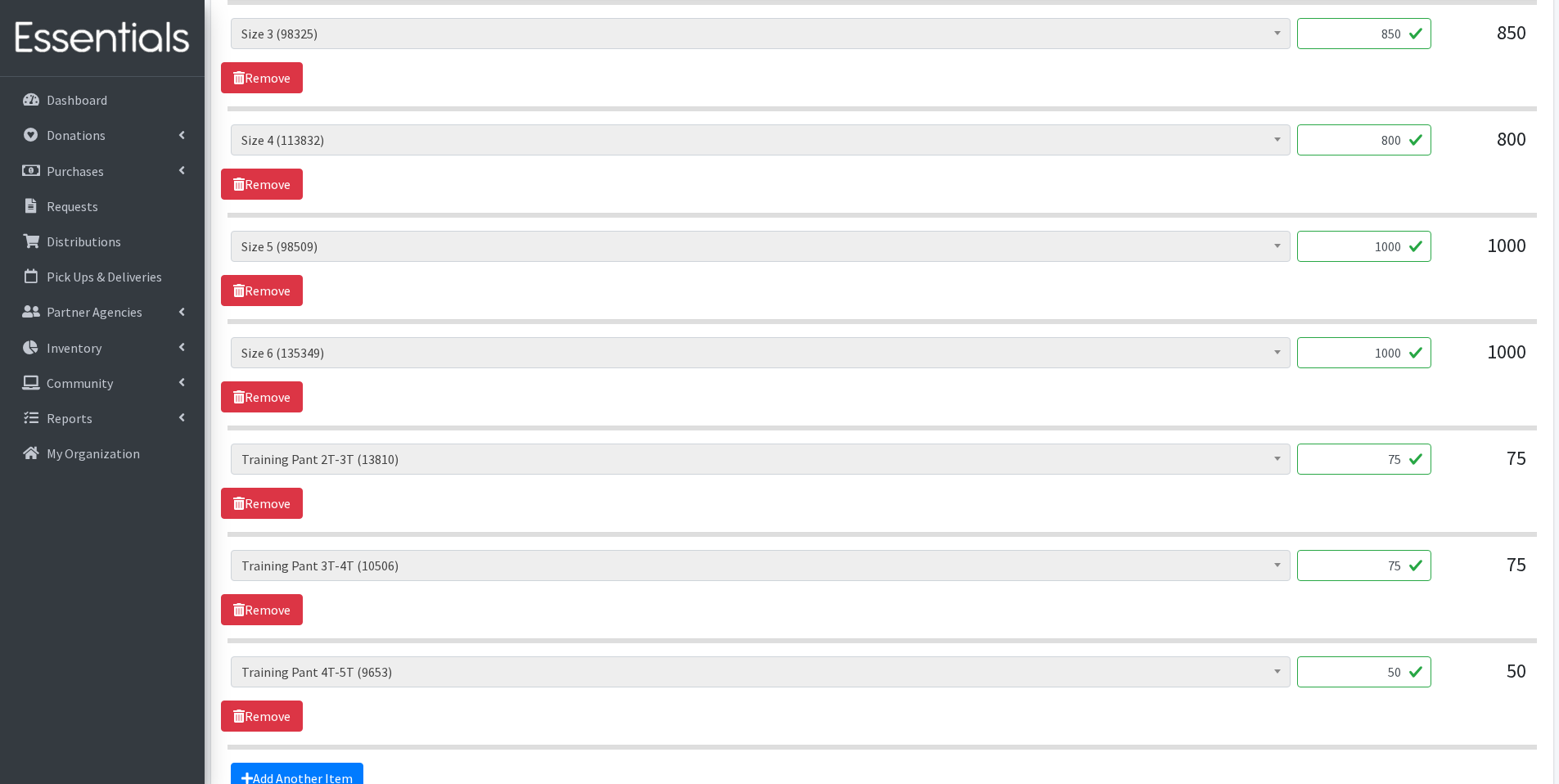 drag, startPoint x: 1382, startPoint y: 466, endPoint x: 1426, endPoint y: 457, distance: 44.911023 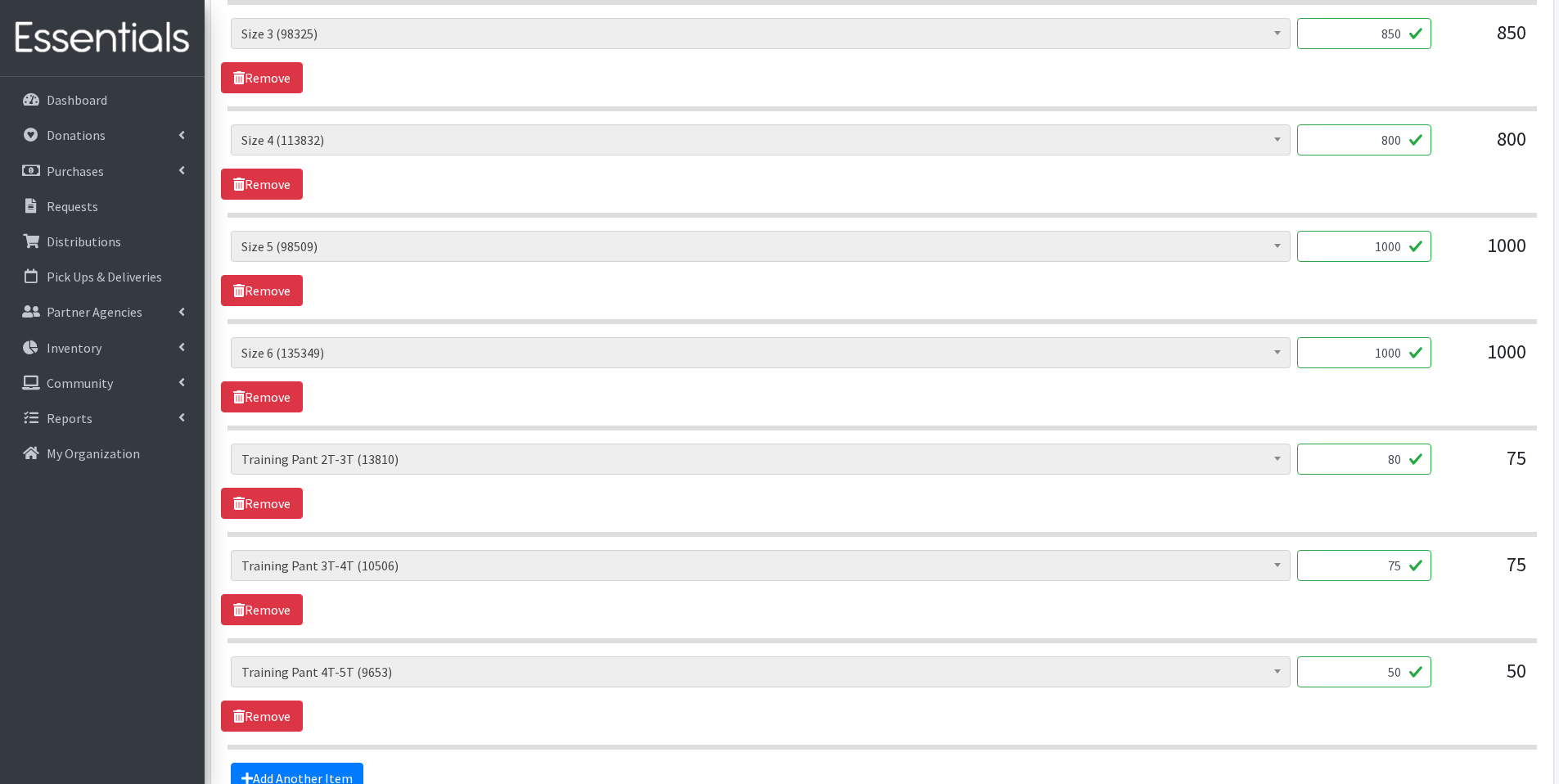 type on "80" 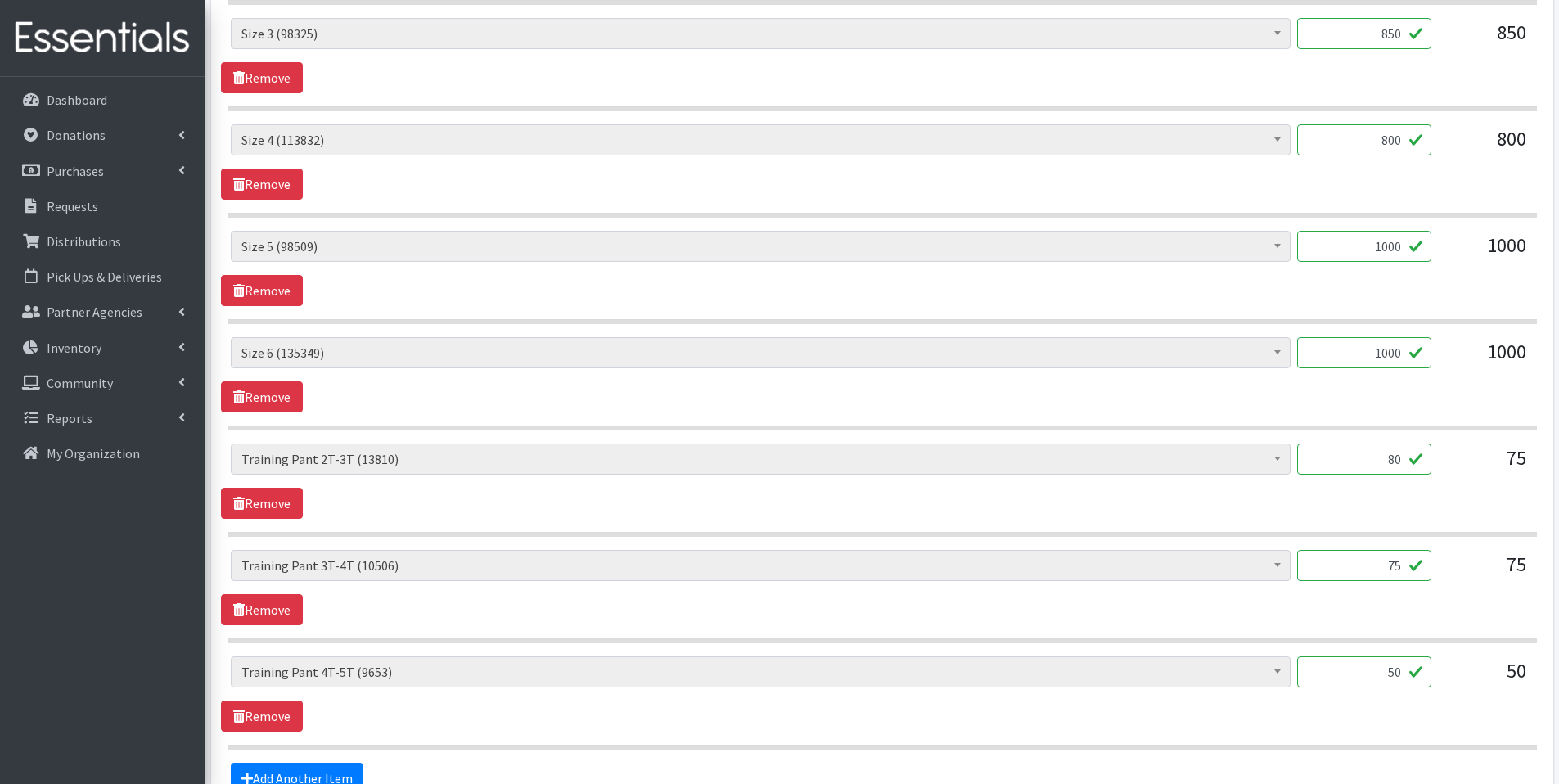 drag, startPoint x: 1382, startPoint y: 571, endPoint x: 1434, endPoint y: 570, distance: 52.00961 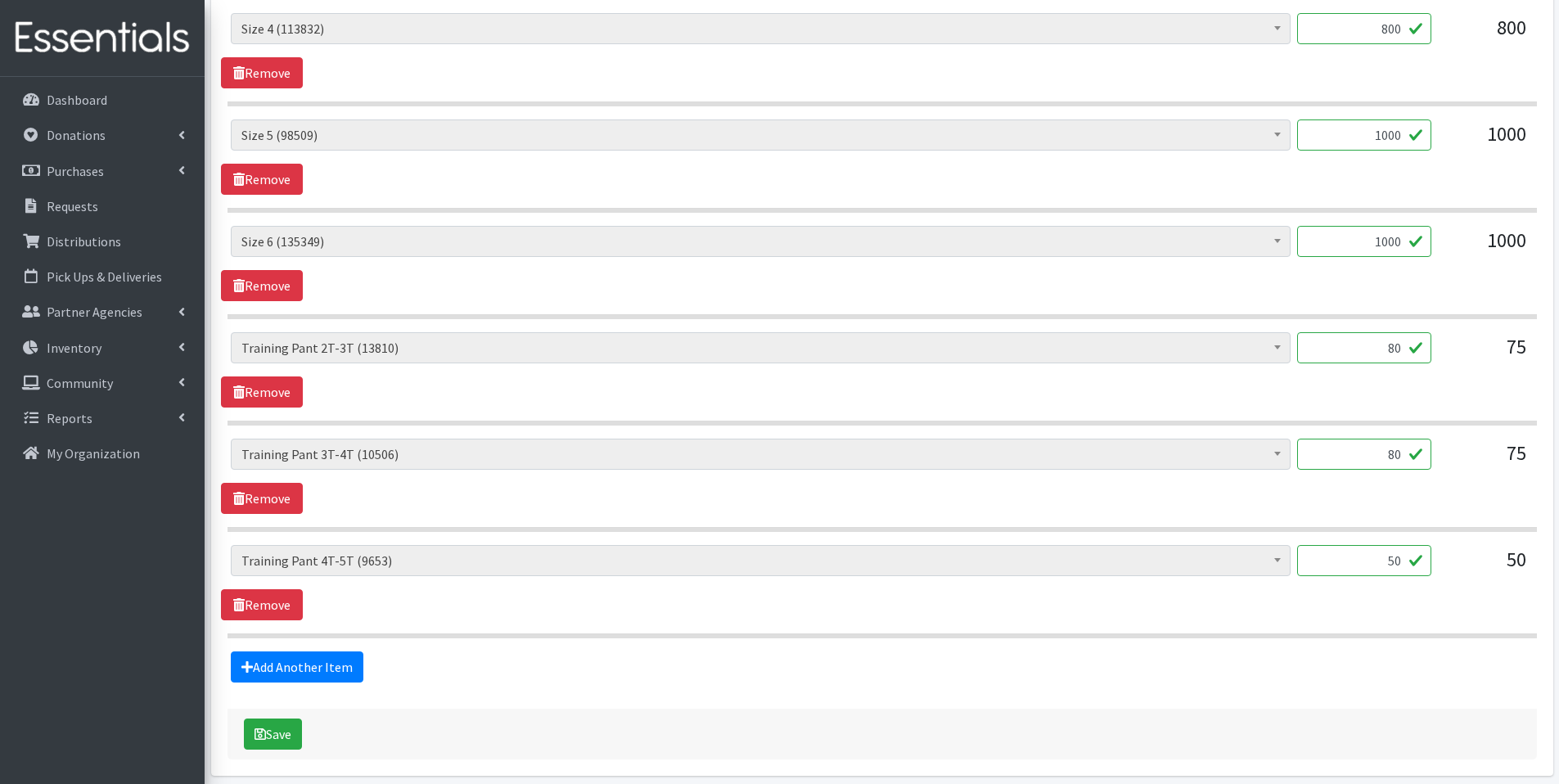 scroll, scrollTop: 1242, scrollLeft: 0, axis: vertical 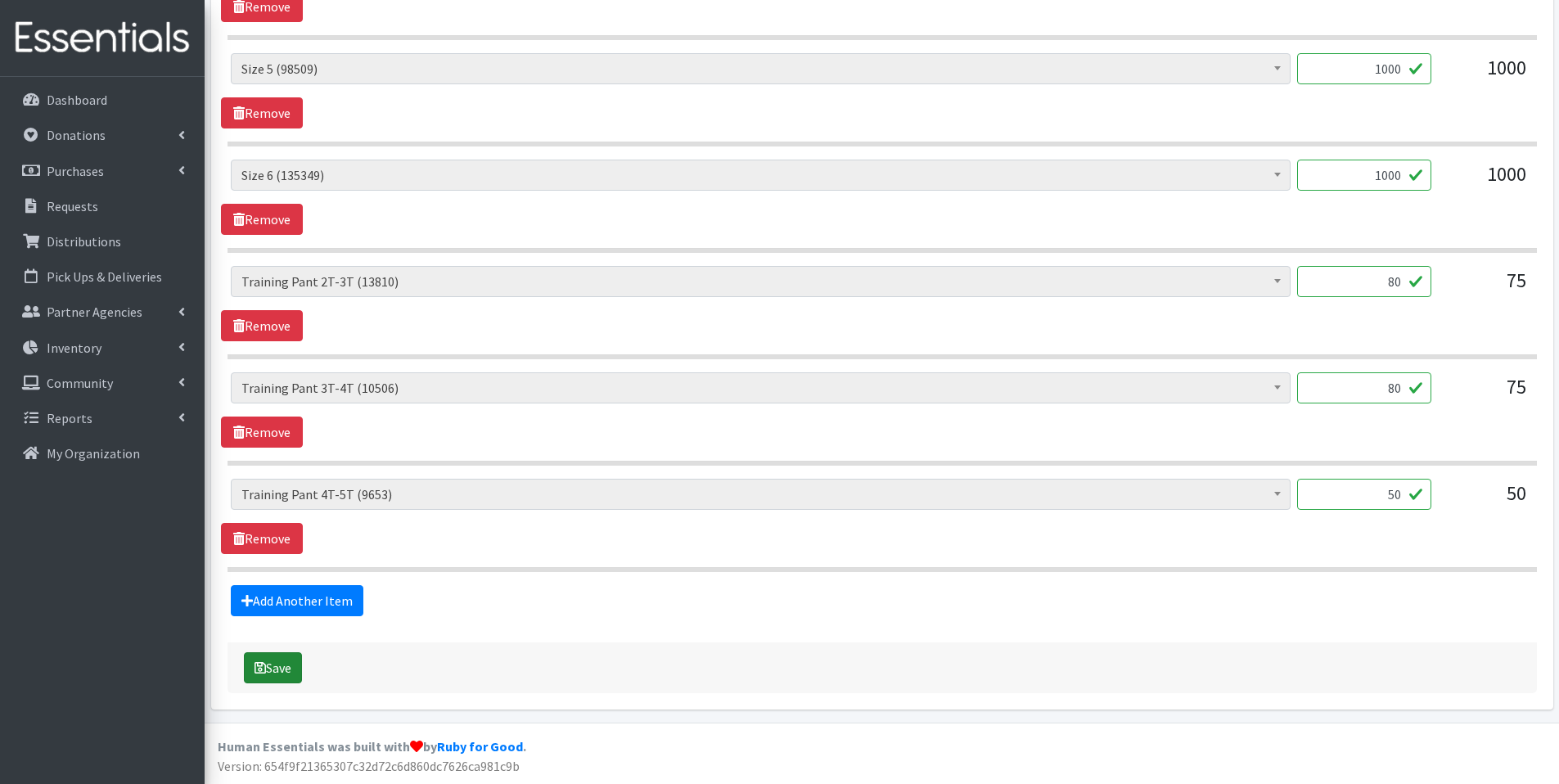 type on "80" 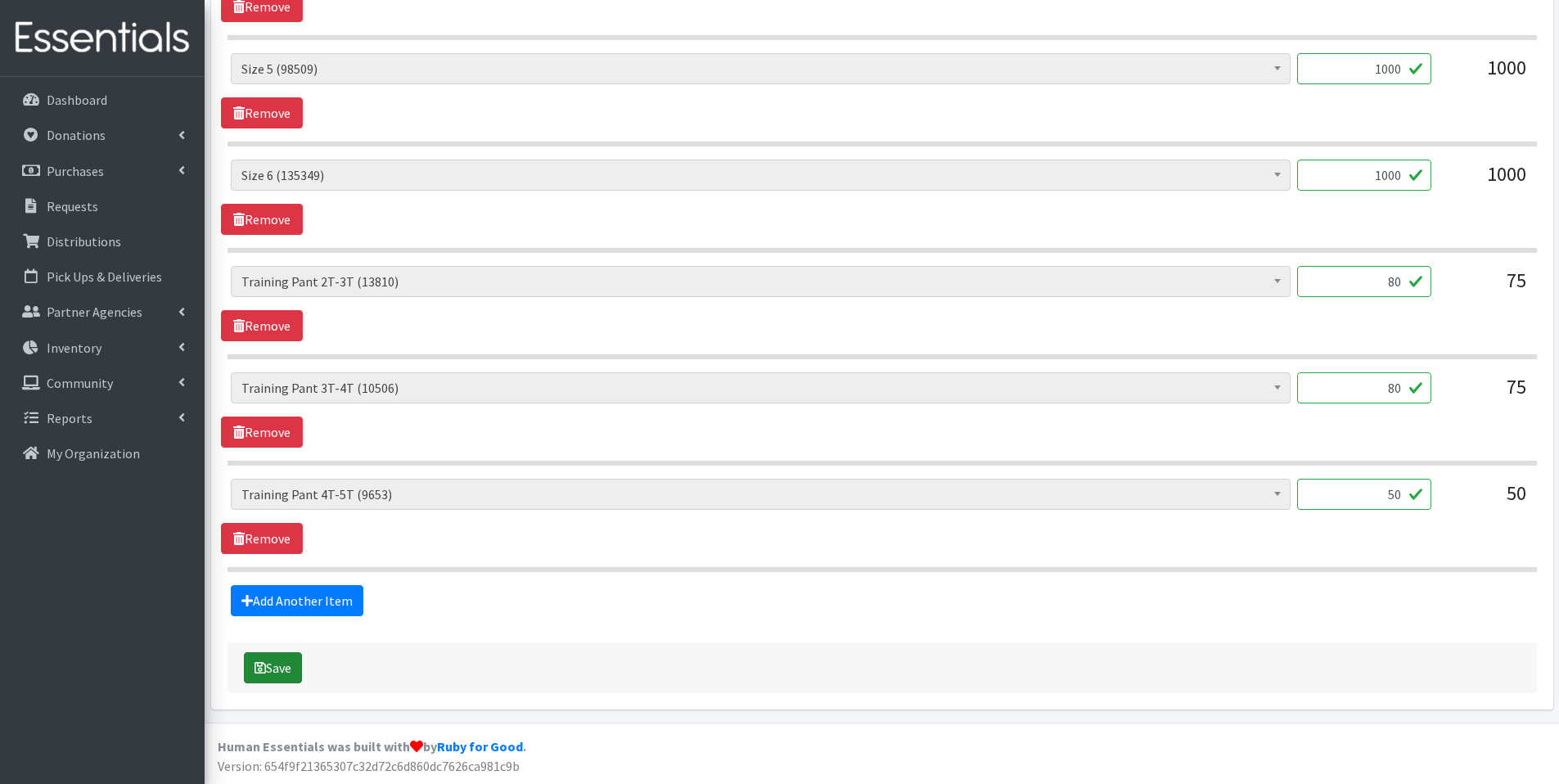 click on "Save" at bounding box center (273, 668) 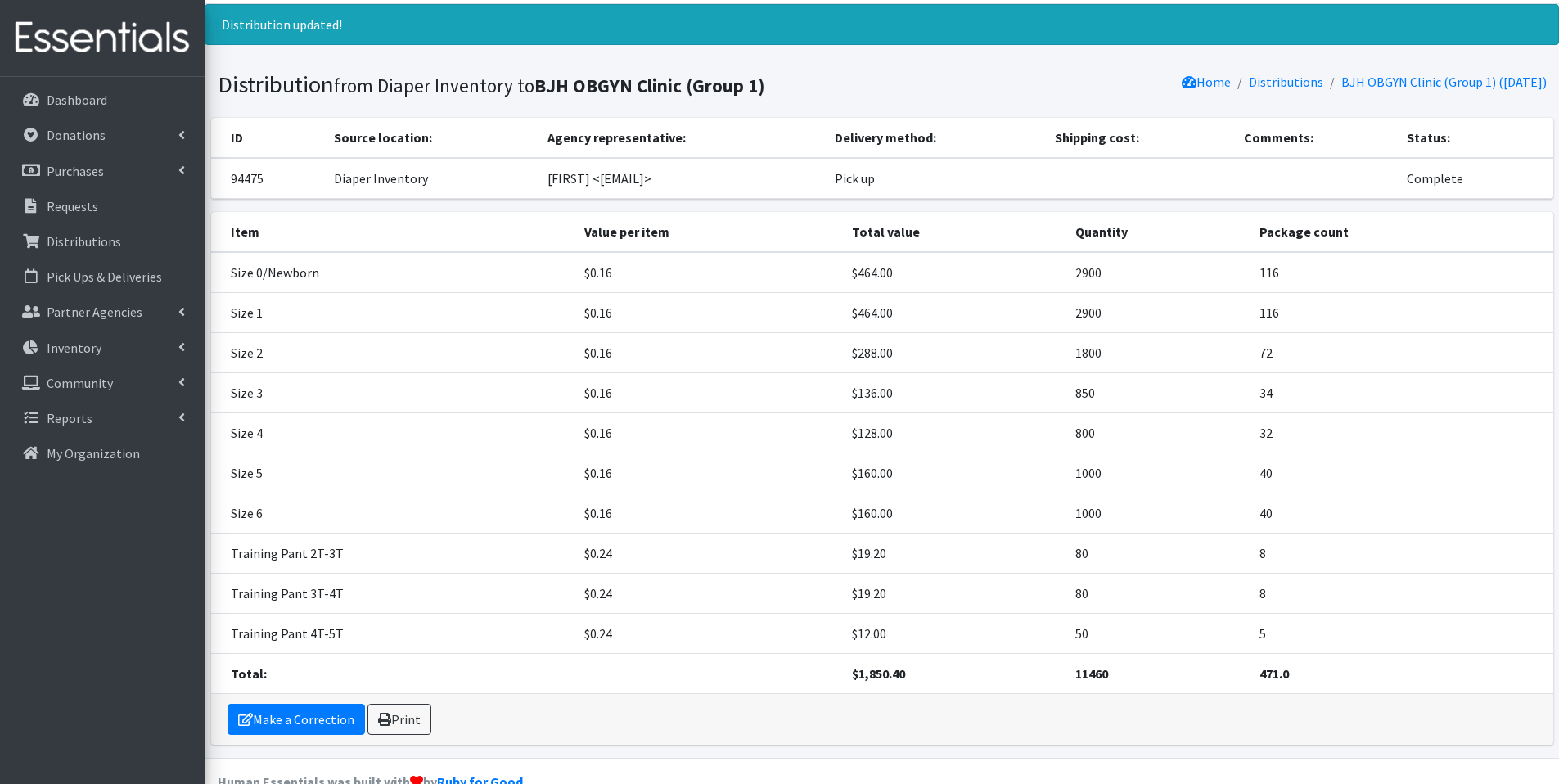 scroll, scrollTop: 0, scrollLeft: 0, axis: both 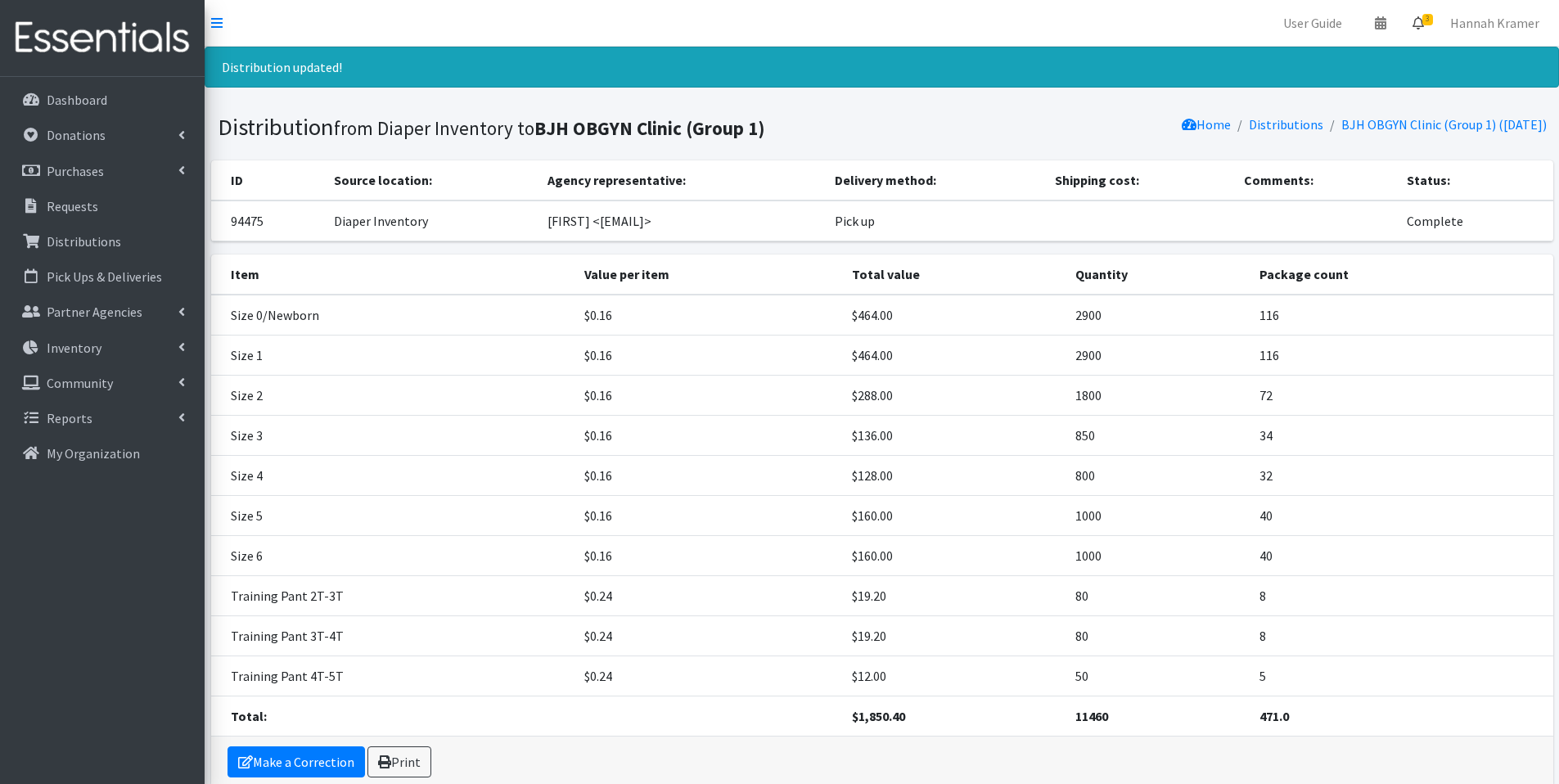 click at bounding box center [1418, 23] 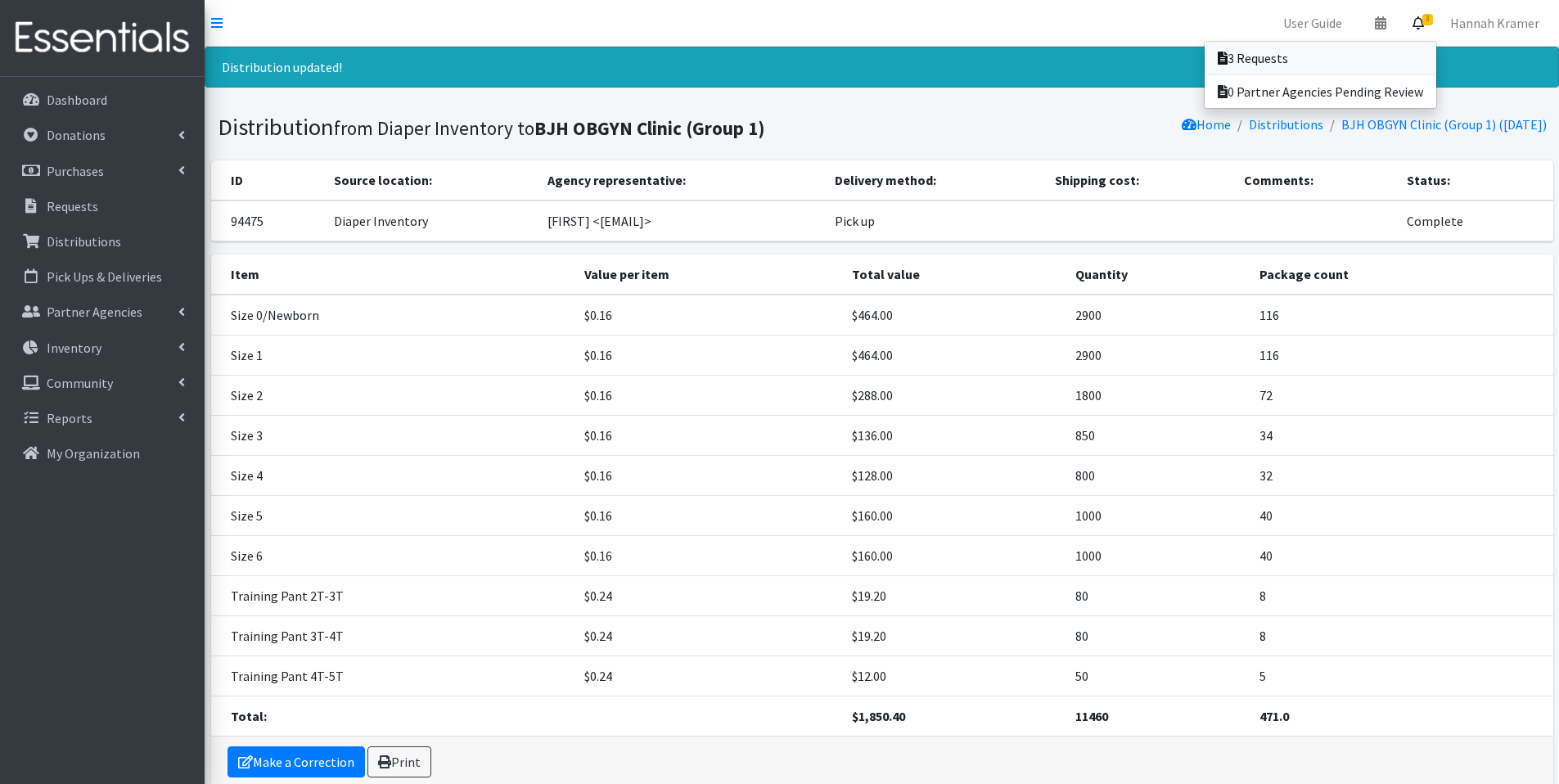click on "3
Requests" at bounding box center [1320, 58] 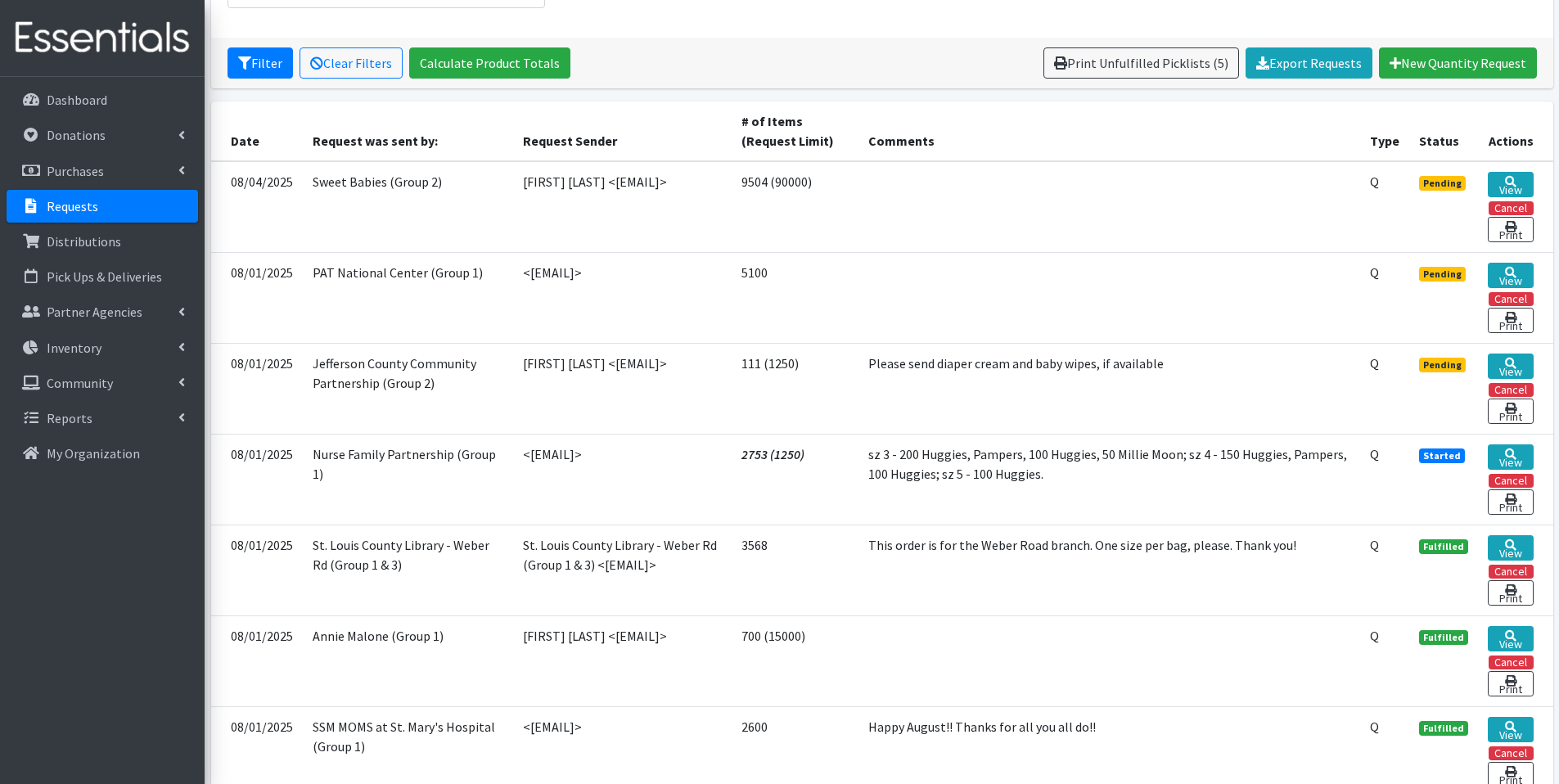 scroll, scrollTop: 282, scrollLeft: 0, axis: vertical 